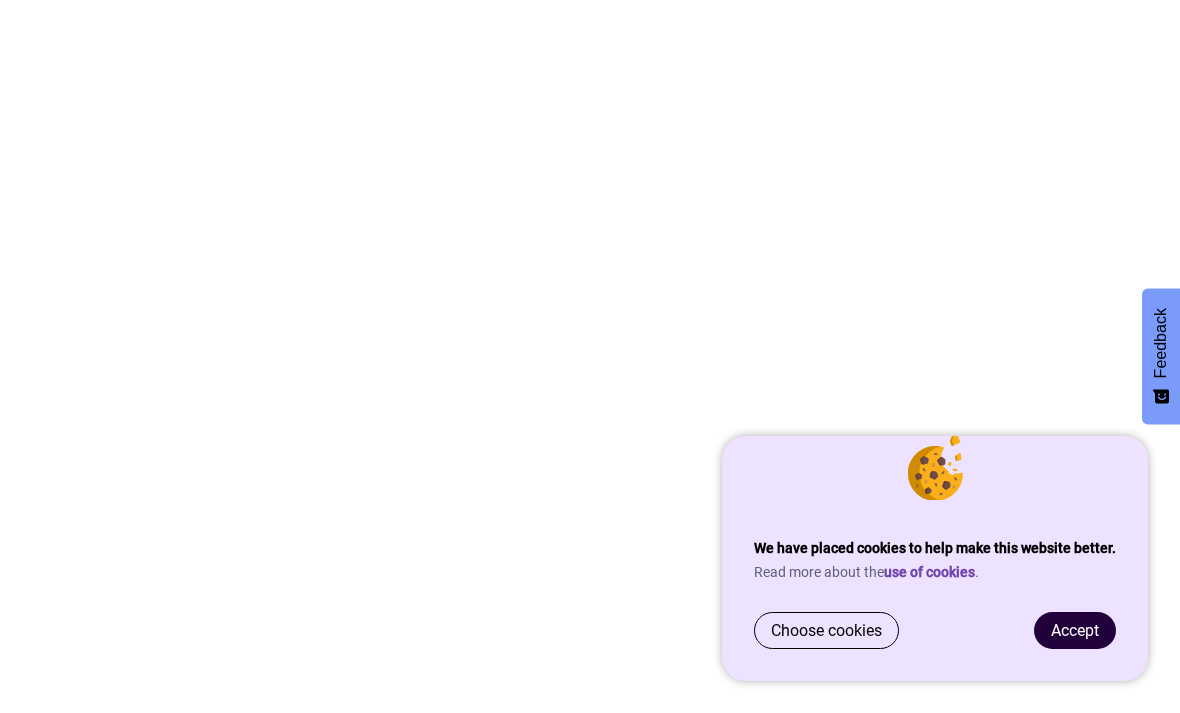 scroll, scrollTop: 0, scrollLeft: 0, axis: both 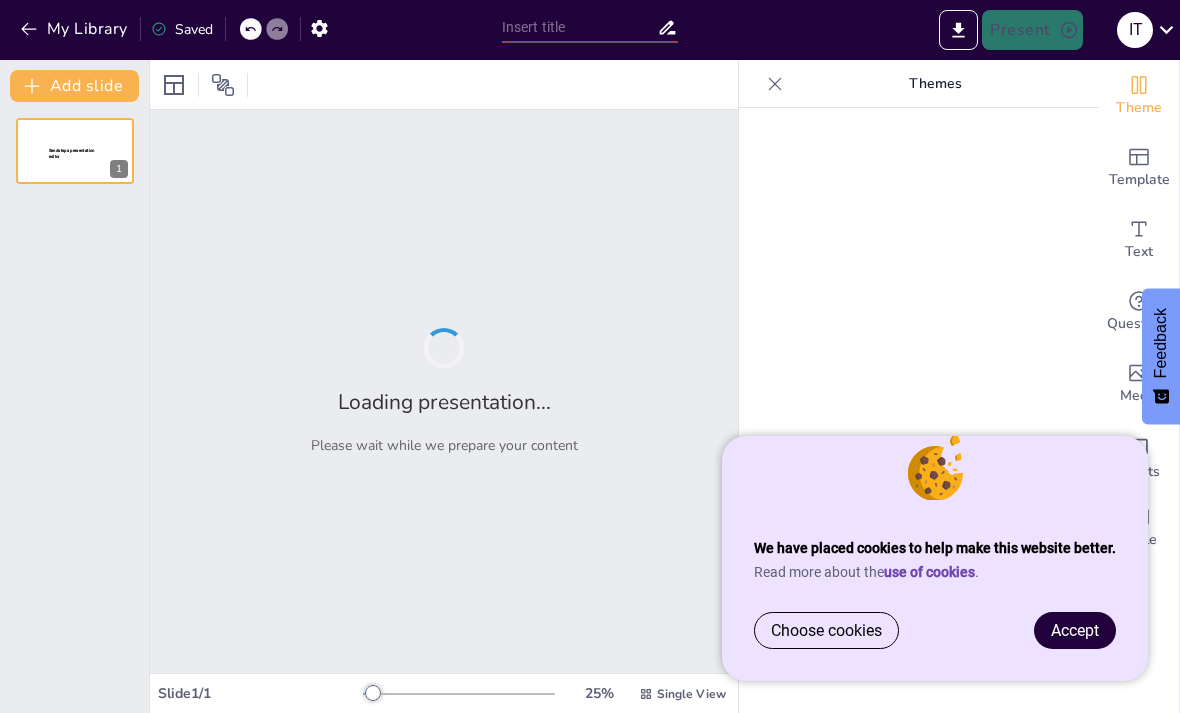 type on "Patents and AI: Understanding the Intersection of Innovation and Legal Frameworks" 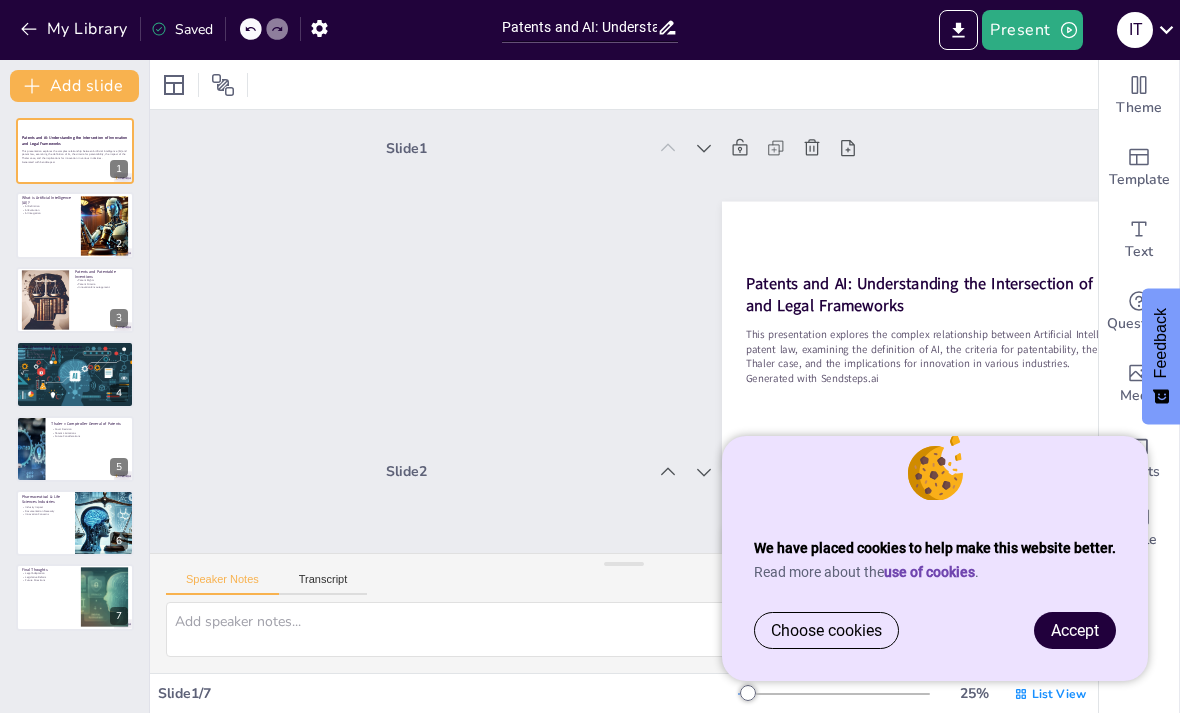 click on "Accept" at bounding box center [1075, 630] 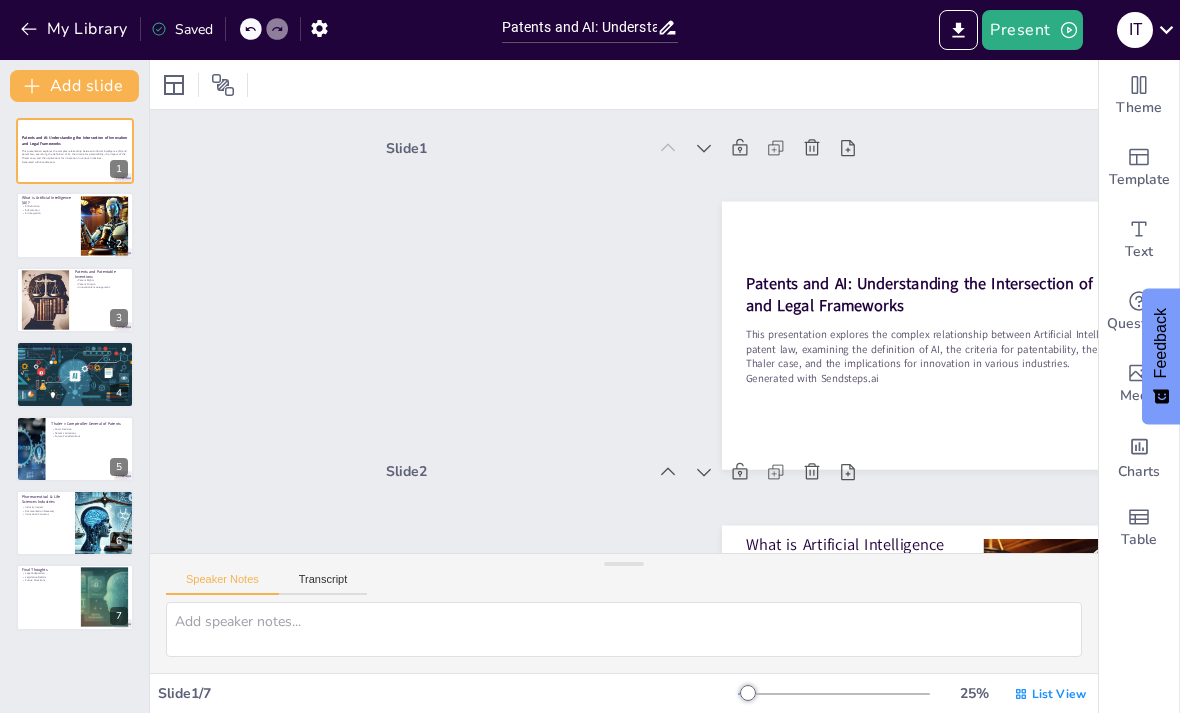 click on "This presentation explores the complex relationship between Artificial Intelligence (AI) and patent law, examining the definition of AI, the criteria for patentability, the impact of the Thaler case, and the implications for innovation in various industries." at bounding box center (75, 154) 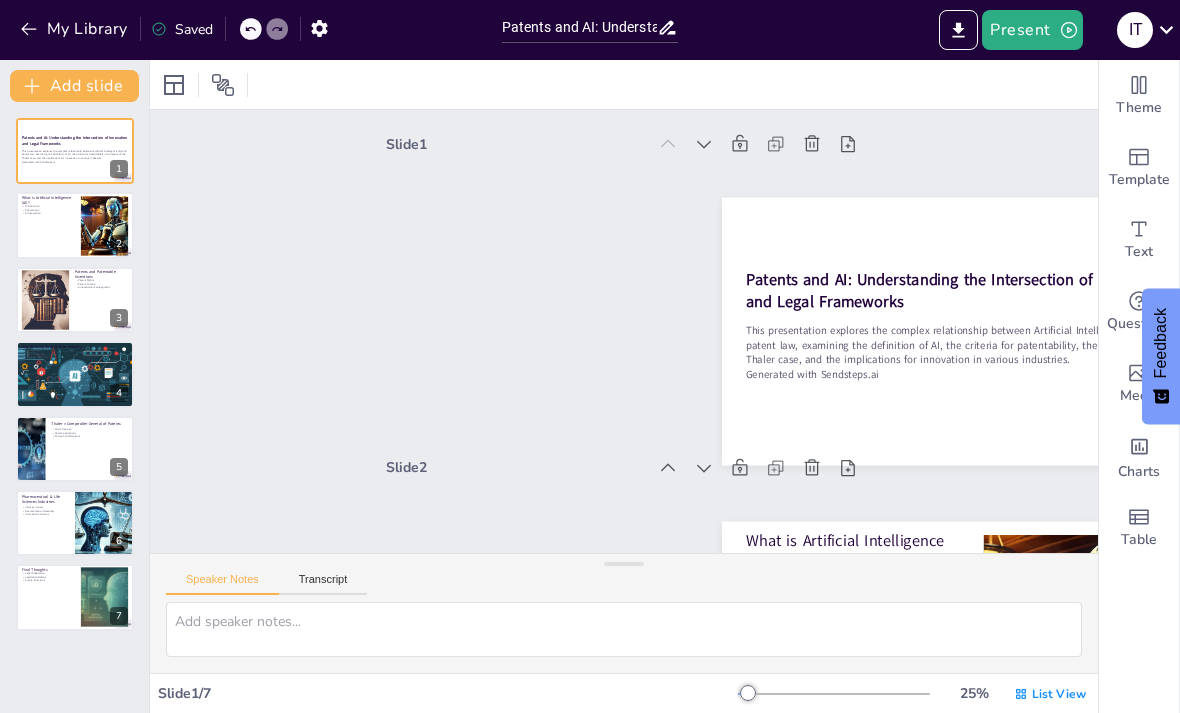 click at bounding box center (75, 225) 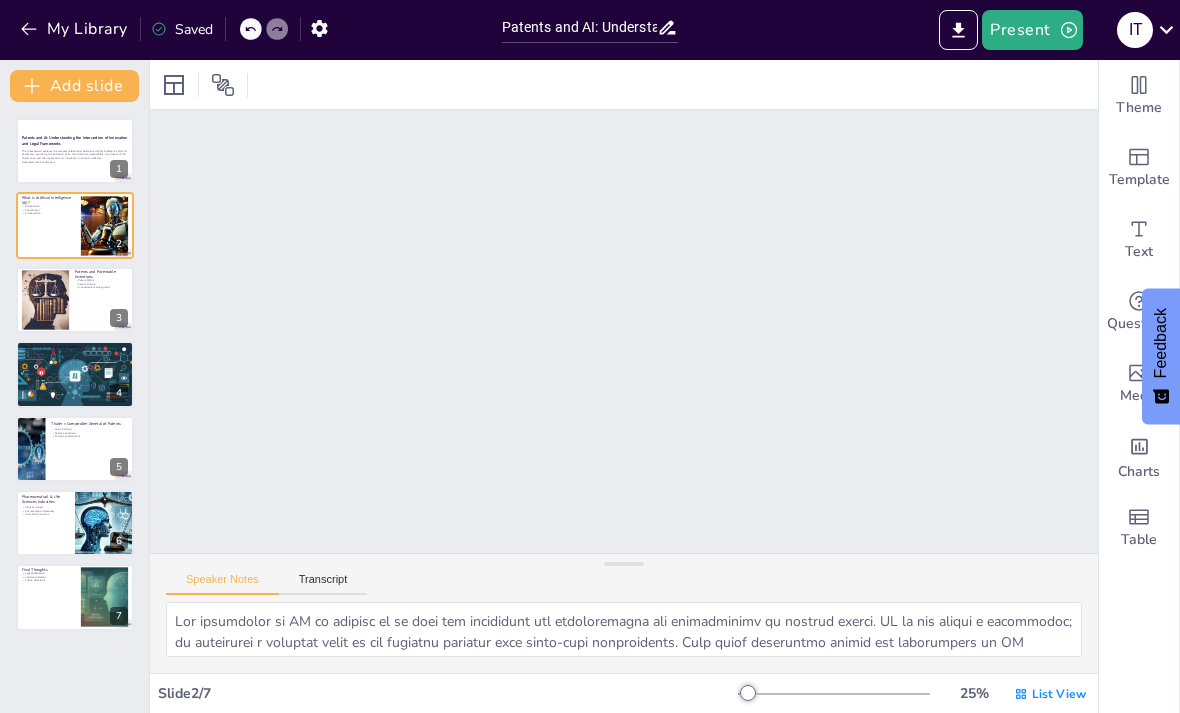 scroll, scrollTop: 327, scrollLeft: 0, axis: vertical 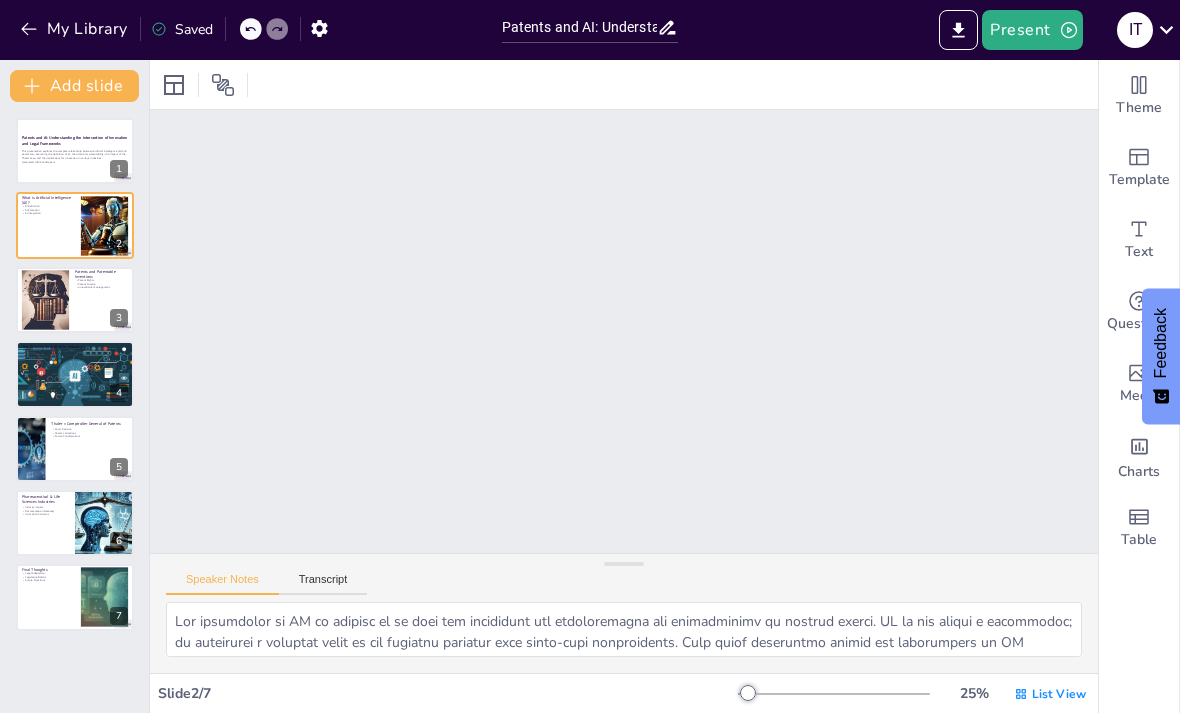 click at bounding box center (75, 300) 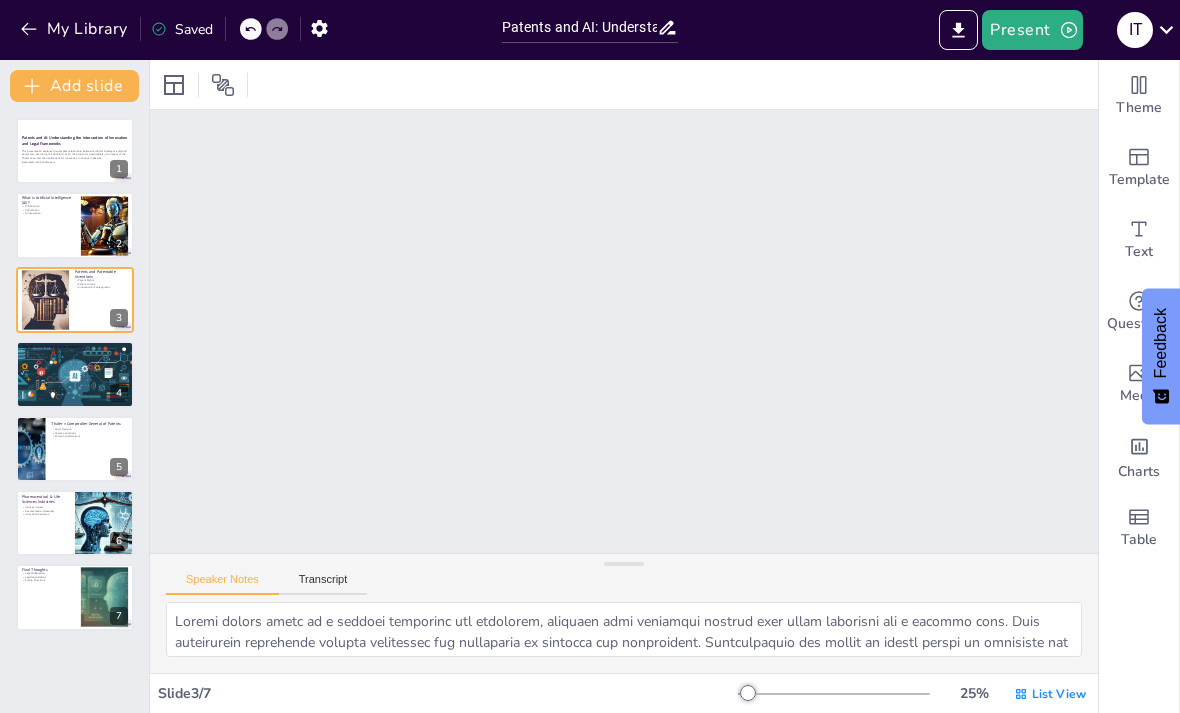 scroll, scrollTop: 651, scrollLeft: 0, axis: vertical 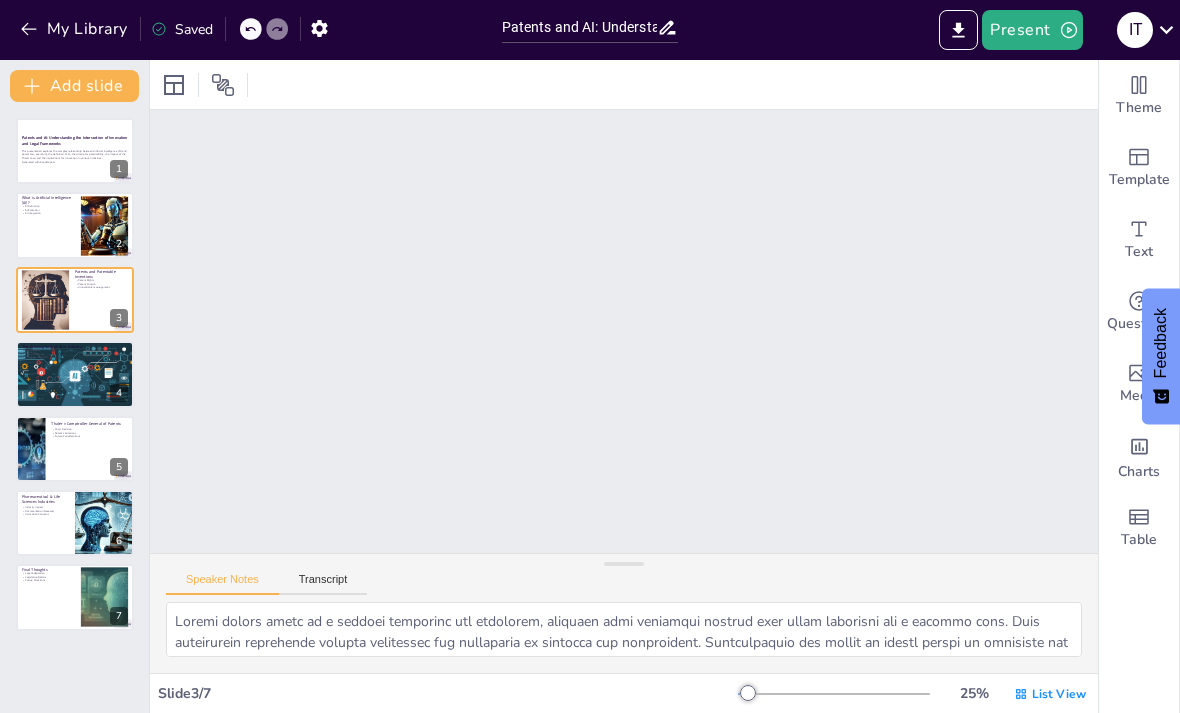 click on "Generated with Sendsteps.ai" at bounding box center [75, 162] 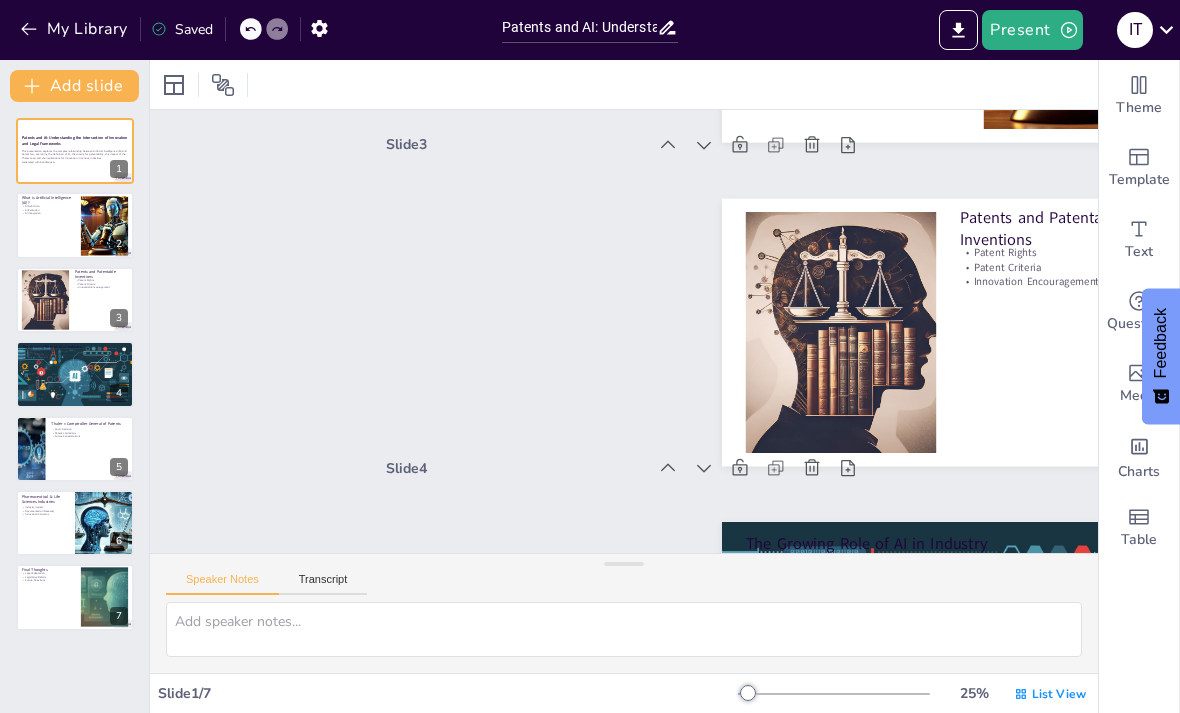 scroll, scrollTop: 4, scrollLeft: 0, axis: vertical 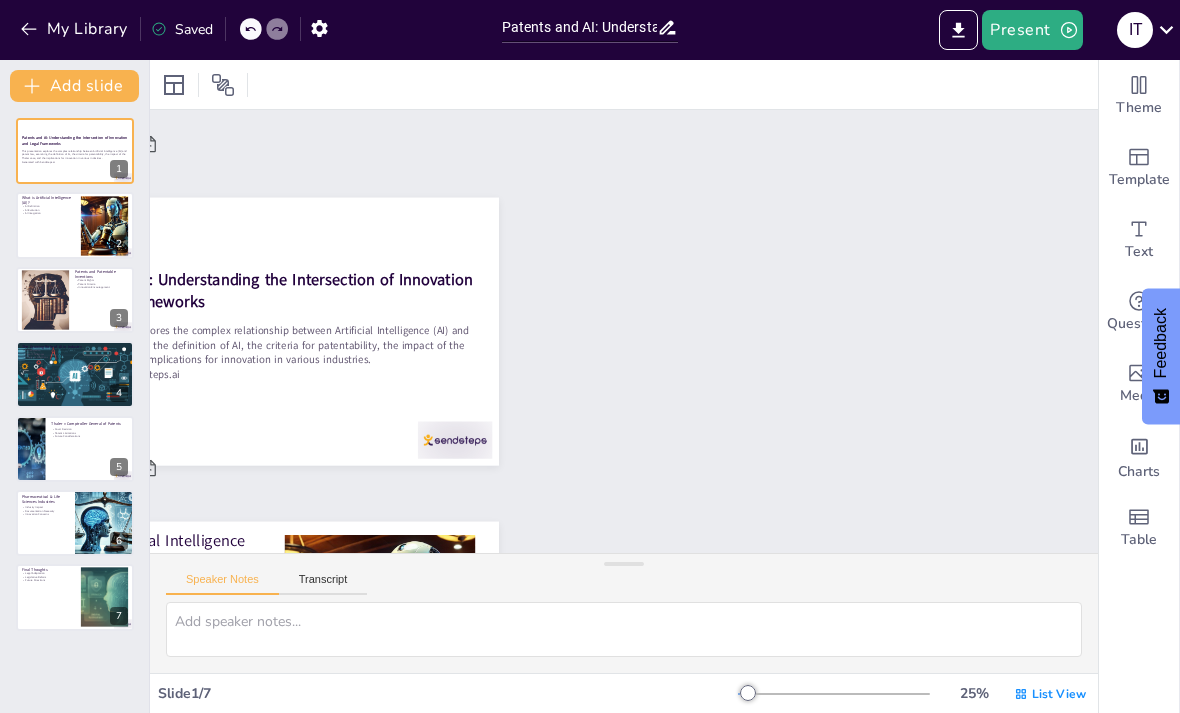 type on "The definition of AI is crucial as it lays the foundation for understanding its implications in various fields. AI is not merely a technology; it represents a paradigm shift in how machines interact with human-like intelligence. This broad definition allows for flexibility as AI continues to develop and find applications in numerous industries, from healthcare to finance.
The evolution of AI reflects its growing complexity and integration into everyday processes. As AI technologies advance, they increasingly mimic human cognitive functions, leading to new capabilities and applications. This evolution necessitates a continuous reassessment of how society views intelligence and the ethical implications of AI in decision-making processes.
The integration of AI into various sectors signifies a transformative shift in operational methodologies. Industries are leveraging AI to enhance efficiency and innovation, prompting legal frameworks to adapt accordingly. Understanding this integration is vital for policymak..." 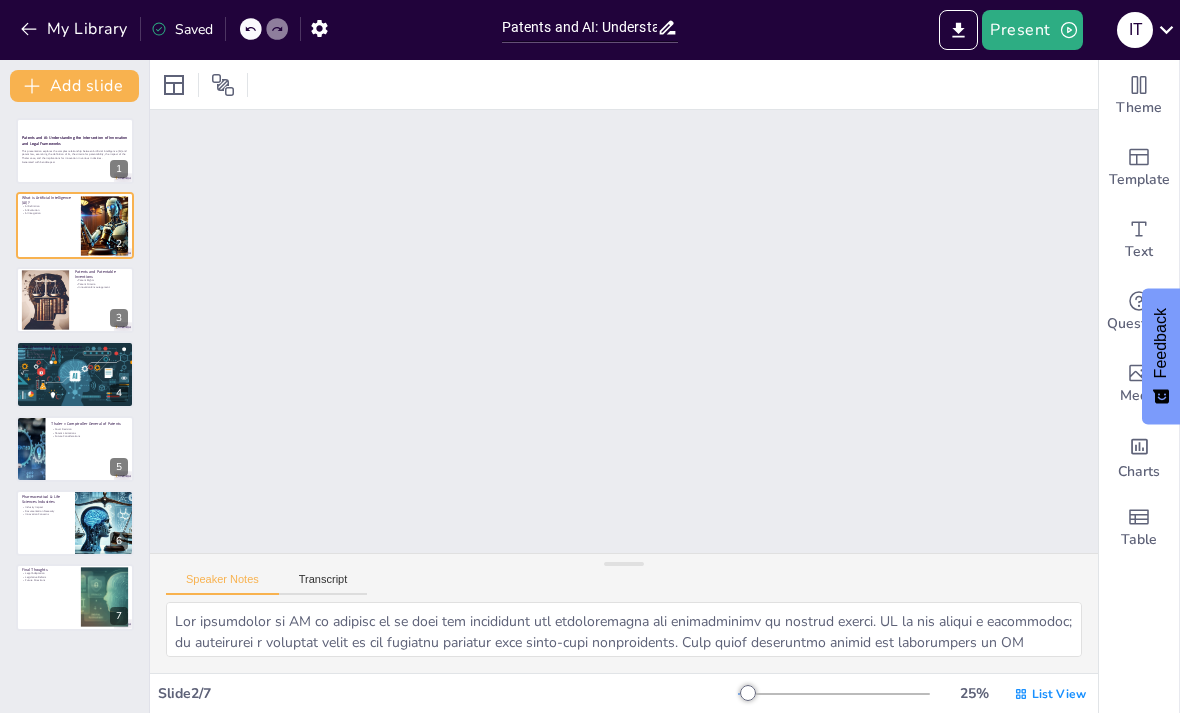 click on "This presentation explores the complex relationship between Artificial Intelligence (AI) and patent law, examining the definition of AI, the criteria for patentability, the impact of the Thaler case, and the implications for innovation in various industries." at bounding box center (75, 154) 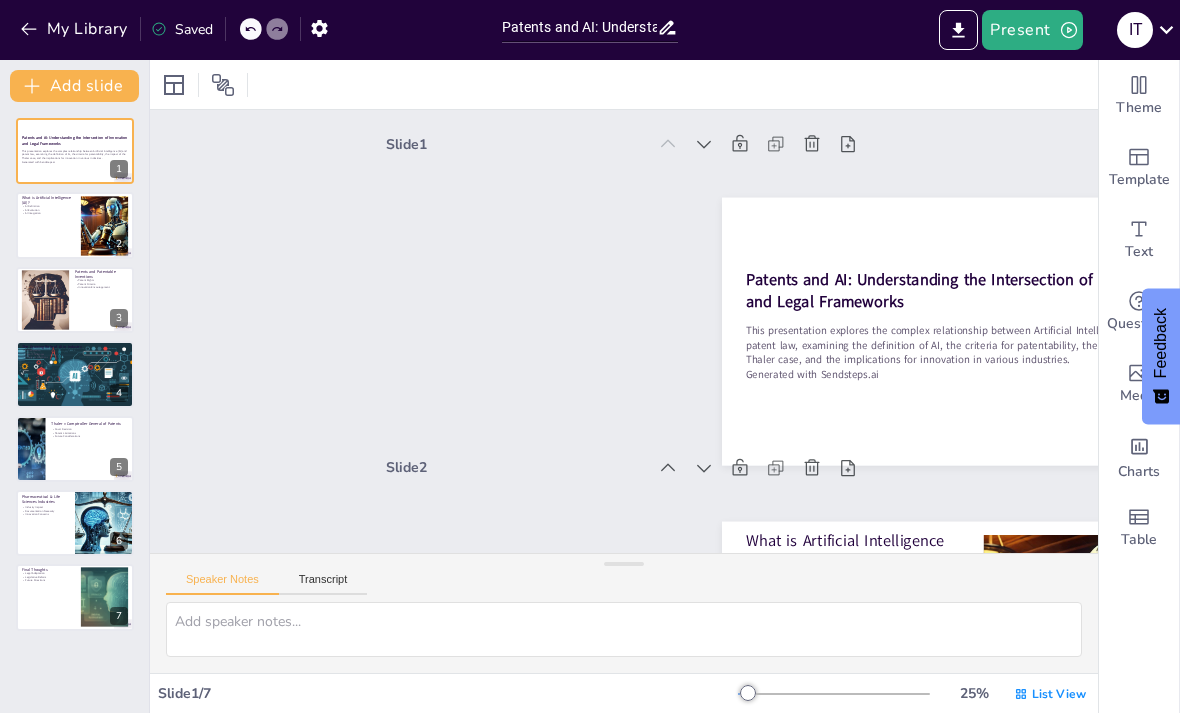 click on "Transcript" at bounding box center [323, 584] 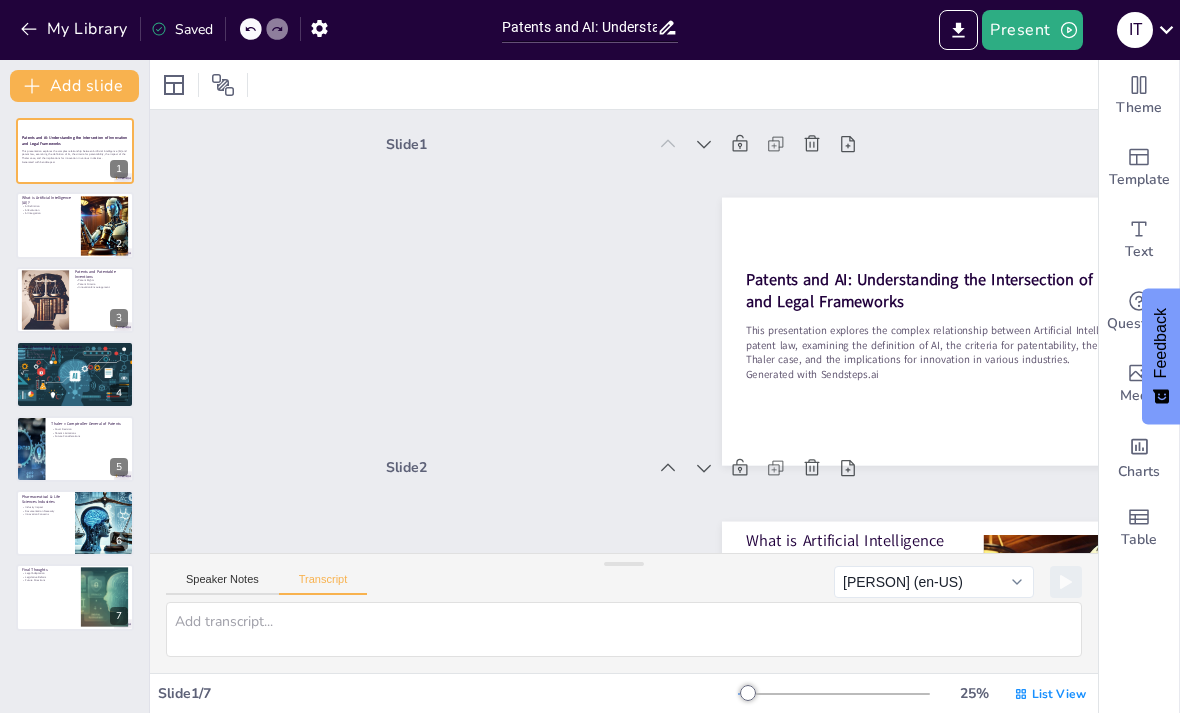 click on "Transcript" at bounding box center (323, 584) 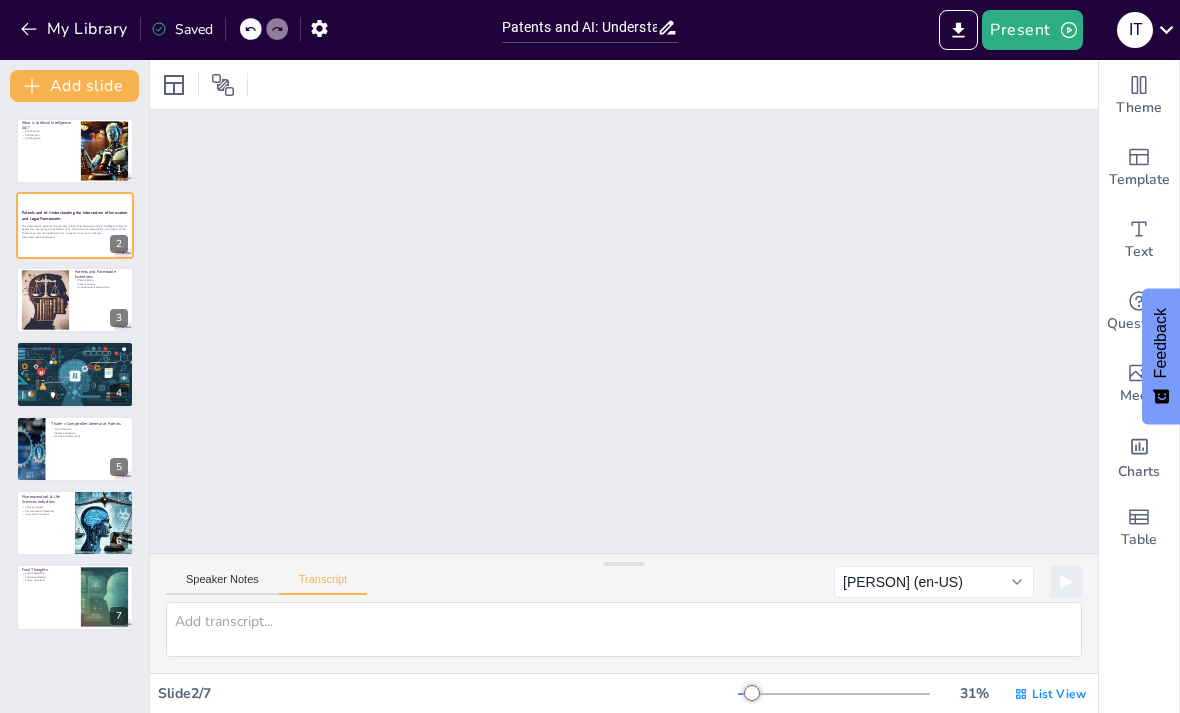click at bounding box center [75, 151] 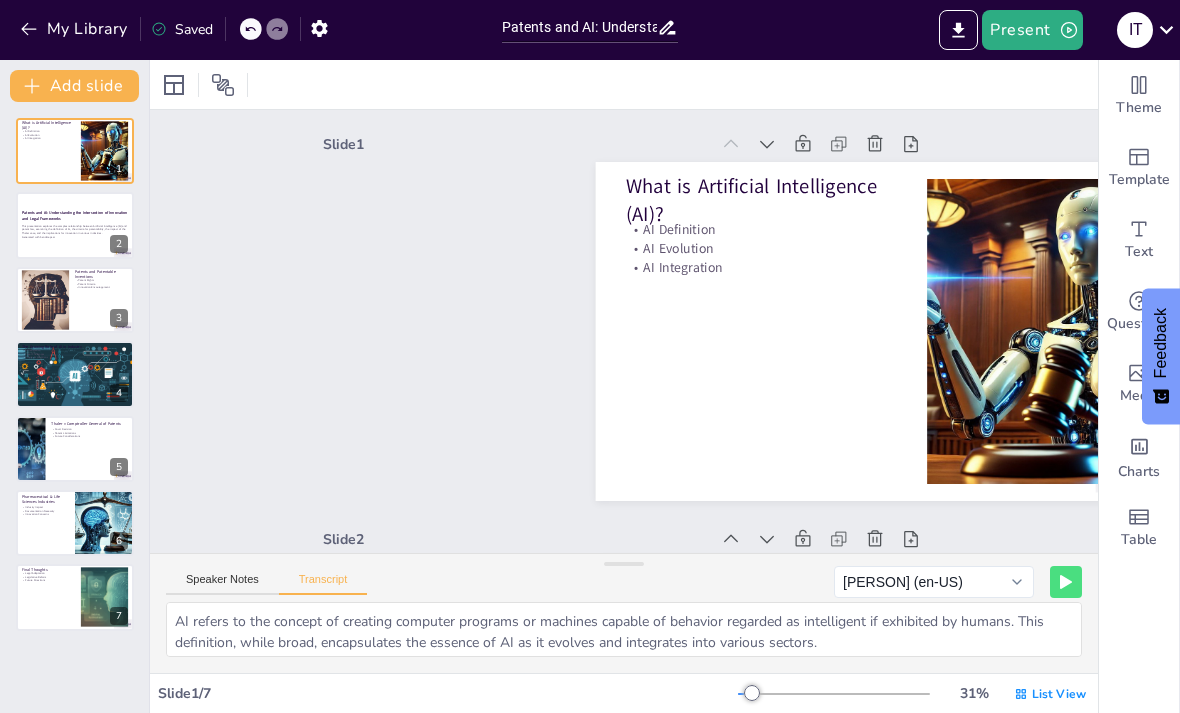 type on "AI refers to the concept of creating computer programs or machines capable of behavior regarded as intelligent if exhibited by humans. This definition, while broad, encapsulates the essence of AI as it evolves and integrates into various sectors." 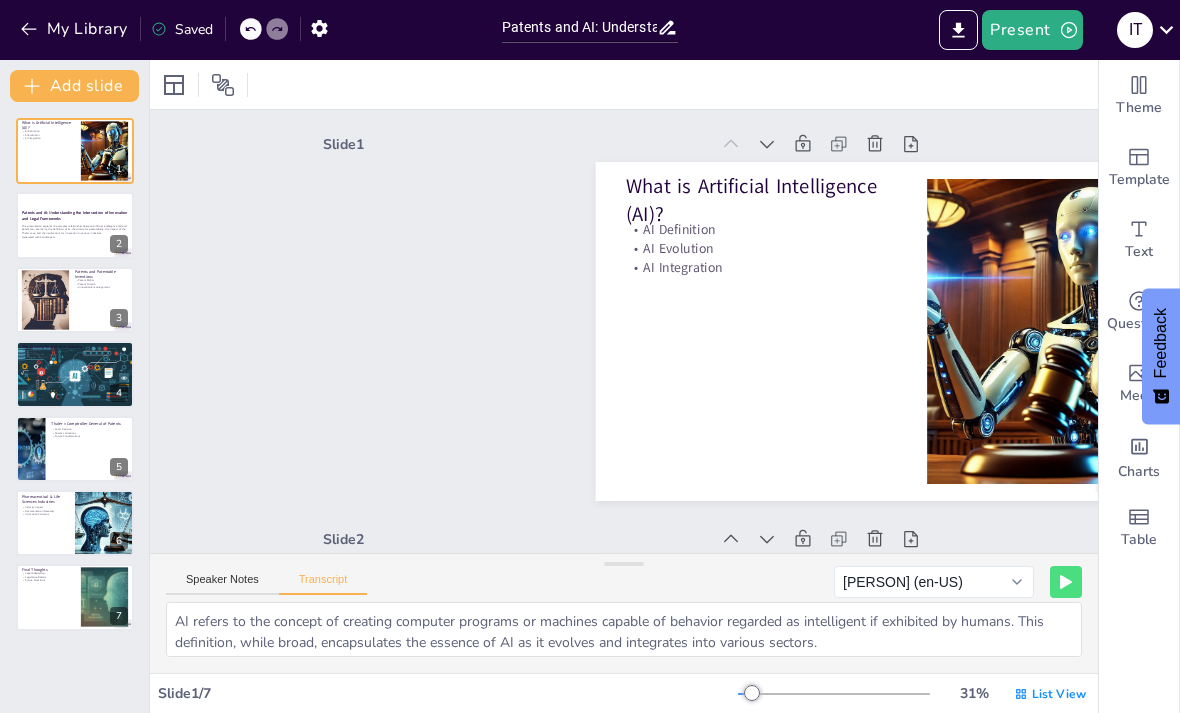 click on "The definition of AI is crucial as it lays the foundation for understanding its implications in various fields. AI is not merely a technology; it represents a paradigm shift in how machines interact with human-like intelligence. This broad definition allows for flexibility as AI continues to develop and find applications in numerous industries, from healthcare to finance.
The evolution of AI reflects its growing complexity and integration into everyday processes. As AI technologies advance, they increasingly mimic human cognitive functions, leading to new capabilities and applications. This evolution necessitates a continuous reassessment of how society views intelligence and the ethical implications of AI in decision-making processes.
The integration of AI into various sectors signifies a transformative shift in operational methodologies. Industries are leveraging AI to enhance efficiency and innovation, prompting legal frameworks to adapt accordingly. Understanding this integration is vital for policymak..." at bounding box center [75, 215] 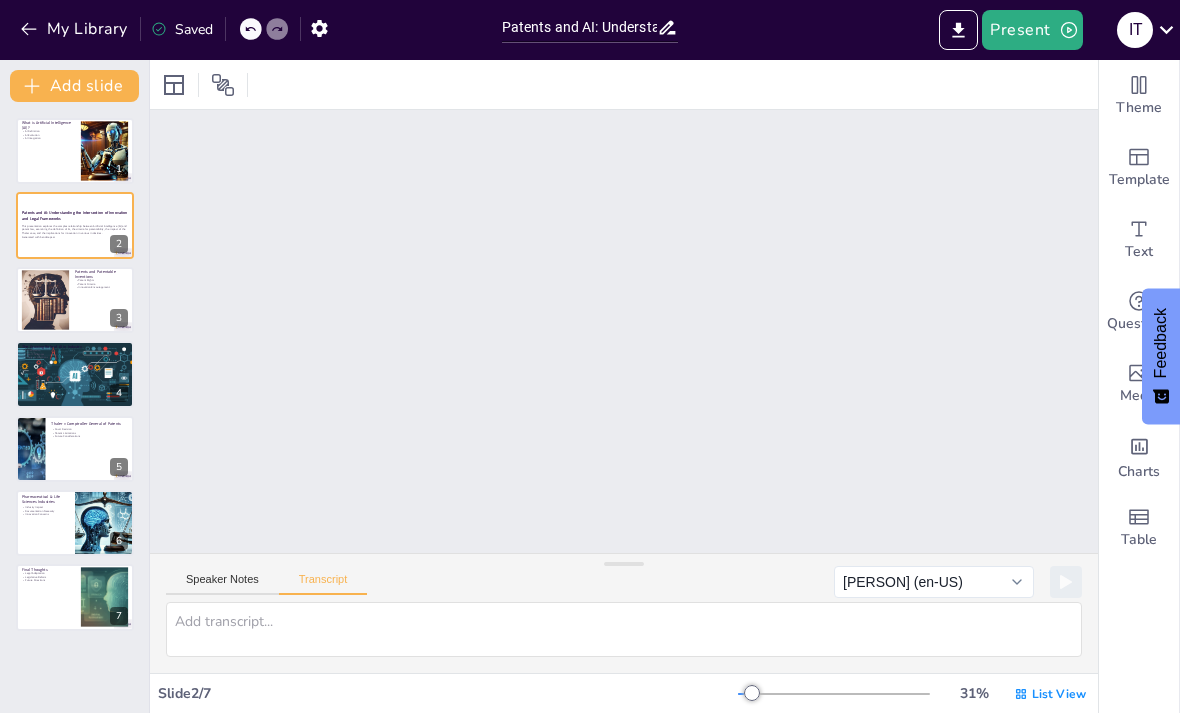 scroll, scrollTop: 399, scrollLeft: 0, axis: vertical 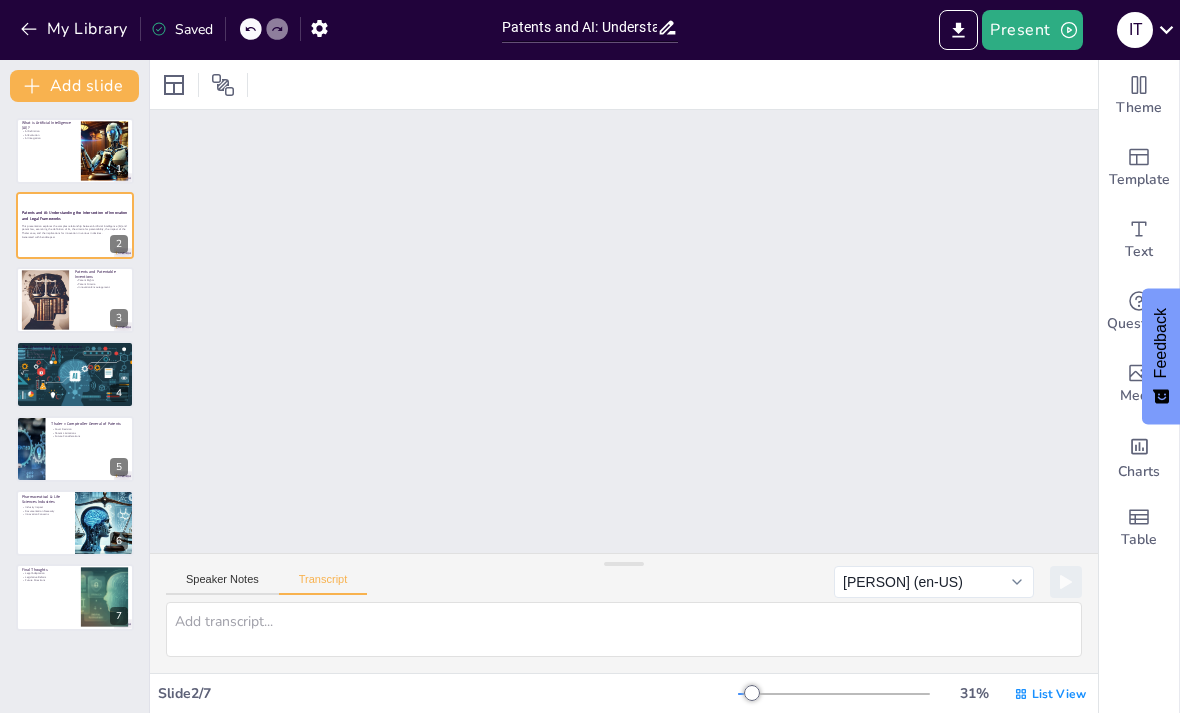 click at bounding box center [75, 151] 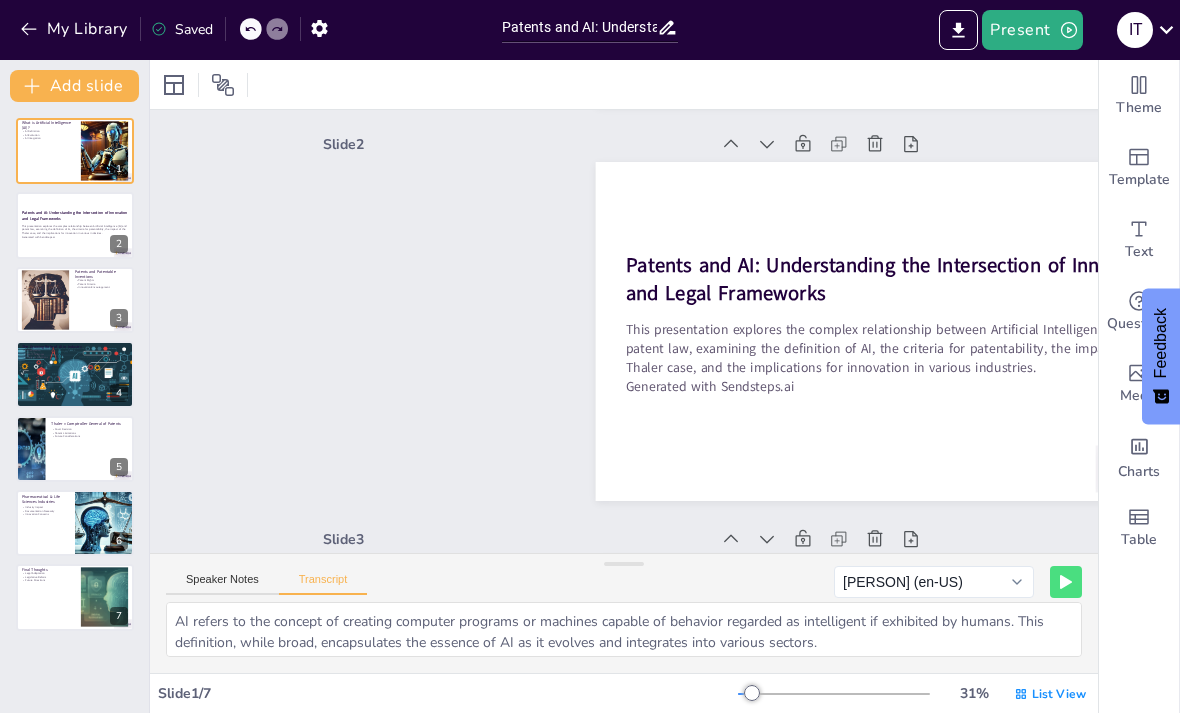 scroll, scrollTop: 4, scrollLeft: 0, axis: vertical 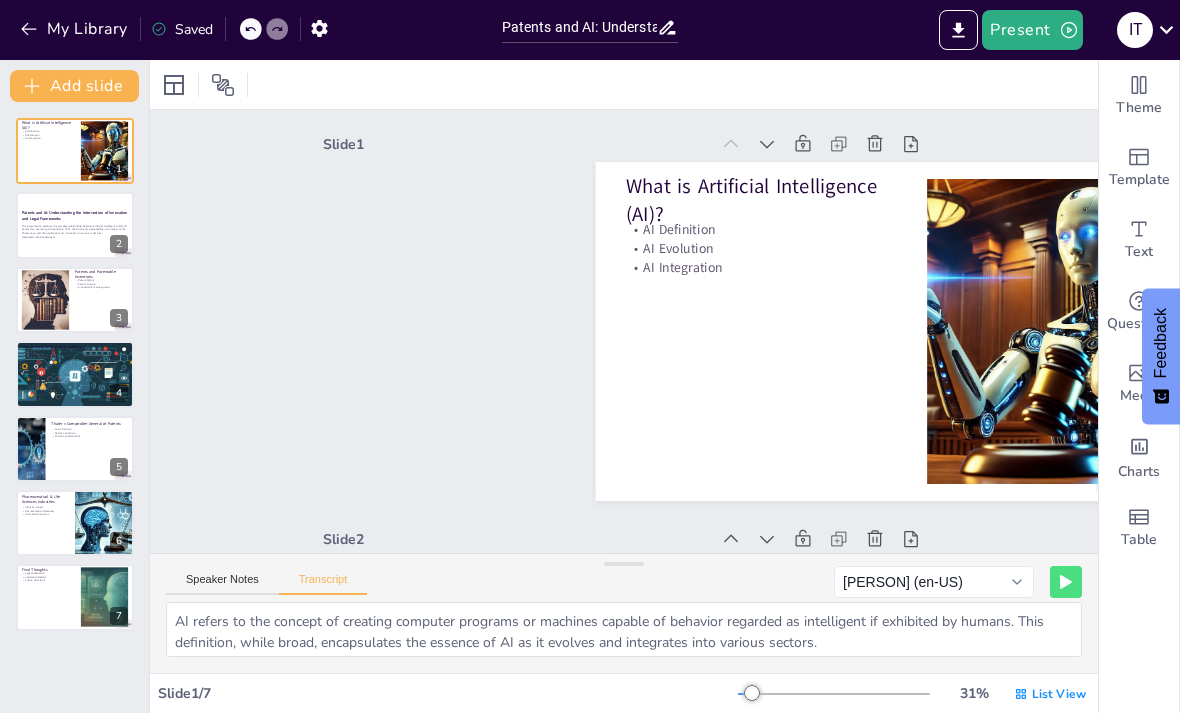click on "Speaker Notes Transcript Flo (en-US) Sandy (de-DE) Shelley (de-DE) Grandma (de-DE) Grandpa (de-DE) Eddy (de-DE) Reed (de-DE) Anna (de-DE) Rocko (de-DE) Flo (de-DE) Flo (en-US) Bahh (en-US) Albert (en-US) Fred (en-US) Jester (en-US) Organ (en-US) Cellos (en-US) Zarvox (en-US) Rocko (en-US) Shelley (en-US) Superstar (en-US) Grandma (en-US) Eddy (en-US) Bells (en-US) Grandpa (en-US) Trinoids (en-US) Kathy (en-US) Reed (en-US) Boing (en-US) Whisper (en-US) Good News (en-US) Wobble (en-US) Bad News (en-US) Bubbles (en-US) Samantha (en-US) Sandy (en-US) Junior (en-US) Ralph (en-US) Shelley (es-ES) Grandma (es-ES) Rocko (es-ES) Grandpa (es-ES) Flo (es-ES) Sandy (es-ES) Mónica (es-ES) Eddy (es-ES) Reed (es-ES) Xander (nl-NL)" at bounding box center (624, 578) 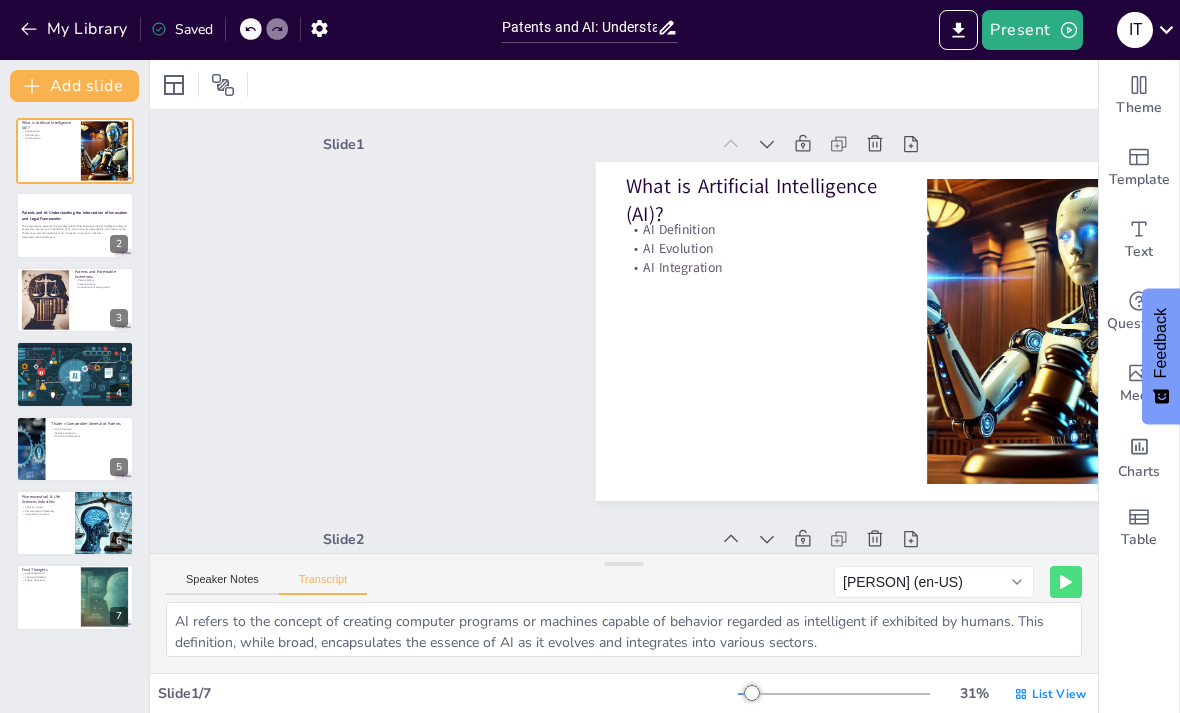 click on "Speaker Notes" at bounding box center (222, 584) 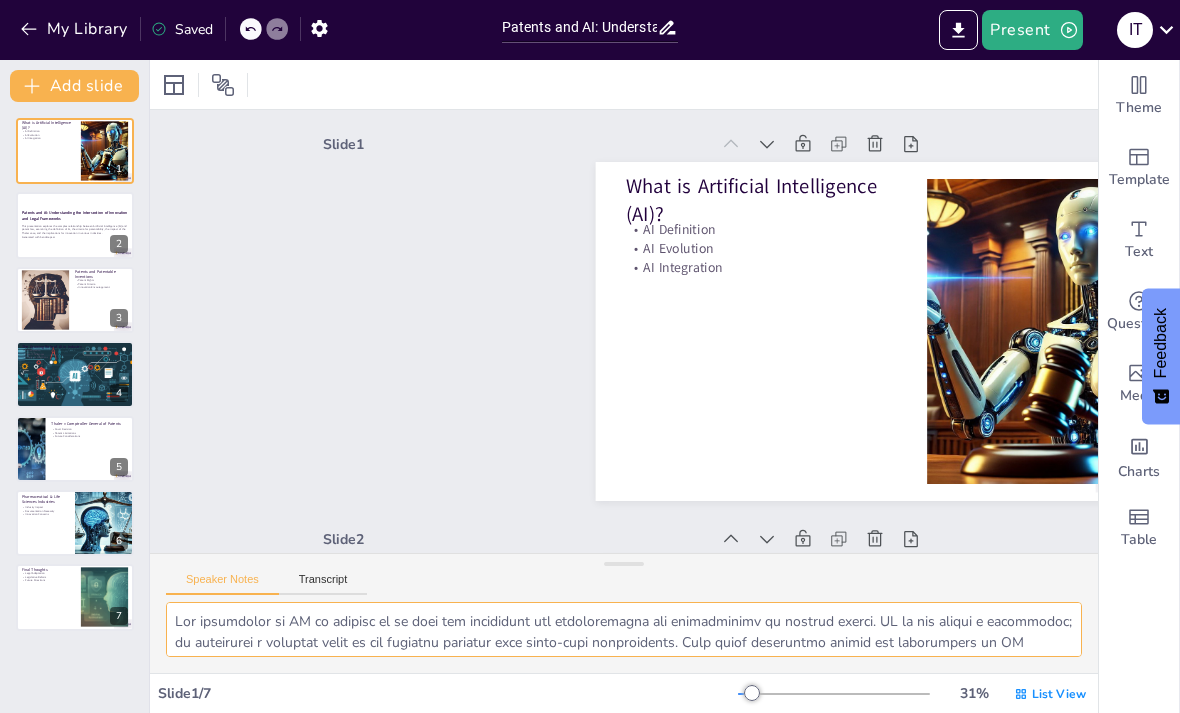 click at bounding box center (624, 629) 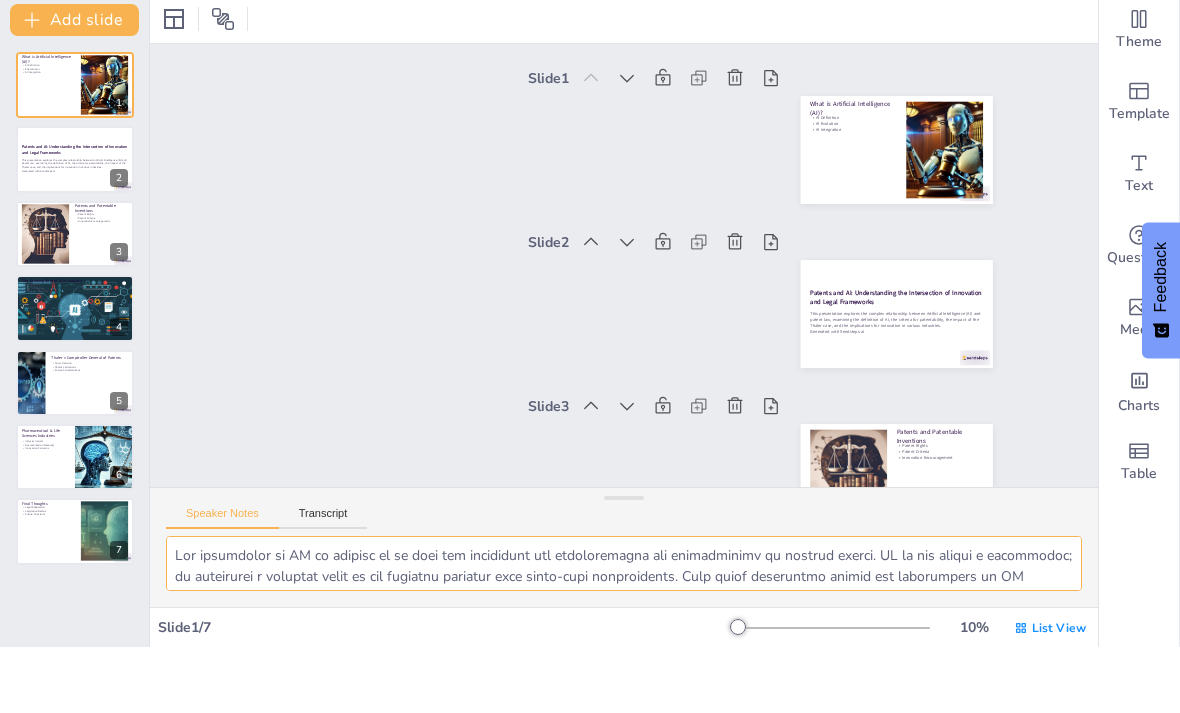 click on "This presentation explores the complex relationship between Artificial Intelligence (AI) and patent law, examining the definition of AI, the criteria for patentability, the impact of the Thaler case, and the implications for innovation in various industries." at bounding box center [75, 228] 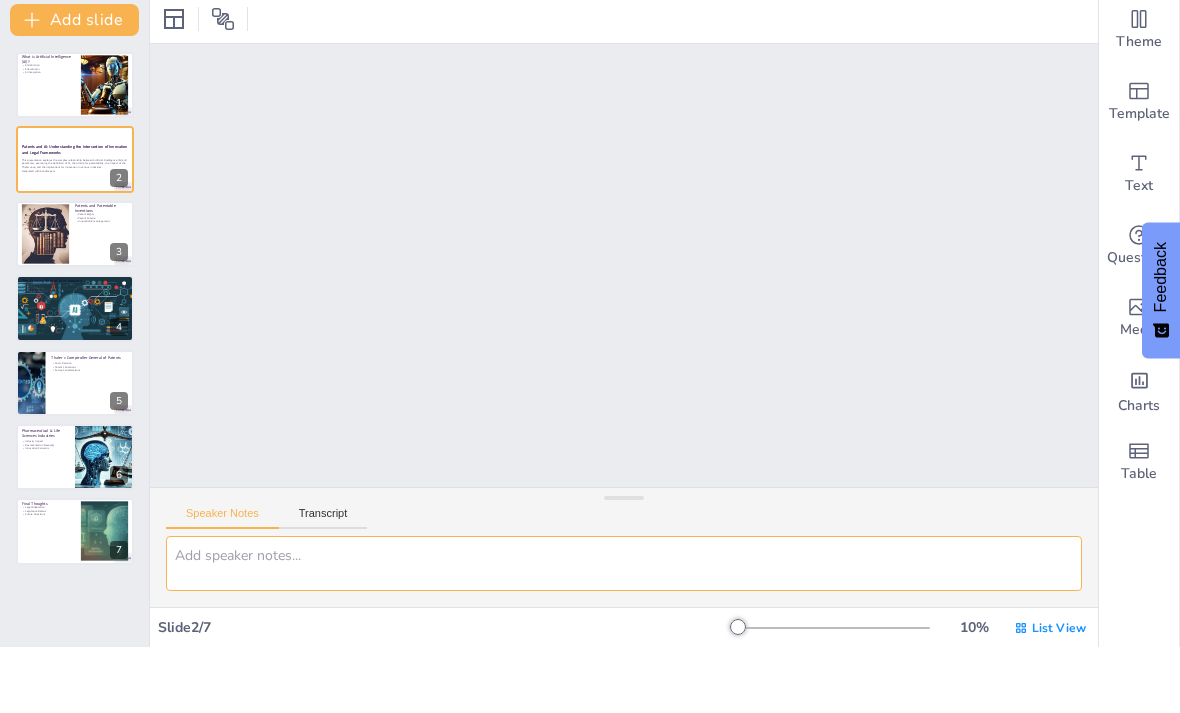 scroll, scrollTop: 52, scrollLeft: 0, axis: vertical 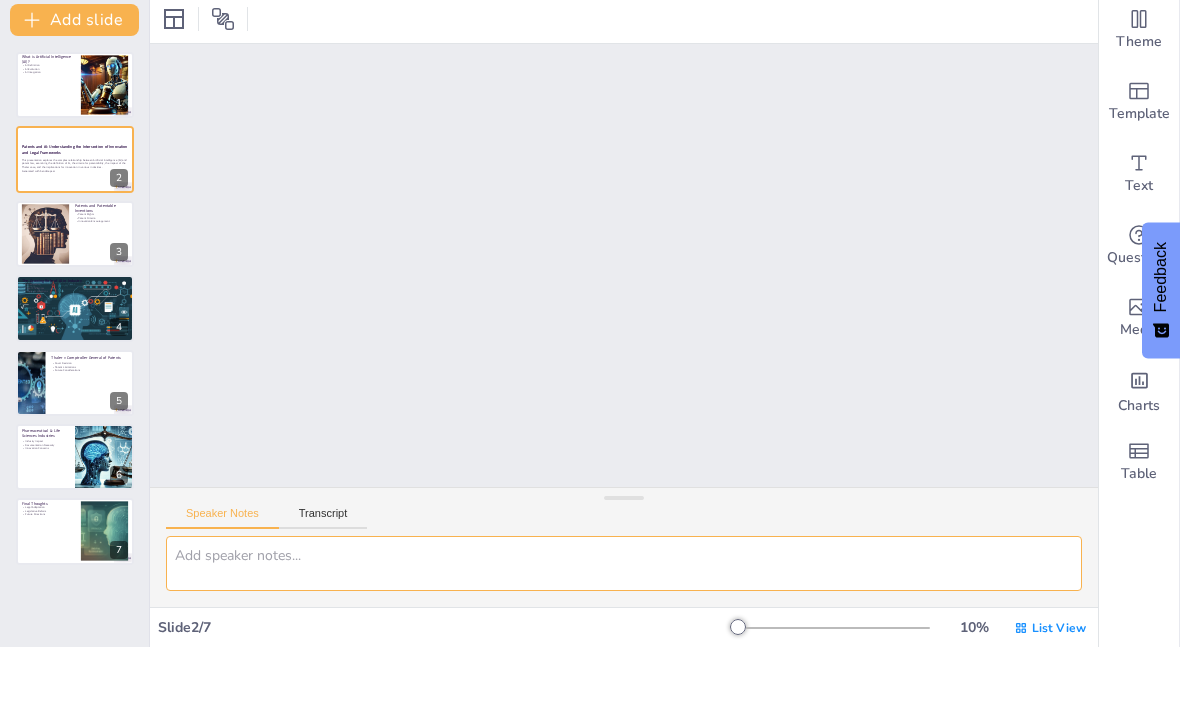 click at bounding box center [75, 151] 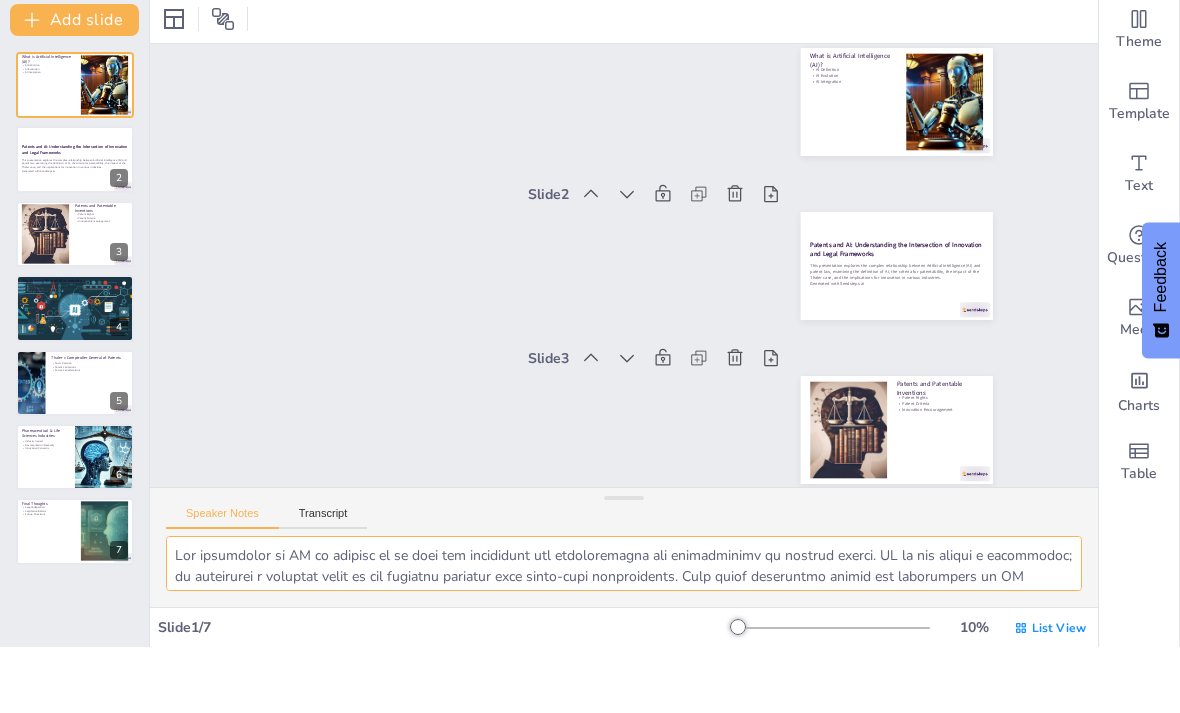 scroll, scrollTop: 0, scrollLeft: 0, axis: both 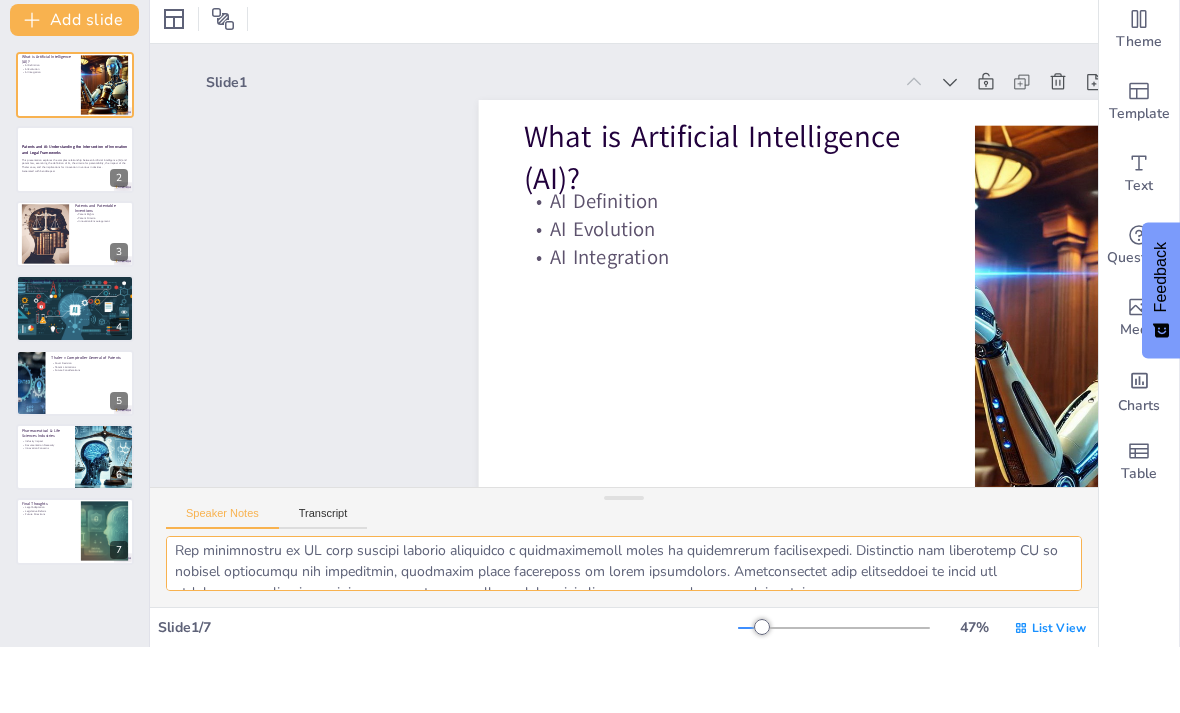 click at bounding box center (624, 629) 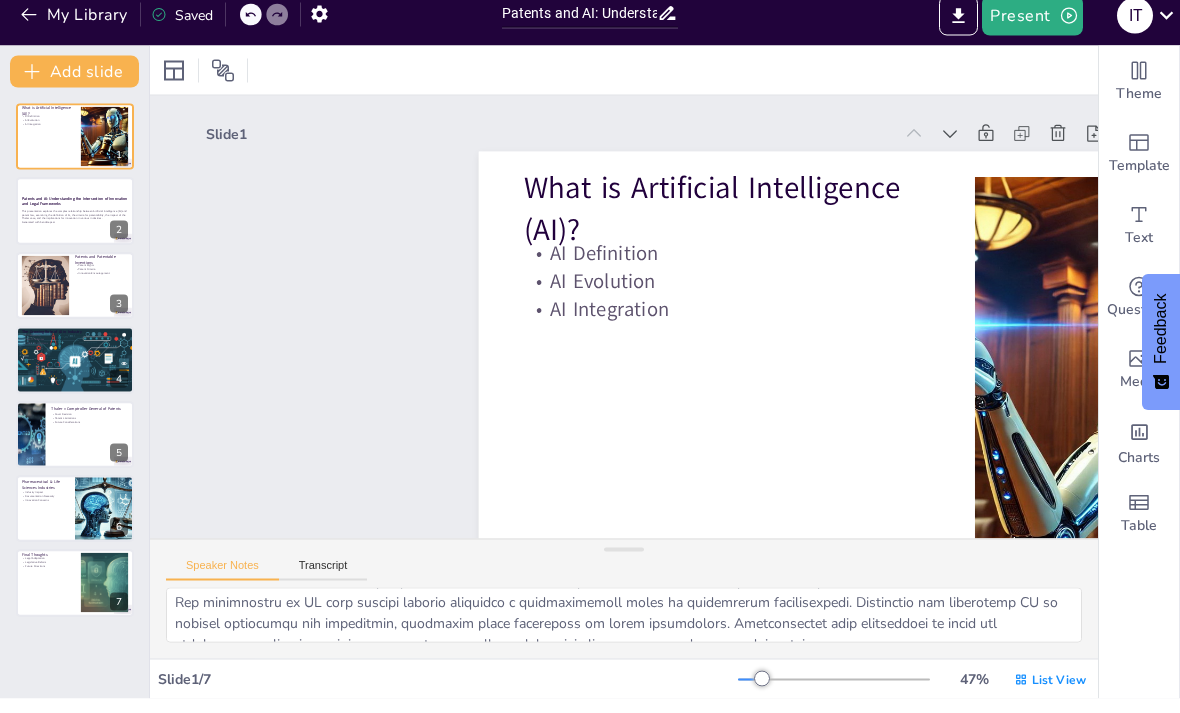 click 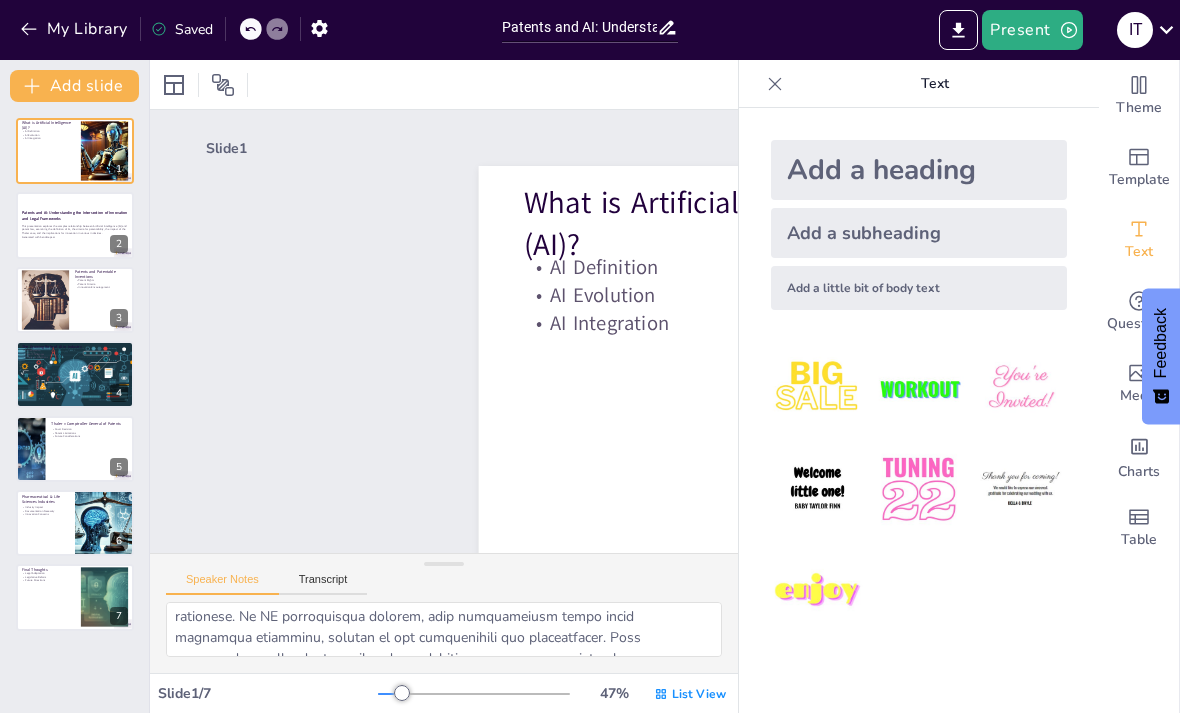 click on "Add a little bit of body text" at bounding box center [919, 288] 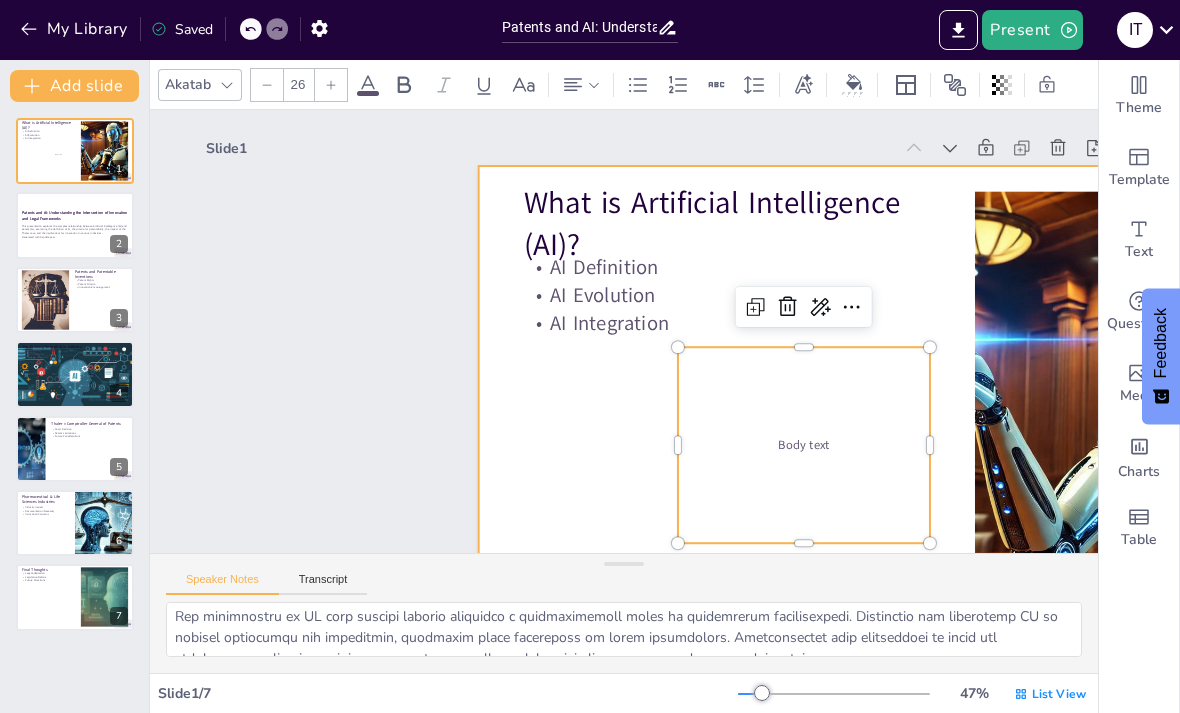click at bounding box center (919, 451) 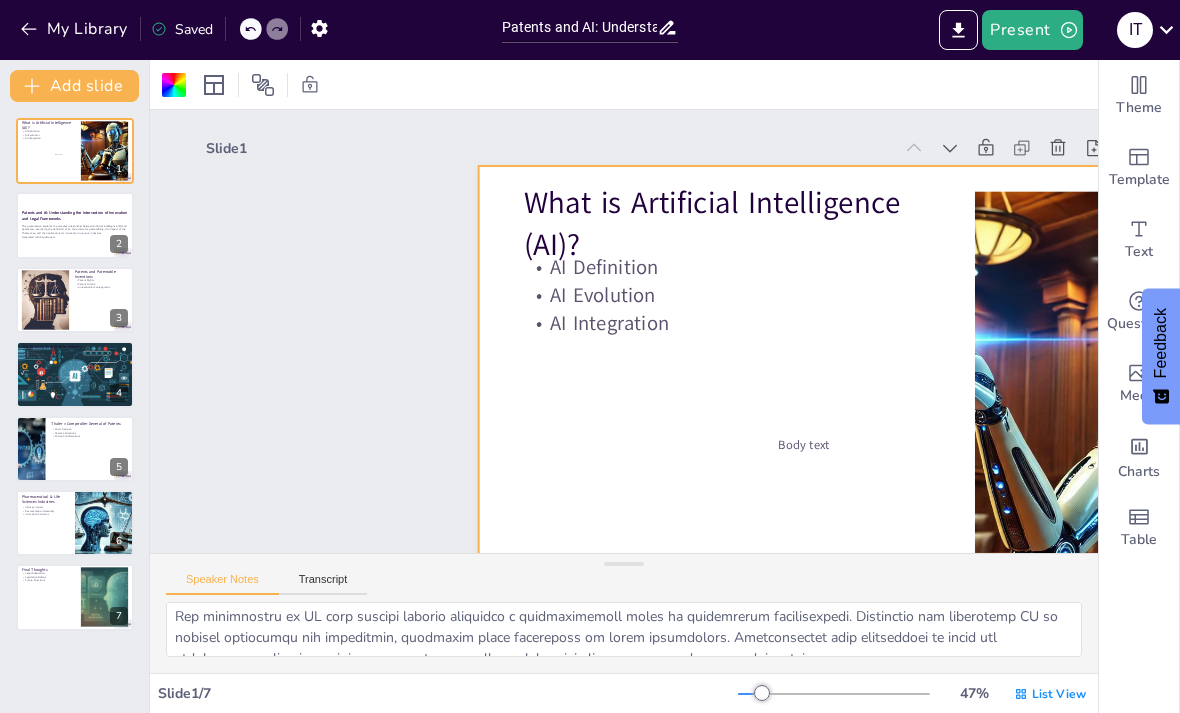 click at bounding box center (930, 420) 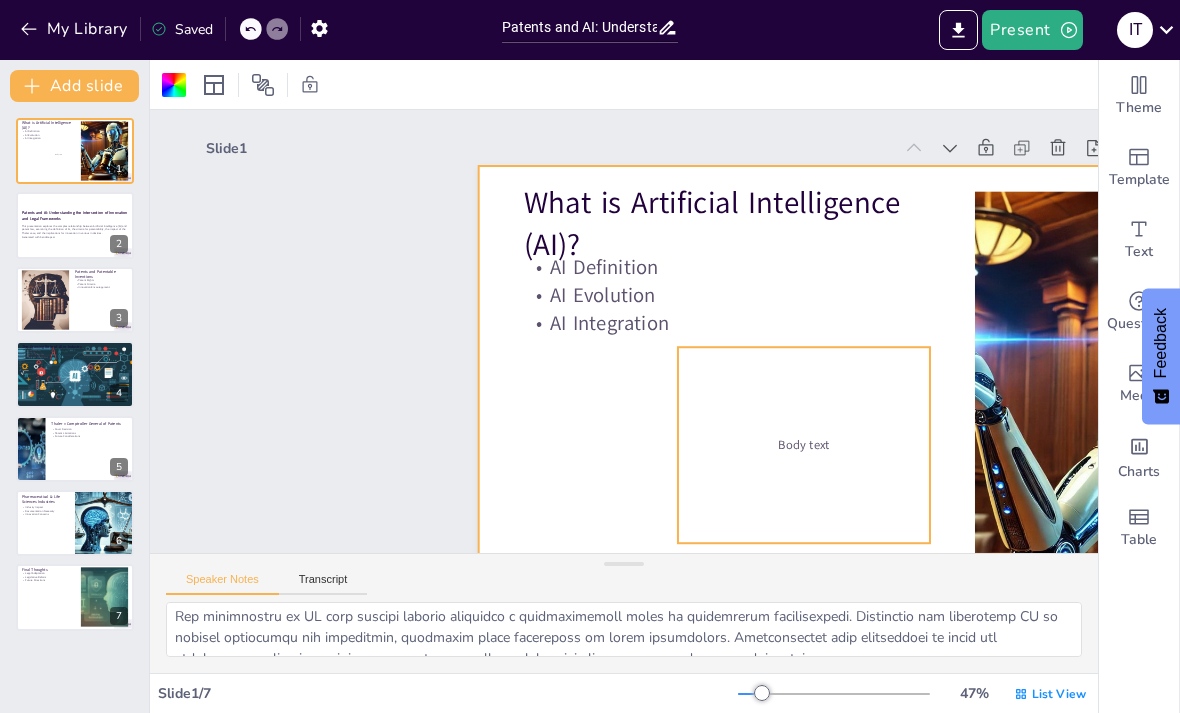 click on "Body text" at bounding box center (803, 445) 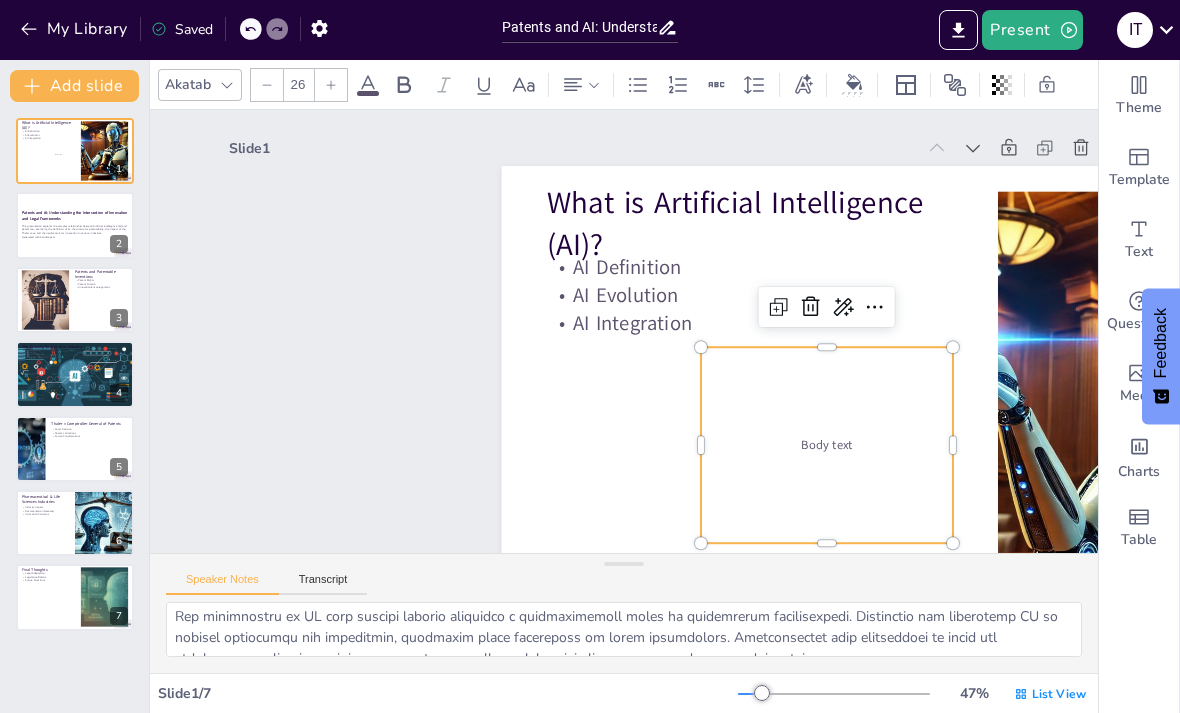 click at bounding box center (953, 347) 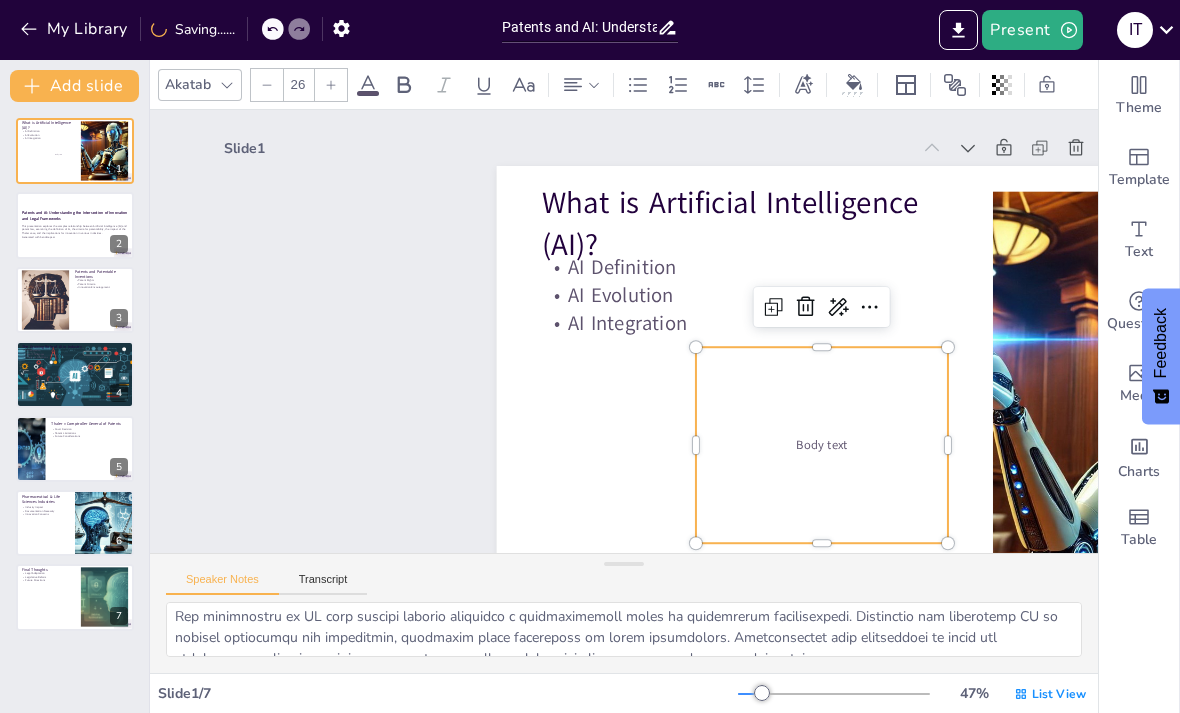 click at bounding box center (834, 593) 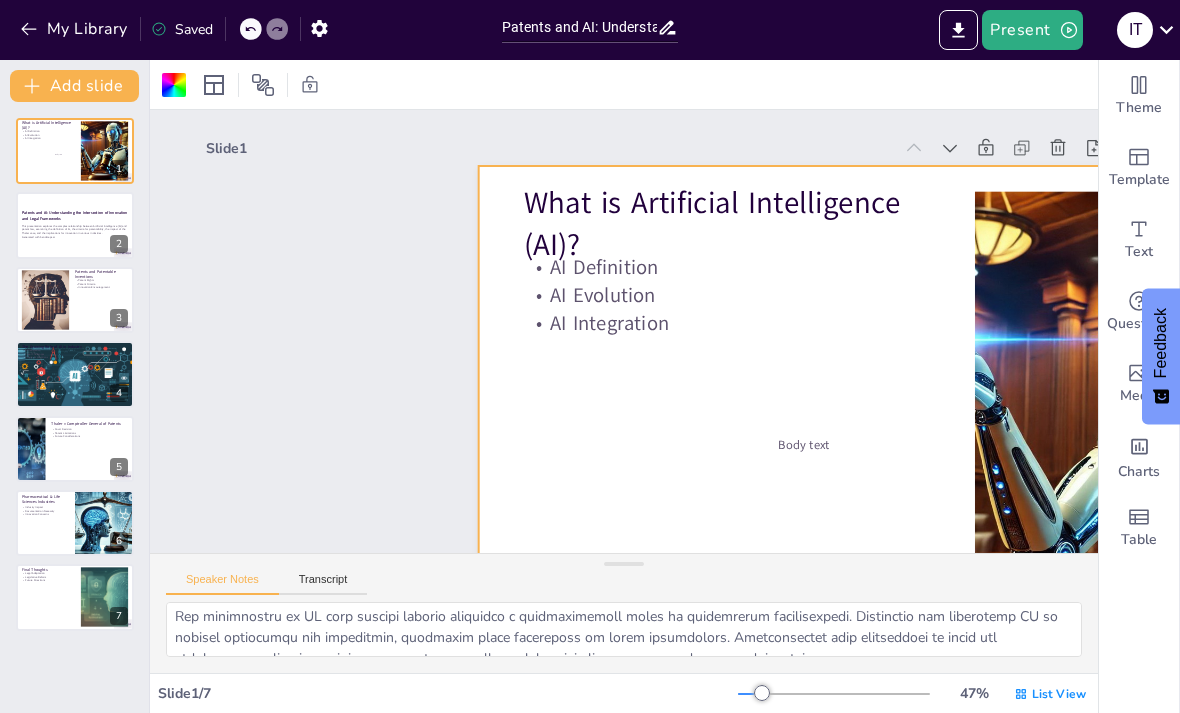 click on "Body text" at bounding box center (777, 479) 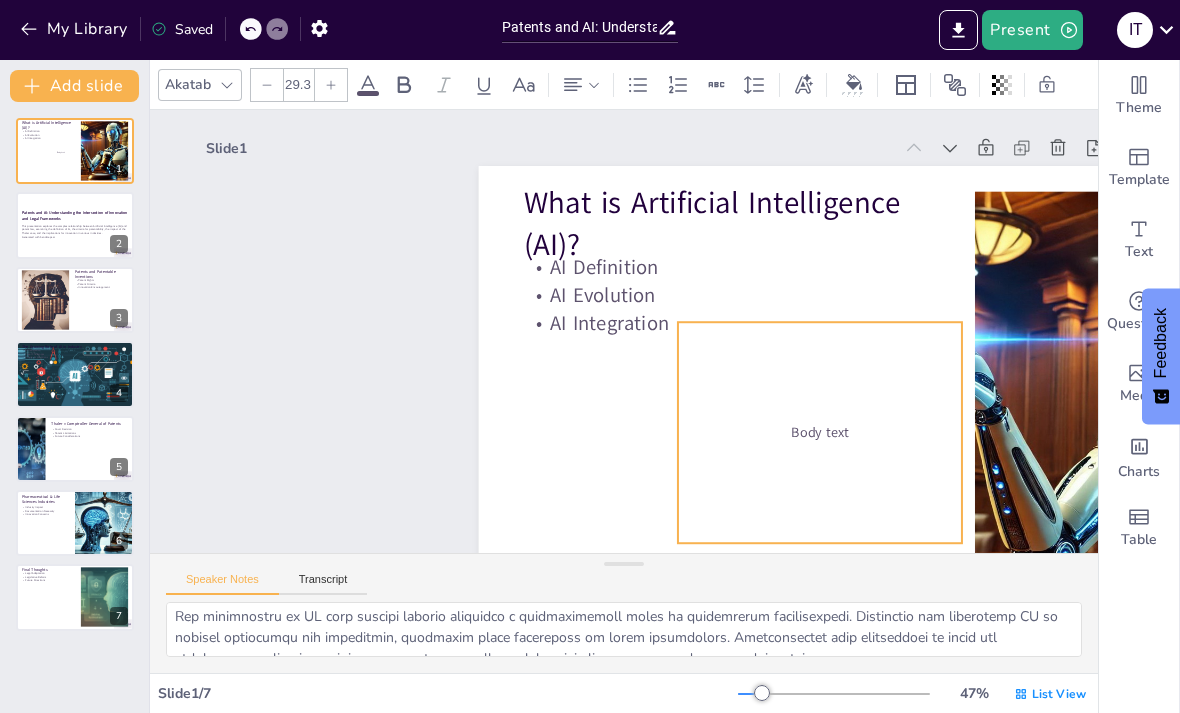 click on "AI Evolution" at bounding box center (727, 295) 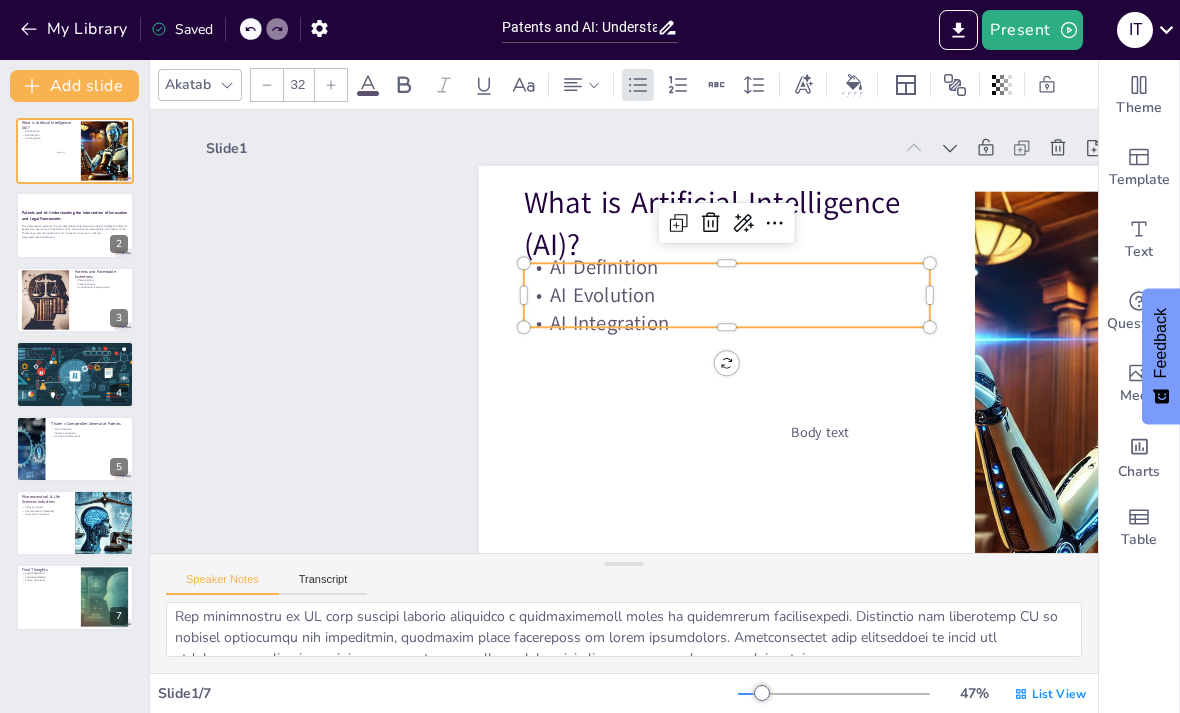 click on "Body text" at bounding box center (820, 432) 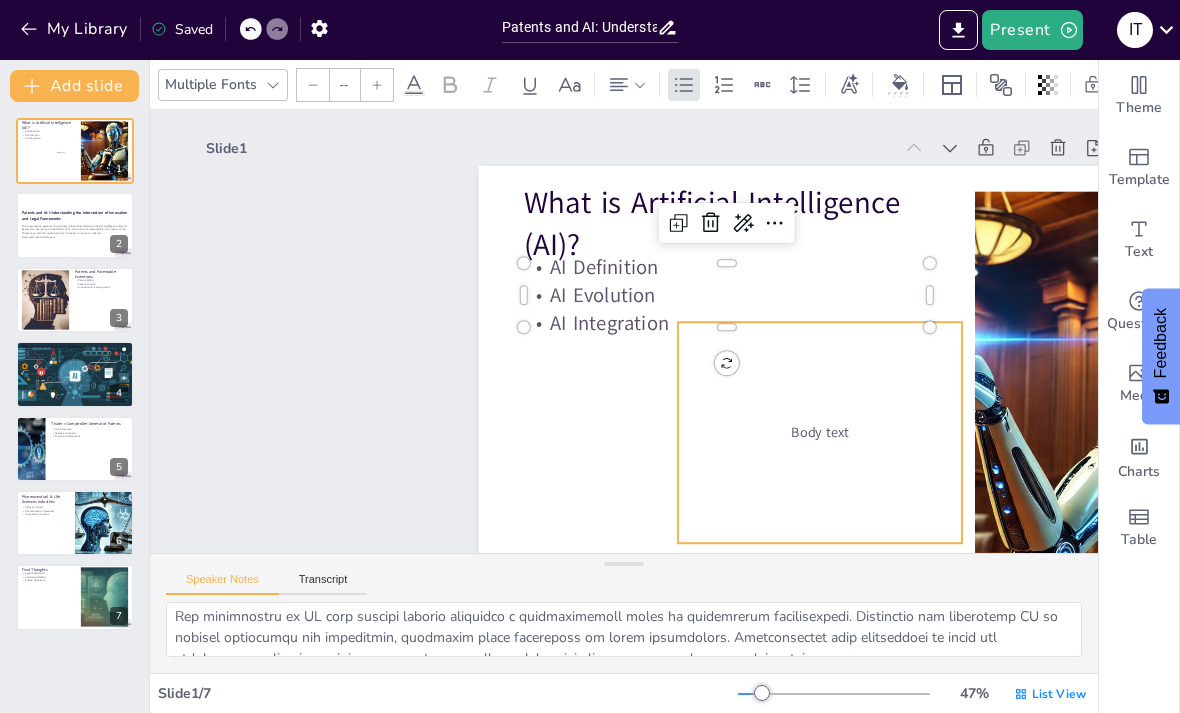type on "29.3" 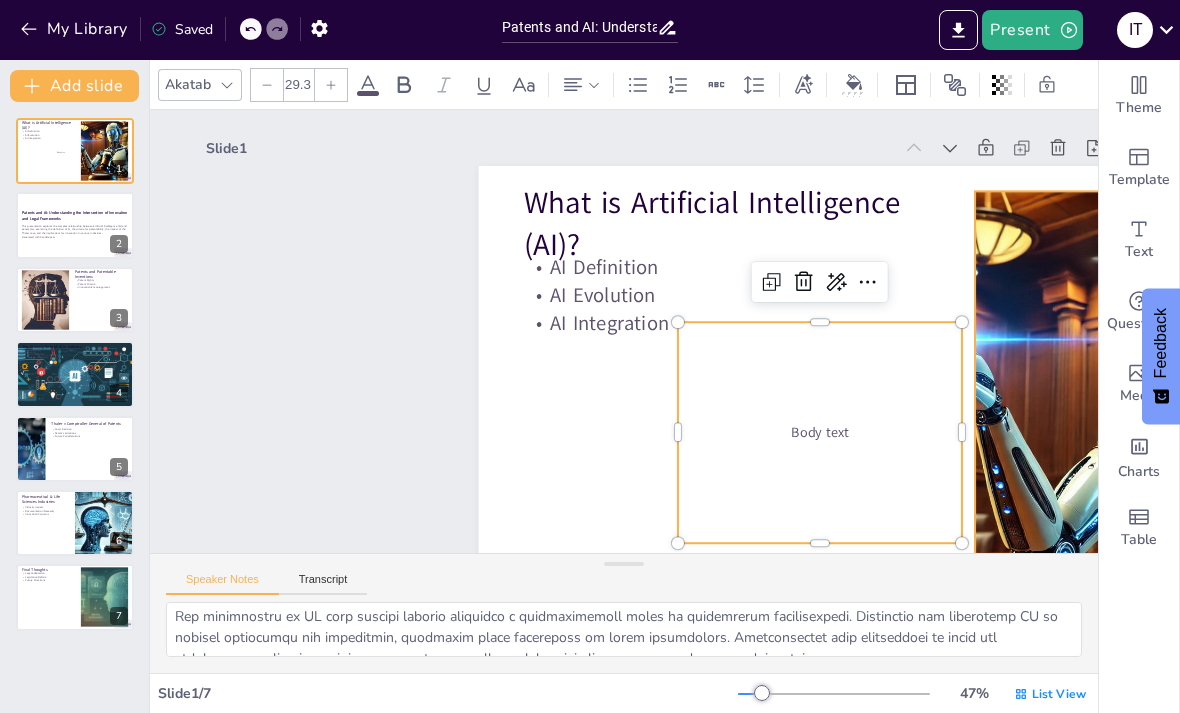 click at bounding box center [1156, 419] 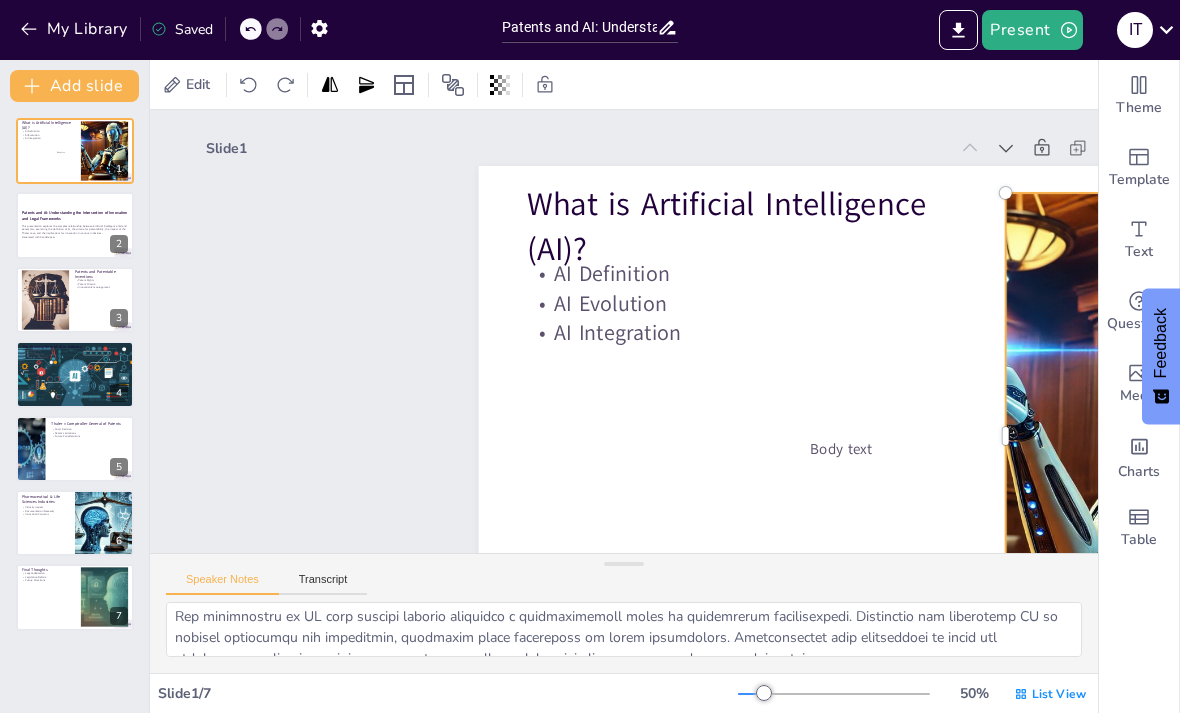 click at bounding box center (958, 30) 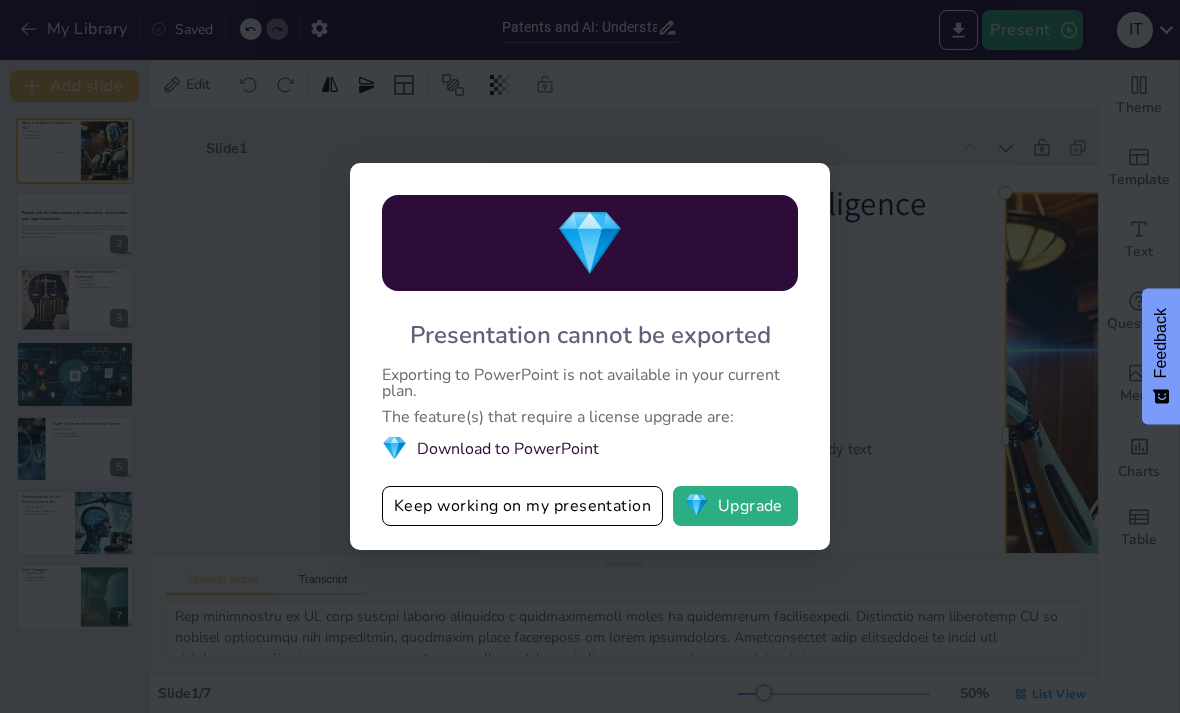 click on "💎 Presentation cannot be exported Exporting to PowerPoint is not available in your current plan. The feature(s) that require a license upgrade are: 💎 Download to PowerPoint Keep working on my presentation 💎 Upgrade" at bounding box center (590, 356) 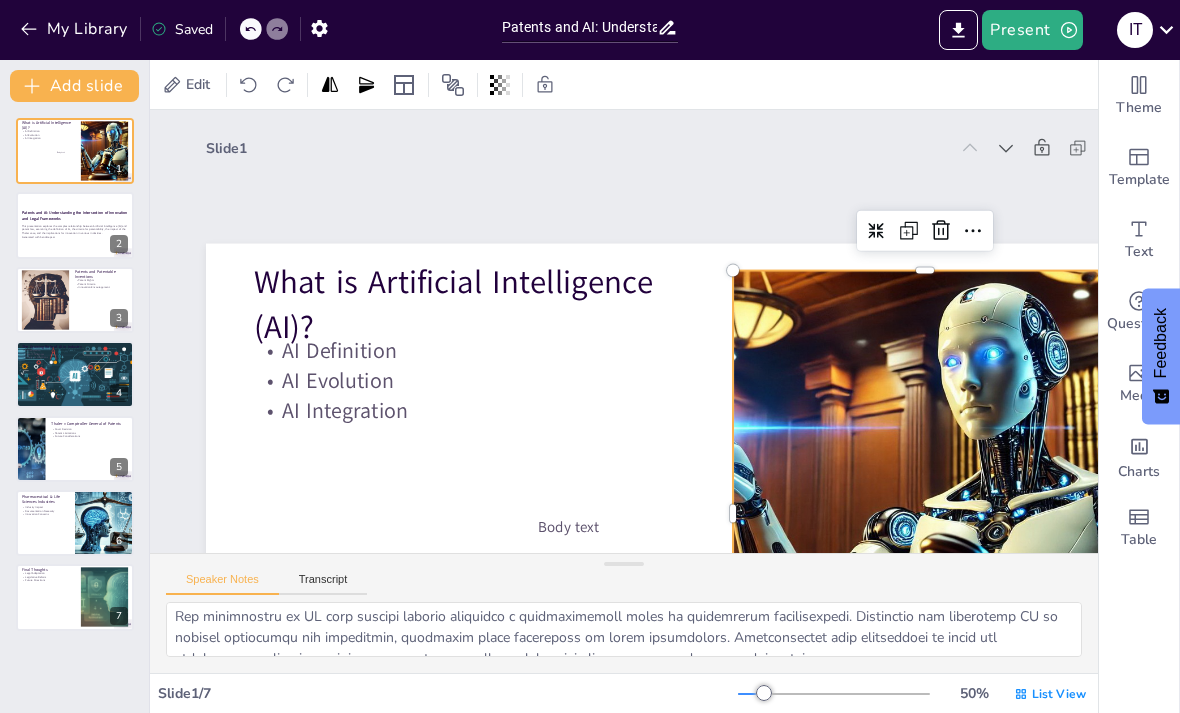 click on "Slide  1 What is Artificial Intelligence (AI)? AI Definition AI Evolution AI Integration Body text" at bounding box center (685, 419) 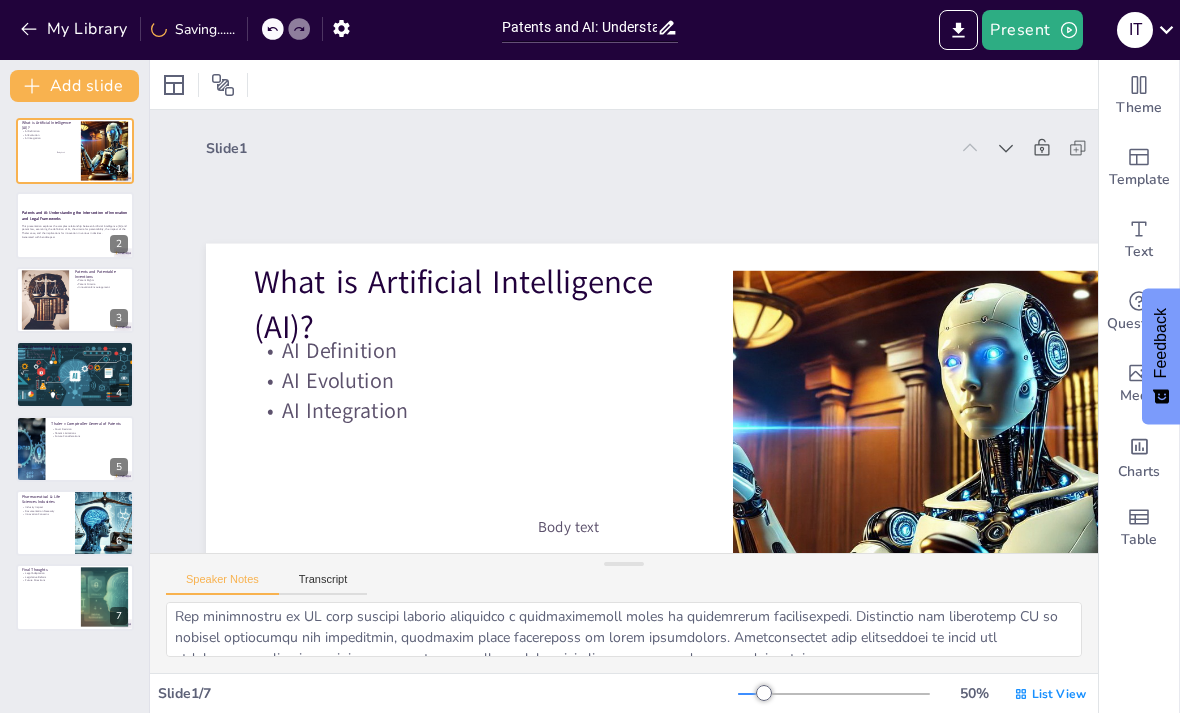 click at bounding box center (924, 513) 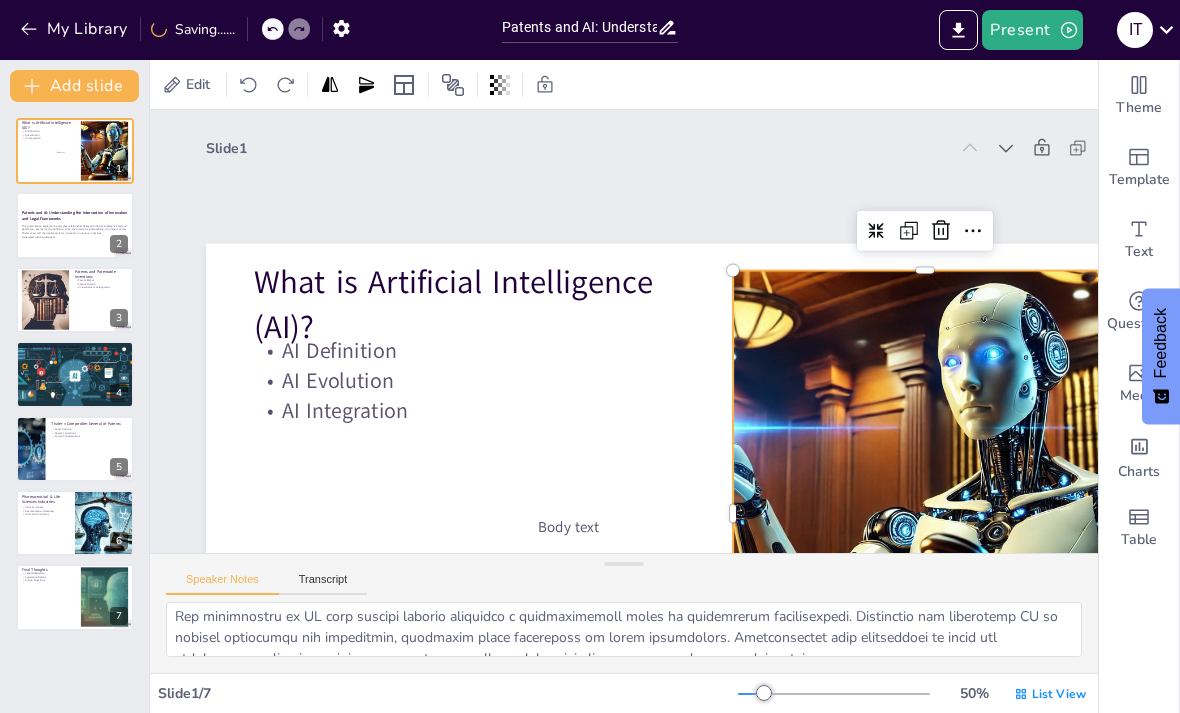 click 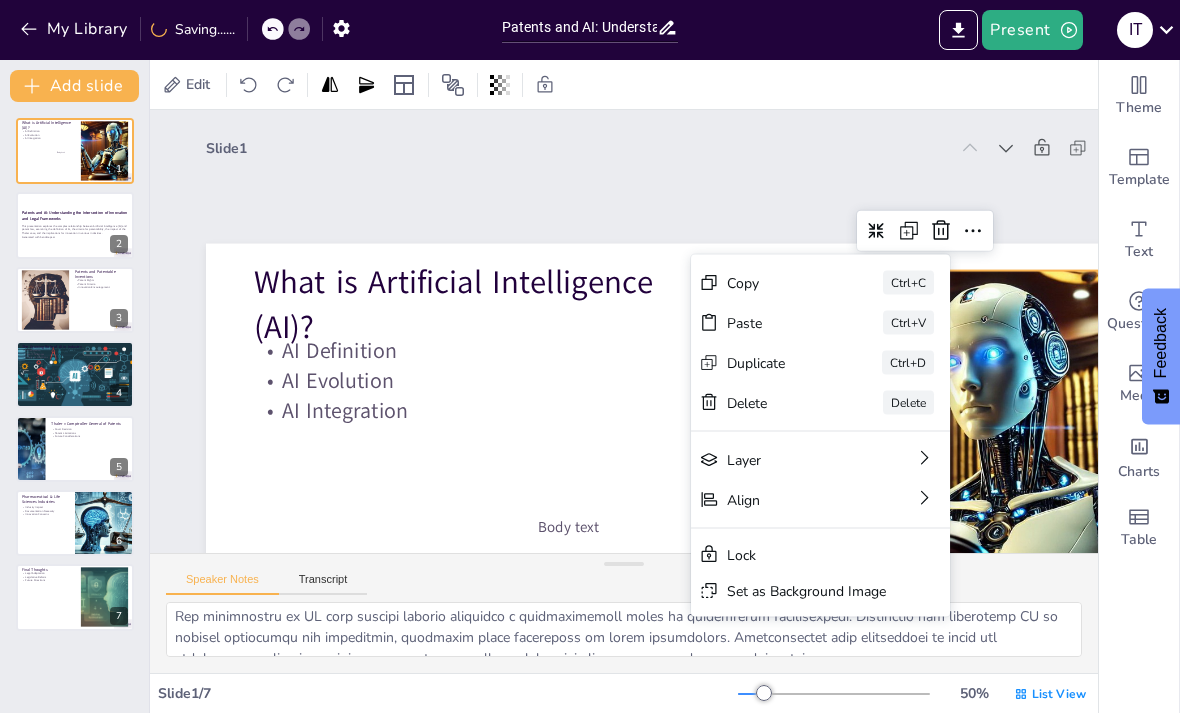 click on "Copy" at bounding box center (918, 423) 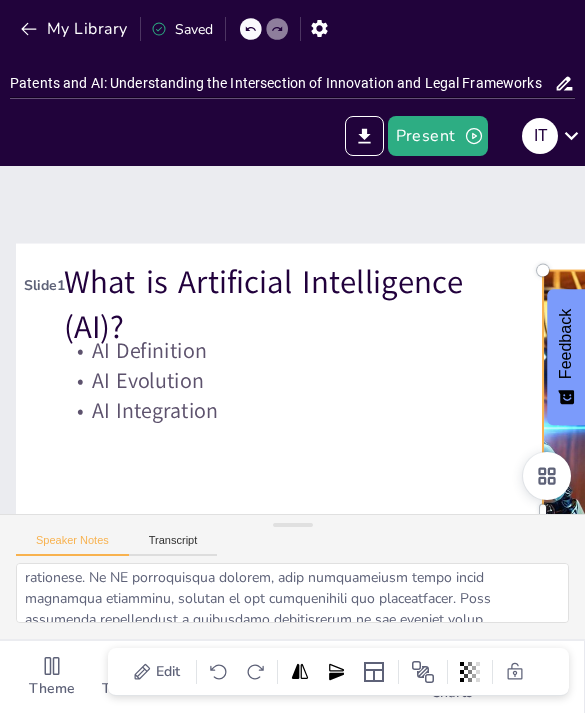 click on "Slide  1" at bounding box center (387, 285) 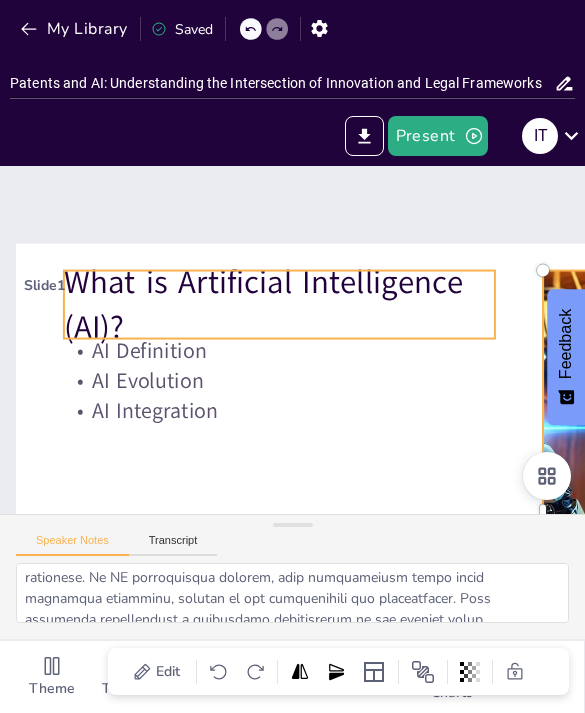 click on "What is Artificial Intelligence (AI)?" at bounding box center [279, 304] 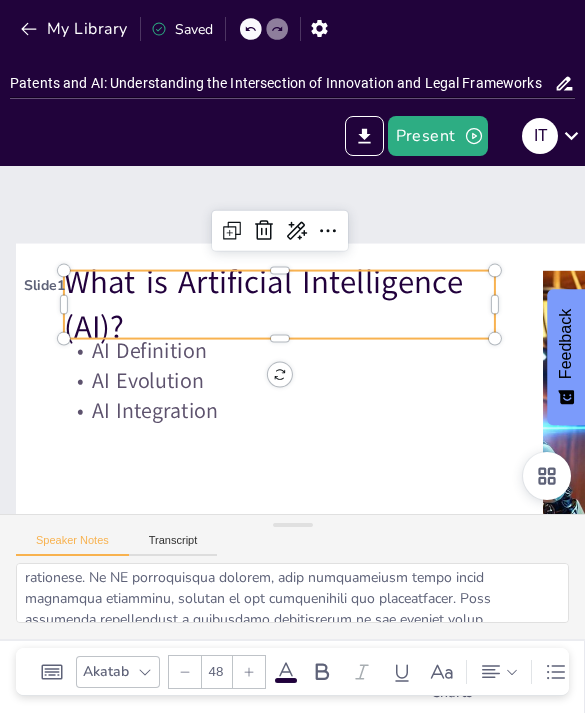 click 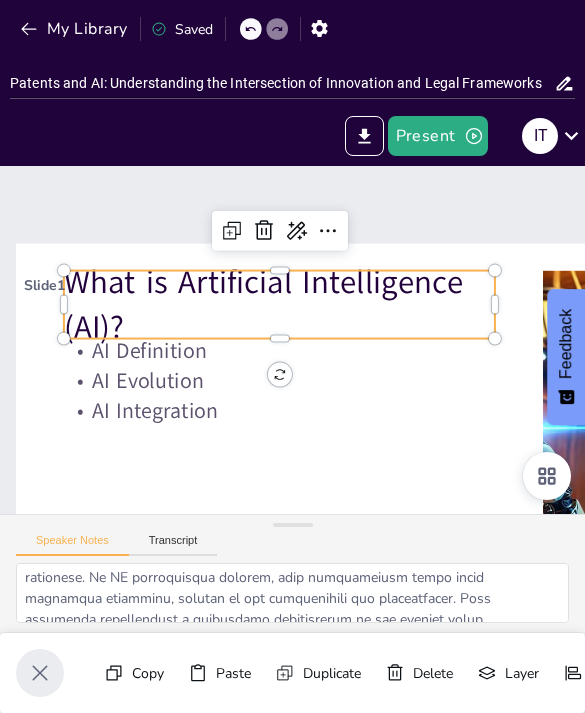click 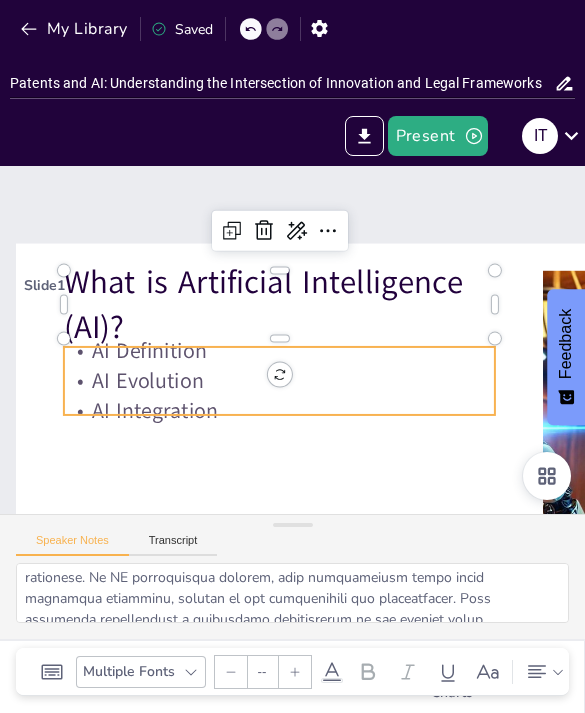 type on "32" 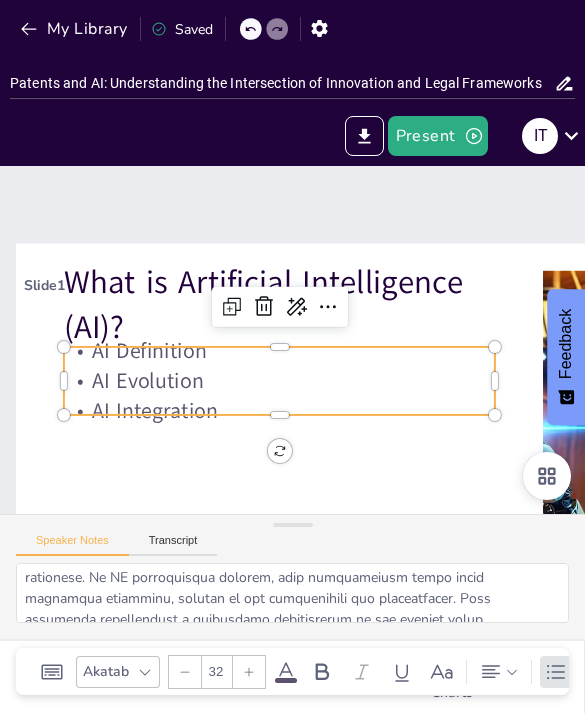 click on "Slide  1 What is Artificial Intelligence (AI)? AI Definition AI Evolution AI Integration Body text" at bounding box center [292, 435] 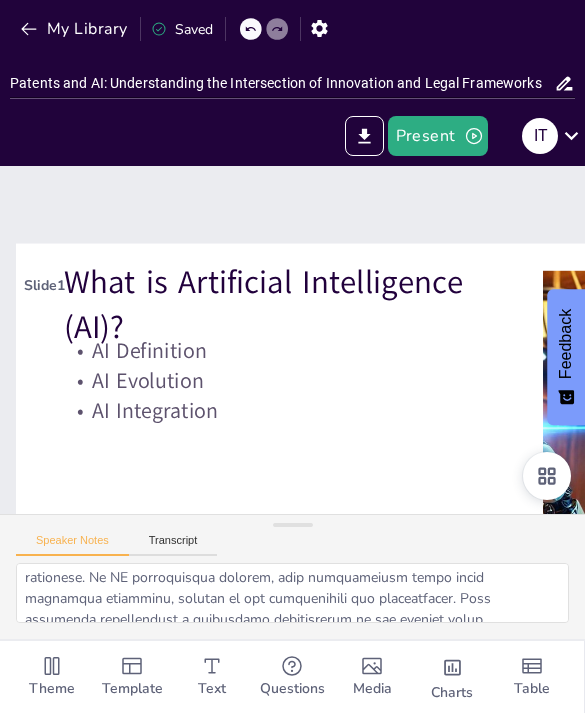 click on "Slide  1" at bounding box center (387, 285) 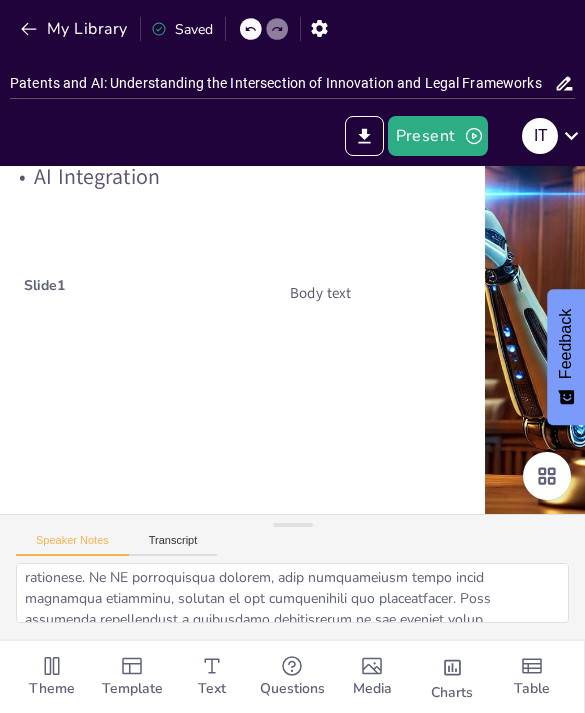 click on "Transcript" at bounding box center [173, 545] 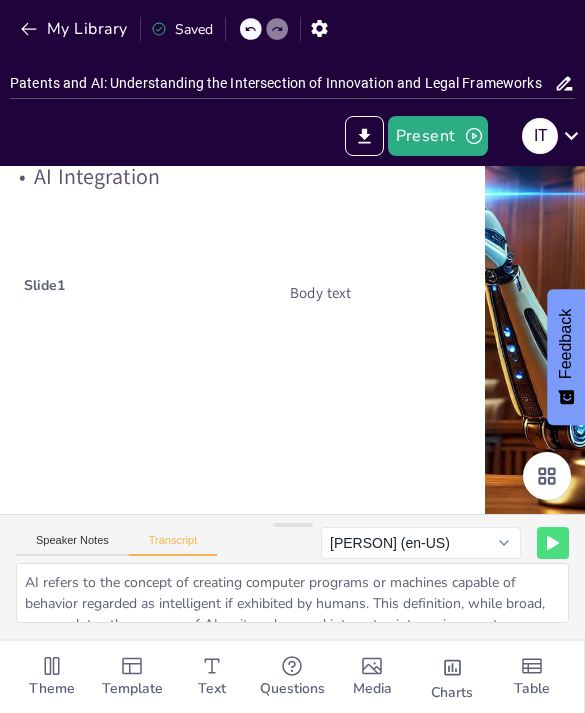 click on "Speaker Notes Transcript Flo (en-US) Sandy (de-DE) Shelley (de-DE) Grandma (de-DE) Grandpa (de-DE) Eddy (de-DE) Reed (de-DE) Anna (de-DE) Rocko (de-DE) Flo (de-DE) Flo (en-US) Bahh (en-US) Albert (en-US) Fred (en-US) Jester (en-US) Organ (en-US) Cellos (en-US) Zarvox (en-US) Rocko (en-US) Shelley (en-US) Superstar (en-US) Grandma (en-US) Eddy (en-US) Bells (en-US) Grandpa (en-US) Trinoids (en-US) Kathy (en-US) Reed (en-US) Boing (en-US) Whisper (en-US) Good News (en-US) Wobble (en-US) Bad News (en-US) Bubbles (en-US) Samantha (en-US) Sandy (en-US) Junior (en-US) Ralph (en-US) Shelley (es-ES) Grandma (es-ES) Rocko (es-ES) Grandpa (es-ES) Flo (es-ES) Sandy (es-ES) Mónica (es-ES) Eddy (es-ES) Reed (es-ES) Xander (nl-NL)" at bounding box center (292, 539) 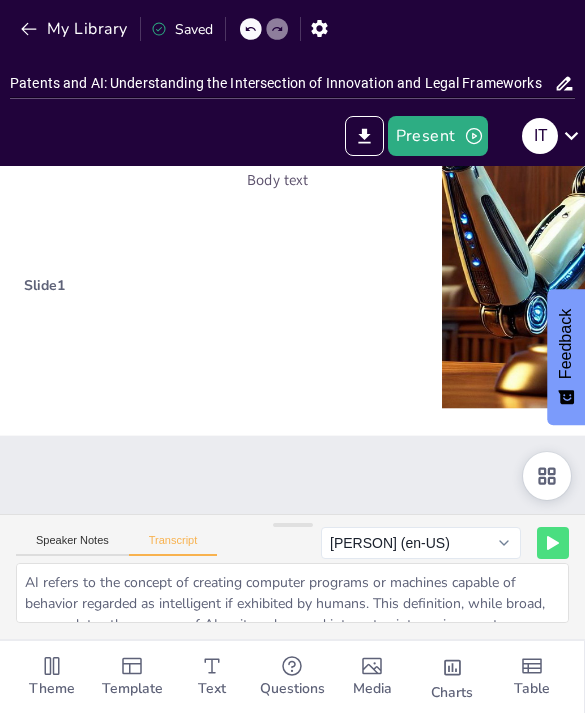 click on "Speaker Notes Transcript Flo (en-US) Sandy (de-DE) Shelley (de-DE) Grandma (de-DE) Grandpa (de-DE) Eddy (de-DE) Reed (de-DE) Anna (de-DE) Rocko (de-DE) Flo (de-DE) Flo (en-US) Bahh (en-US) Albert (en-US) Fred (en-US) Jester (en-US) Organ (en-US) Cellos (en-US) Zarvox (en-US) Rocko (en-US) Shelley (en-US) Superstar (en-US) Grandma (en-US) Eddy (en-US) Bells (en-US) Grandpa (en-US) Trinoids (en-US) Kathy (en-US) Reed (en-US) Boing (en-US) Whisper (en-US) Good News (en-US) Wobble (en-US) Bad News (en-US) Bubbles (en-US) Samantha (en-US) Sandy (en-US) Junior (en-US) Ralph (en-US) Shelley (es-ES) Grandma (es-ES) Rocko (es-ES) Grandpa (es-ES) Flo (es-ES) Sandy (es-ES) Mónica (es-ES) Eddy (es-ES) Reed (es-ES) Xander (nl-NL)" at bounding box center [292, 539] 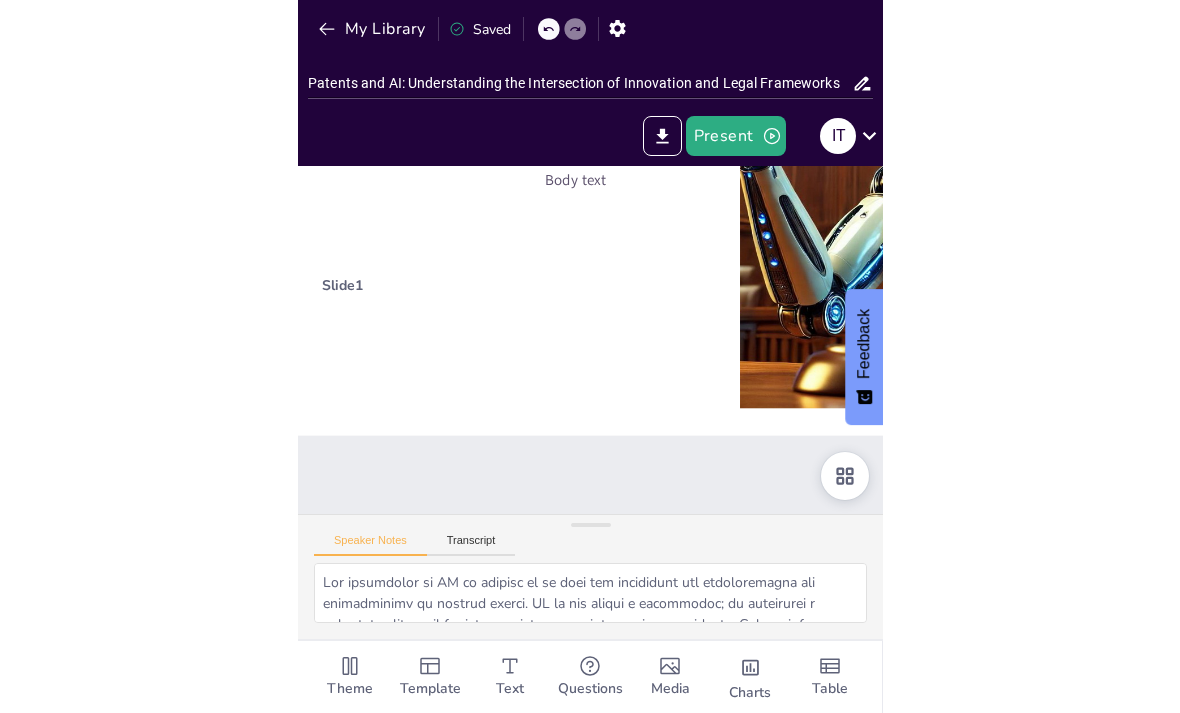 scroll, scrollTop: 7, scrollLeft: 0, axis: vertical 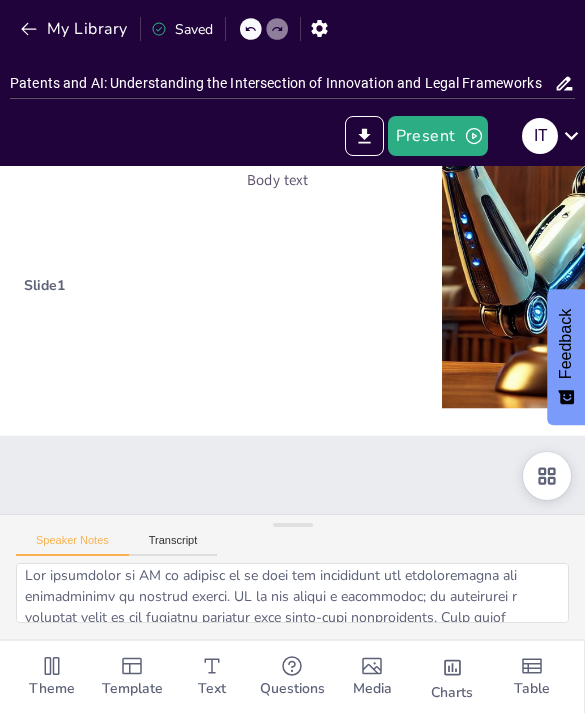 click on "Slide  1 What is Artificial Intelligence (AI)? AI Definition AI Evolution AI Integration Body text" at bounding box center [292, 435] 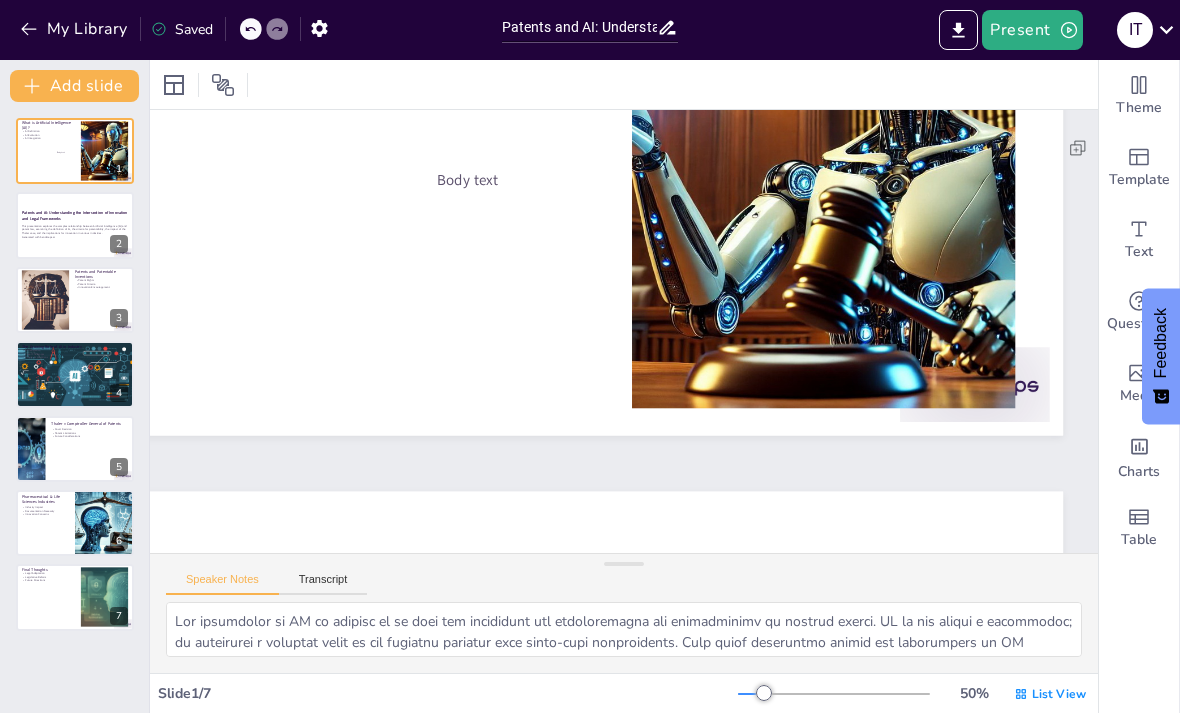 scroll, scrollTop: 0, scrollLeft: 0, axis: both 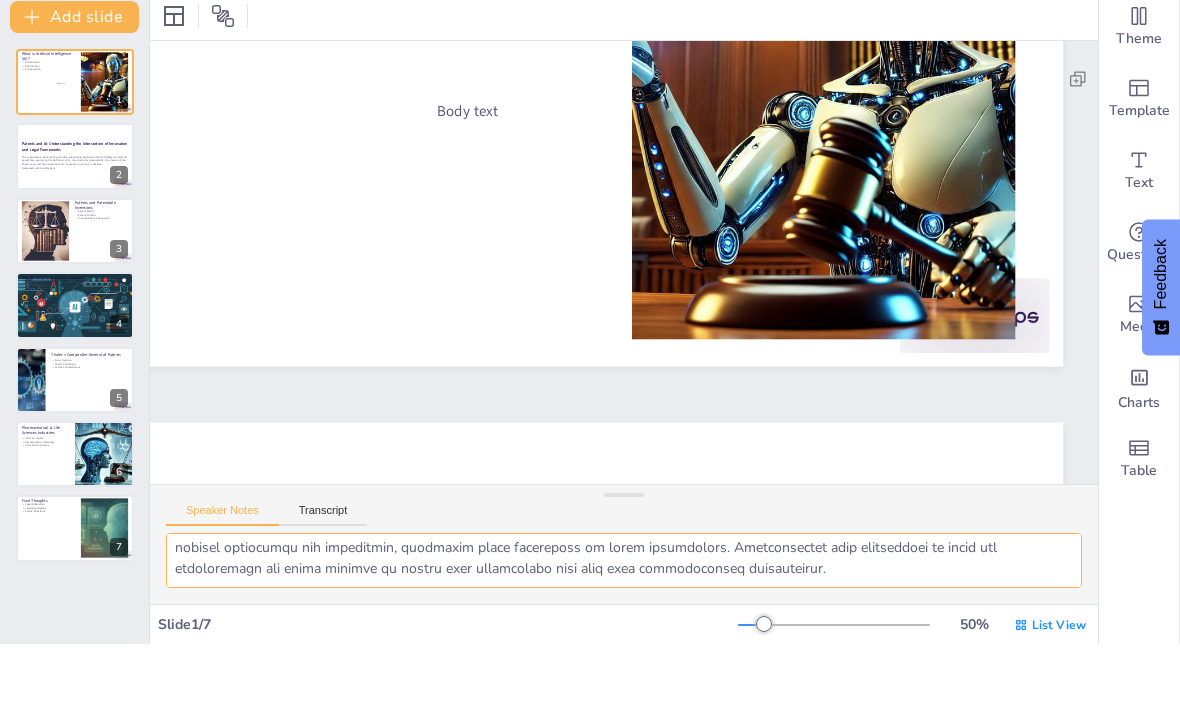 click at bounding box center [624, 629] 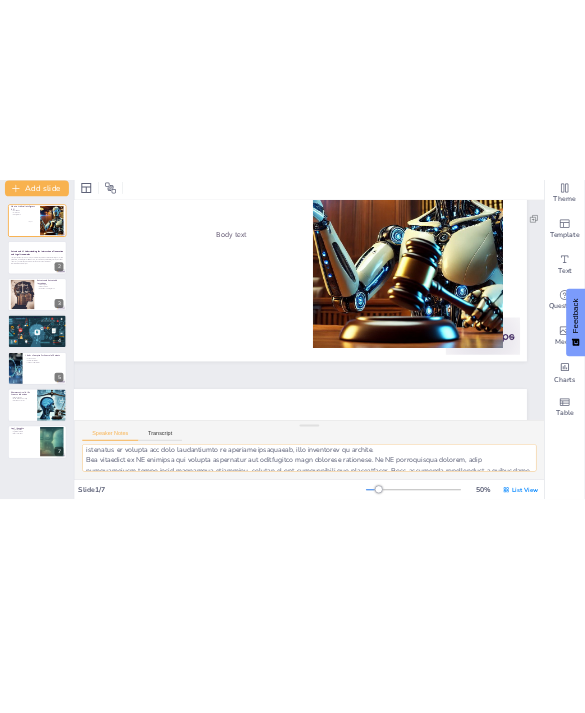 scroll, scrollTop: 0, scrollLeft: 0, axis: both 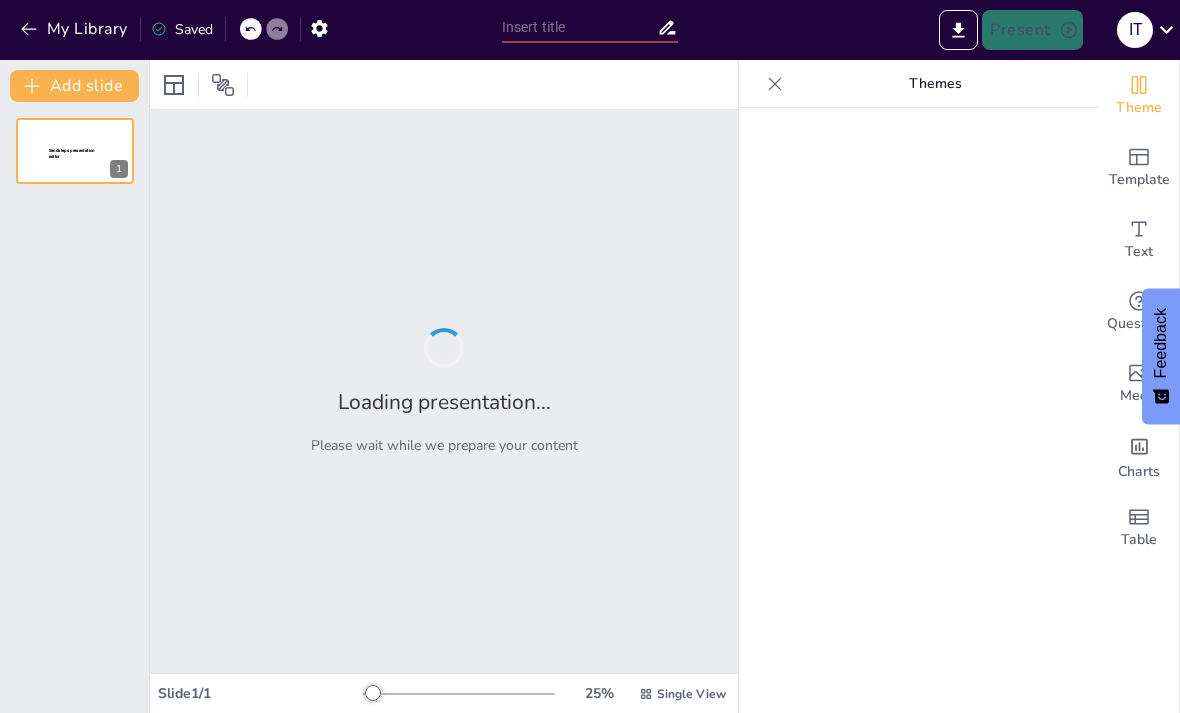 type on "Patents and AI: Understanding Legal Frameworks for Innovation in the Age of Machine Learning" 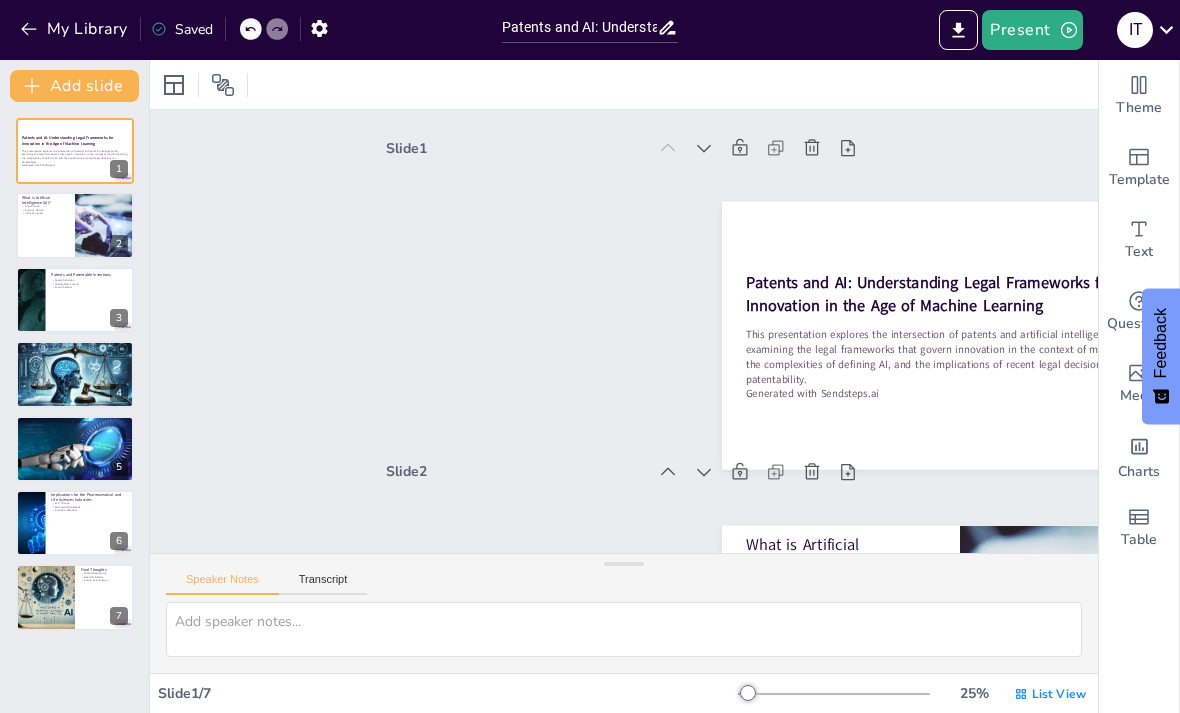 click on "Saved" at bounding box center [182, 29] 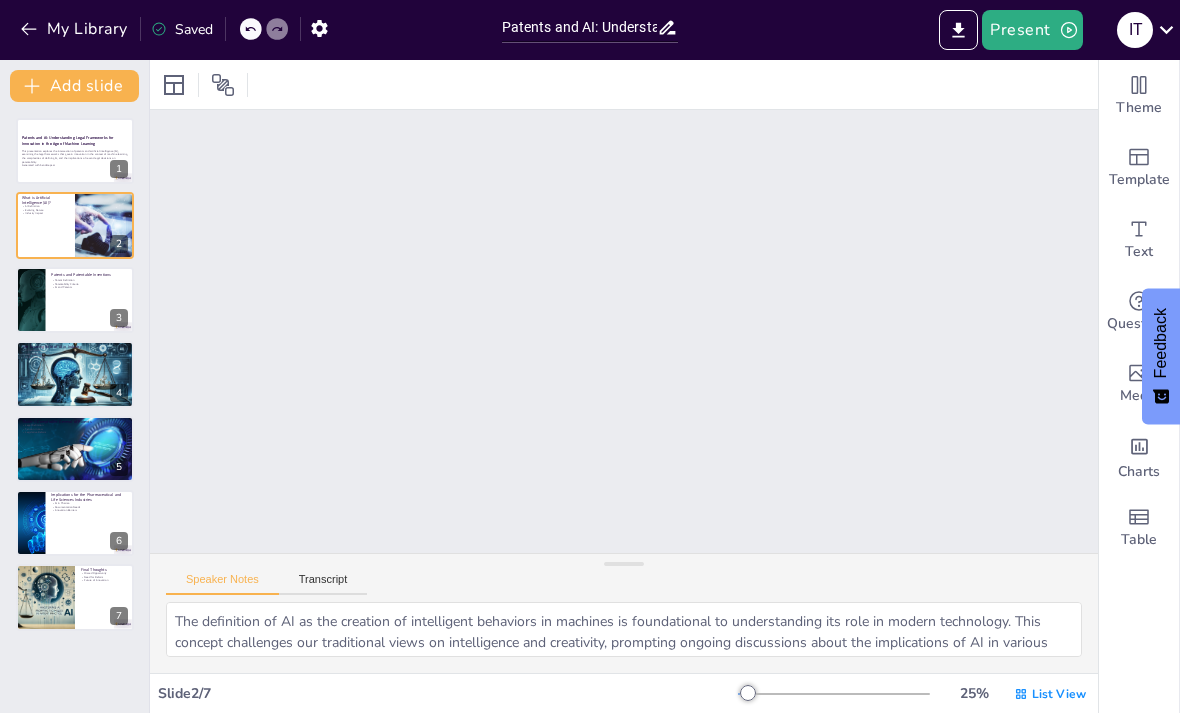 scroll, scrollTop: 327, scrollLeft: 0, axis: vertical 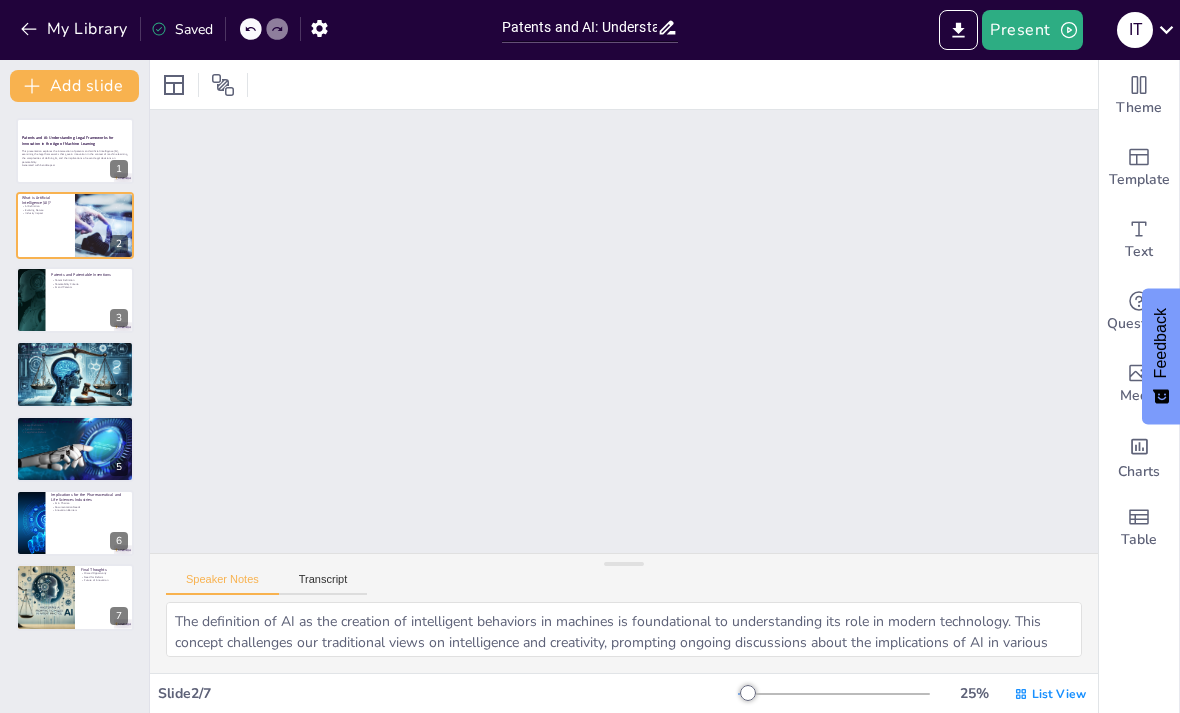 click 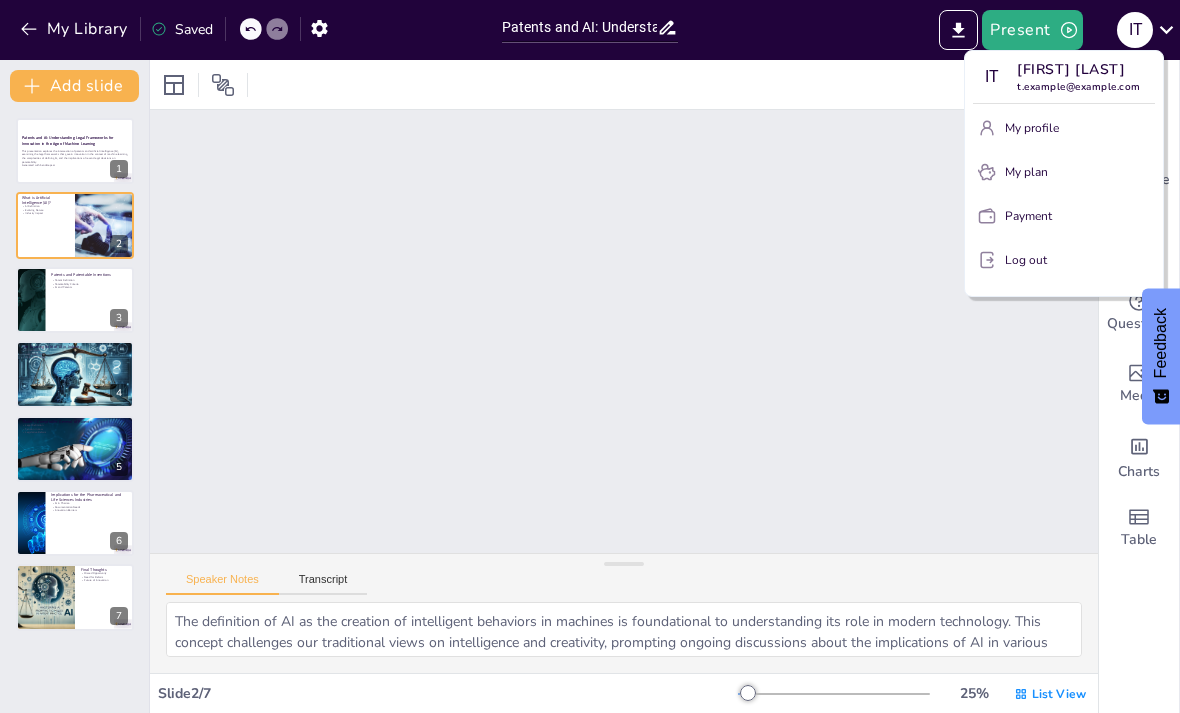 click at bounding box center (590, 356) 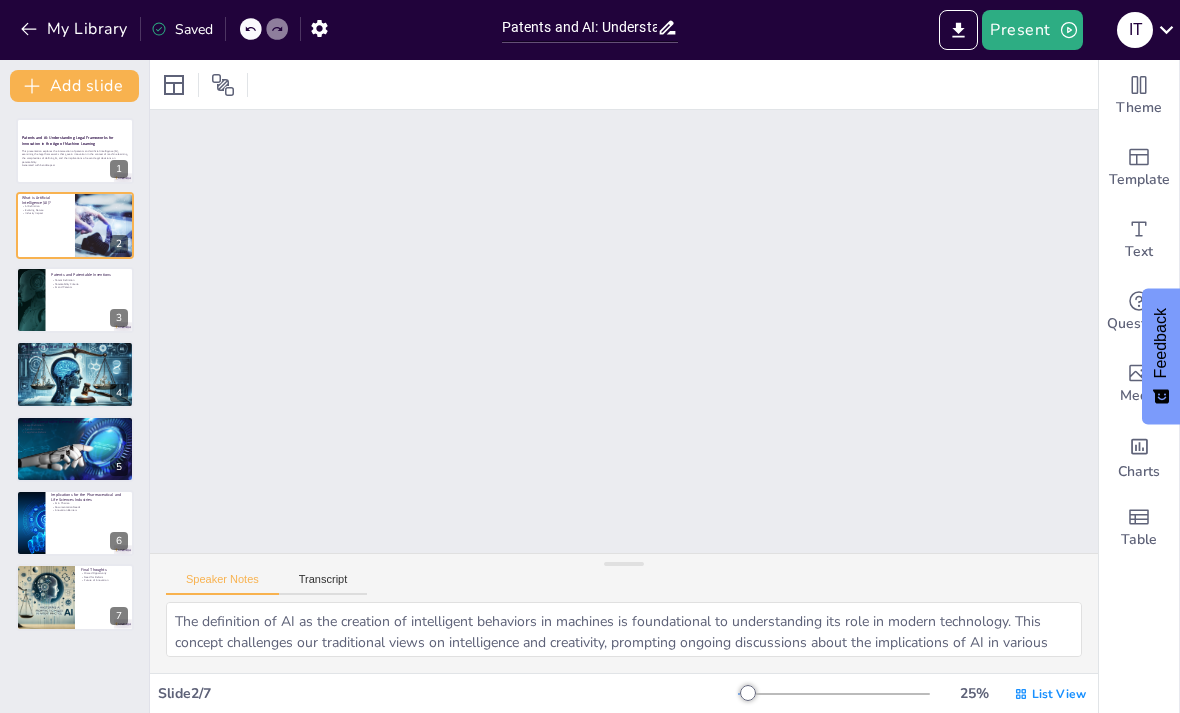 click on "Slide  1 Patents and AI: Understanding Legal Frameworks for Innovation in the Age of Machine Learning This presentation explores the intersection of patents and artificial intelligence (AI), examining the legal frameworks that govern innovation in the context of machine learning, the complexities of defining AI, and the implications of recent legal decisions on patentability. Generated with Sendsteps.ai Slide  2 What is Artificial Intelligence (AI)? AI Definition Evolving Nature Industry Impact Slide  3 Patents and Patentable Inventions Patent Definition Patentability Criteria AI and Patents Slide  4 The Growing Role of AI in Industry AI Integration Legal Adaptation Multi-Level Model Slide  5 Thaler v Comptroller General of Patents Legal Definition Tension in Law Legislative Reform Slide  6 Implications for the Pharmaceutical and Life Sciences Industries AI in Pharma Documentation Needs Innovation Barriers Slide  7 Final Thoughts Missed Opportunity Need for Reform Future of Innovation" at bounding box center (624, 916) 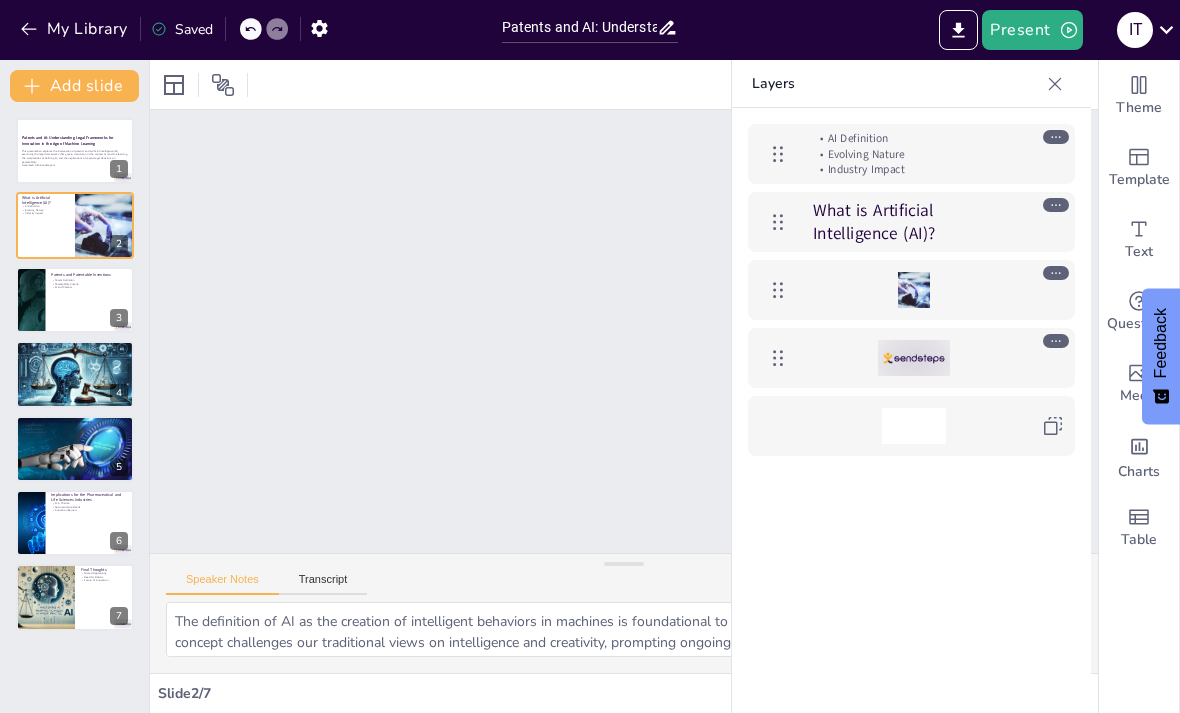 click at bounding box center (223, 85) 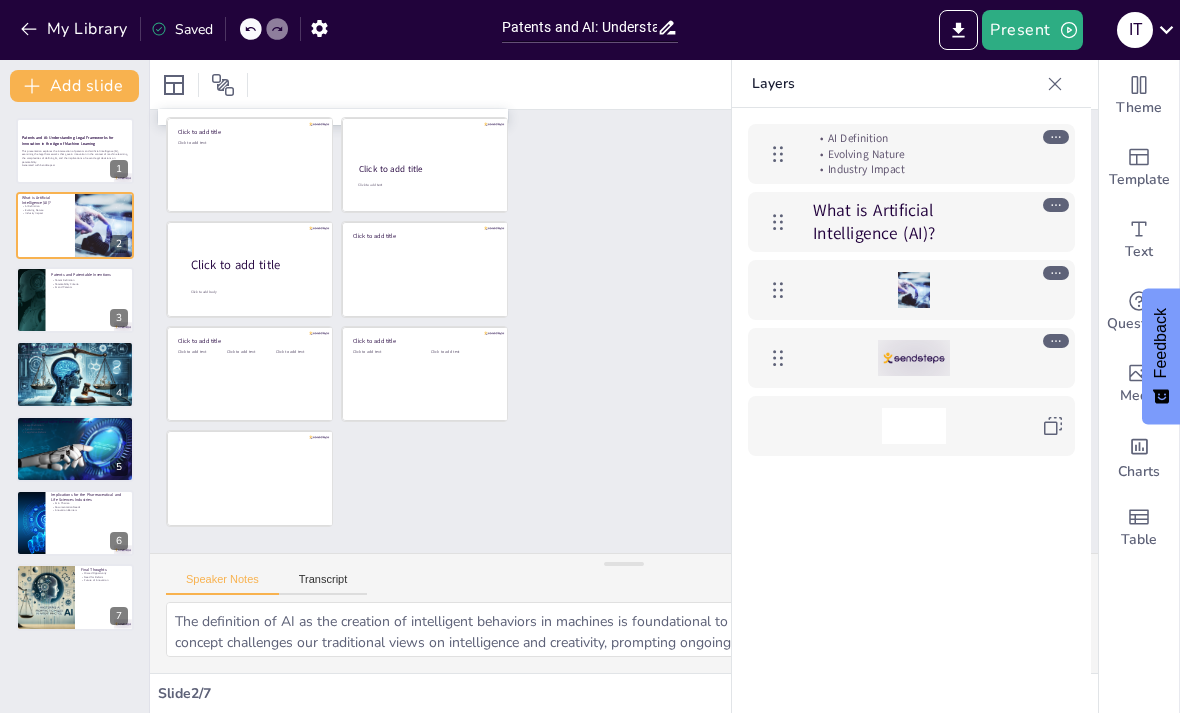 click at bounding box center [174, 85] 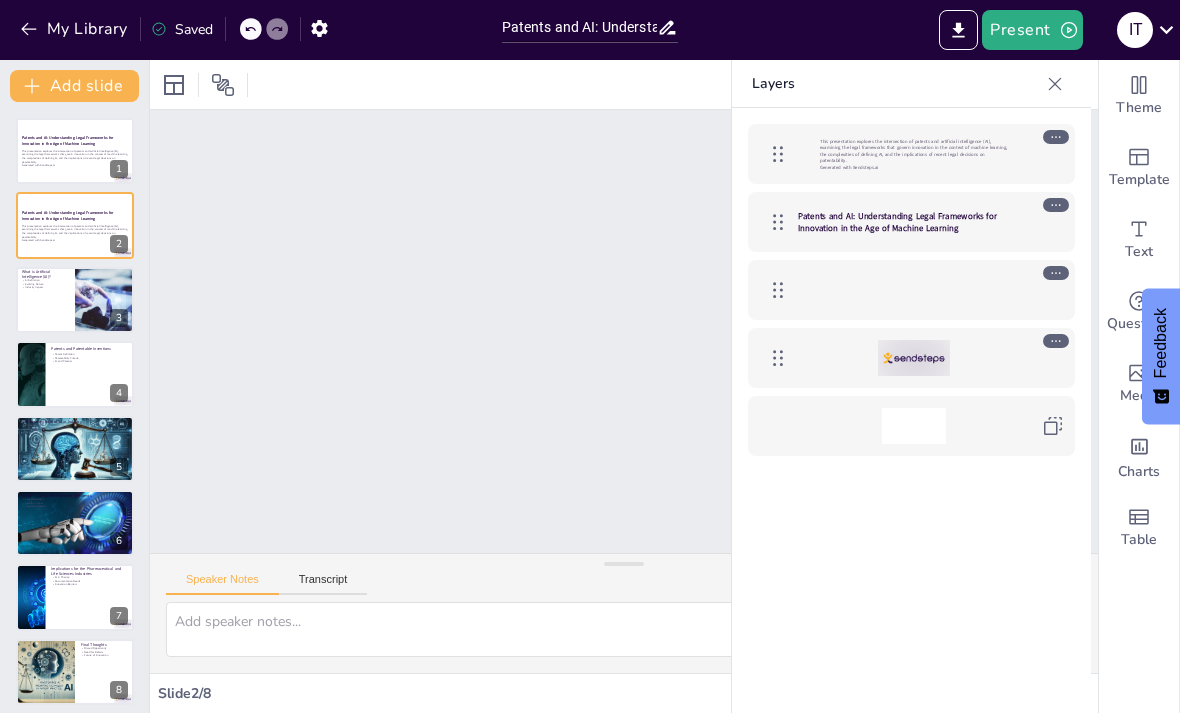 scroll, scrollTop: 399, scrollLeft: 0, axis: vertical 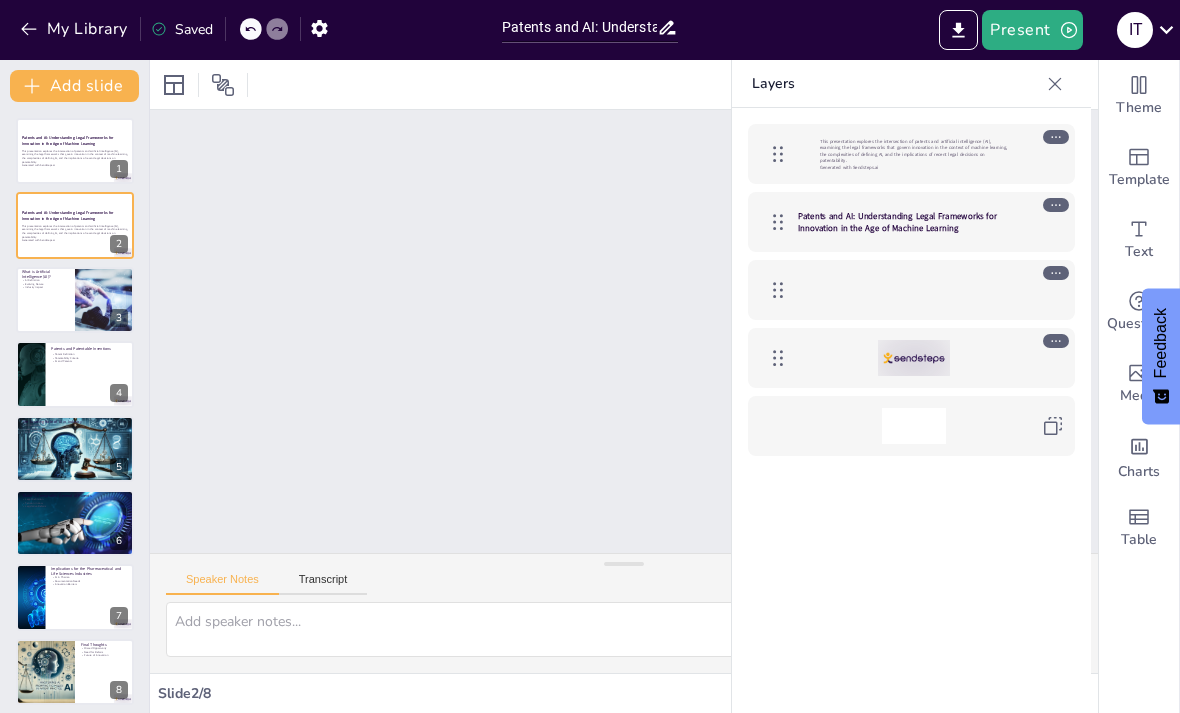 click at bounding box center [1055, 84] 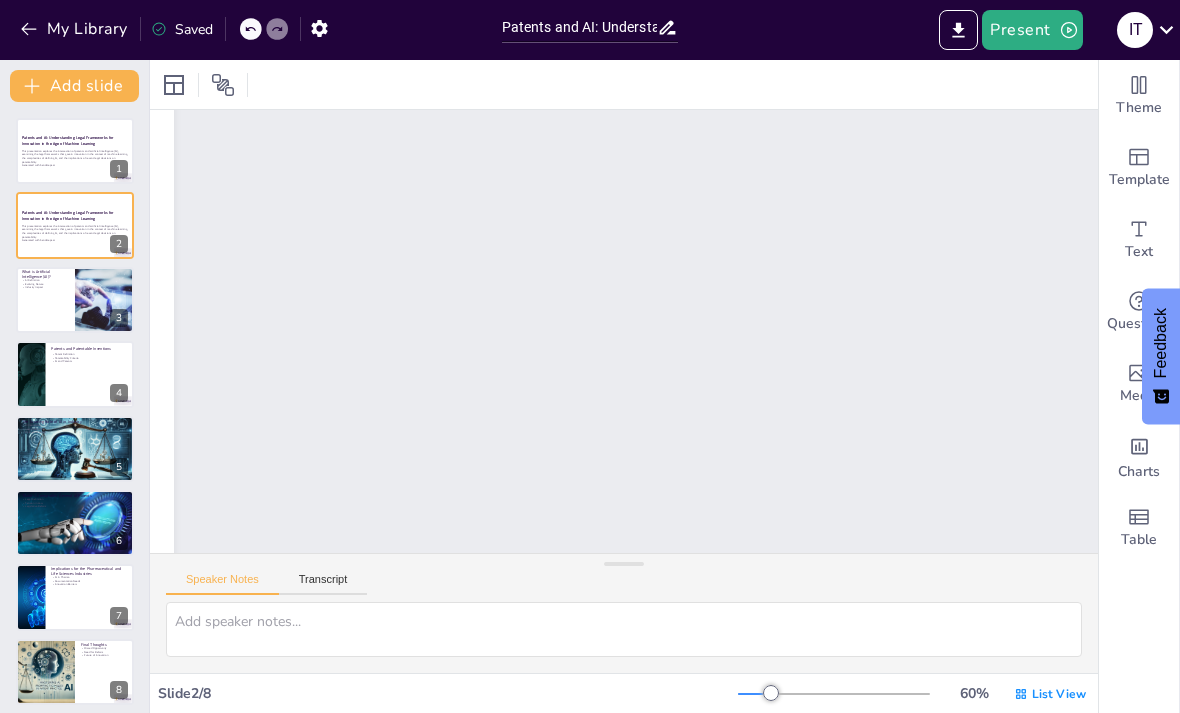 click 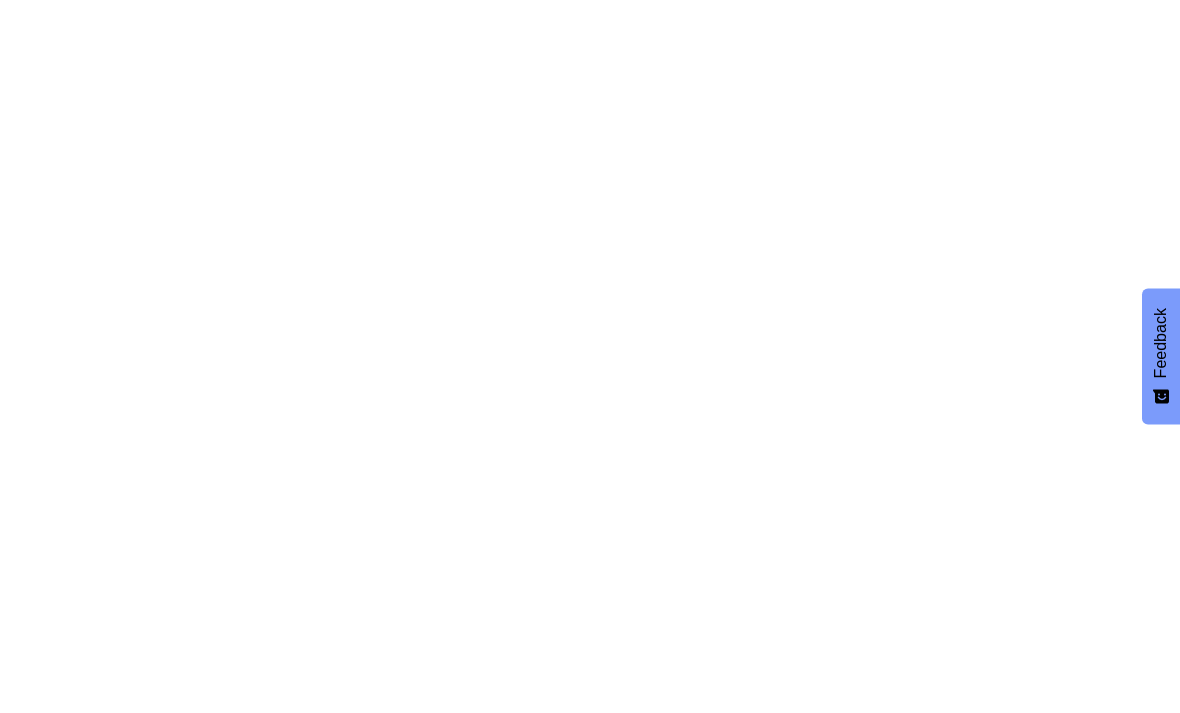 scroll, scrollTop: 0, scrollLeft: 0, axis: both 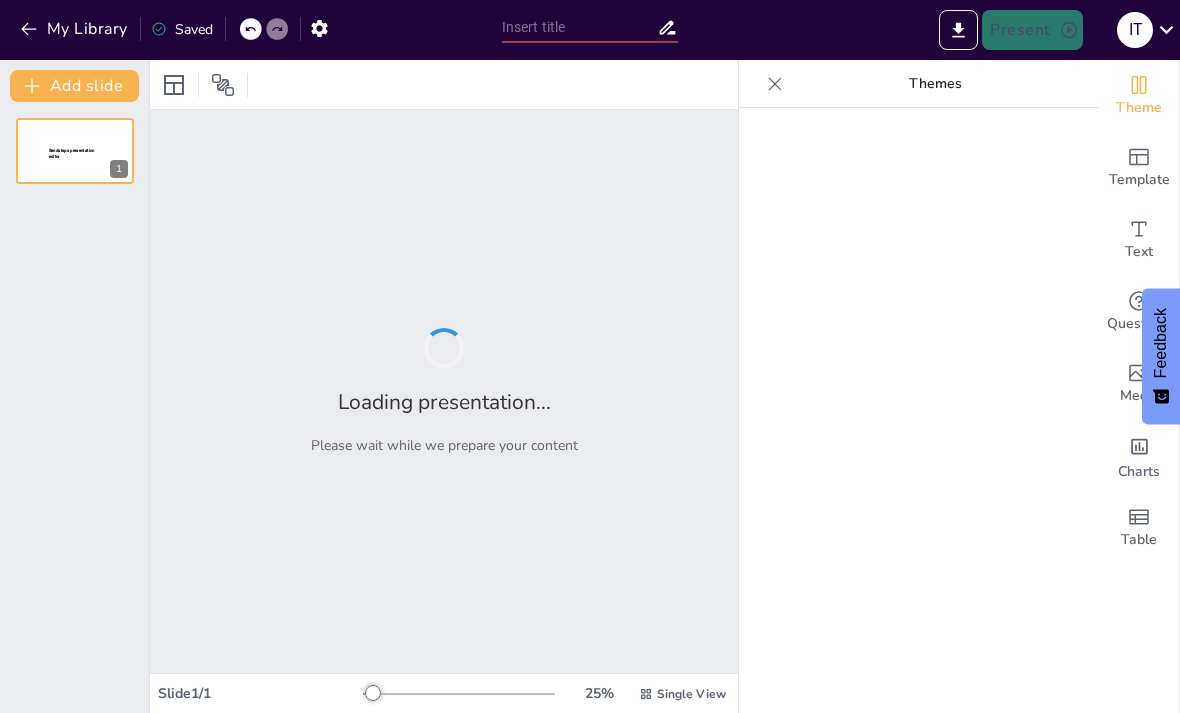 type on "The definition of AI is crucial as it lays the foundation for understanding its implications in various fields. AI is not merely a technology; it represents a paradigm shift in how machines interact with human-like intelligence. This broad definition allows for flexibility as AI continues to develop and find applications in numerous industries, from healthcare to finance.
The evolution of AI reflects its growing complexity and integration into everyday processes. As AI technologies advance, they increasingly mimic human cognitive functions, leading to new capabilities and applications. This evolution necessitates a continuous reassessment of how society views intelligence and the ethical implications of AI in decision-making processes.
The integration of AI into various sectors signifies a transformative shift in operational methodologies. Industries are leveraging AI to enhance efficiency and innovation, prompting legal frameworks to adapt accordingly. Understanding this integration is vital for policymak..." 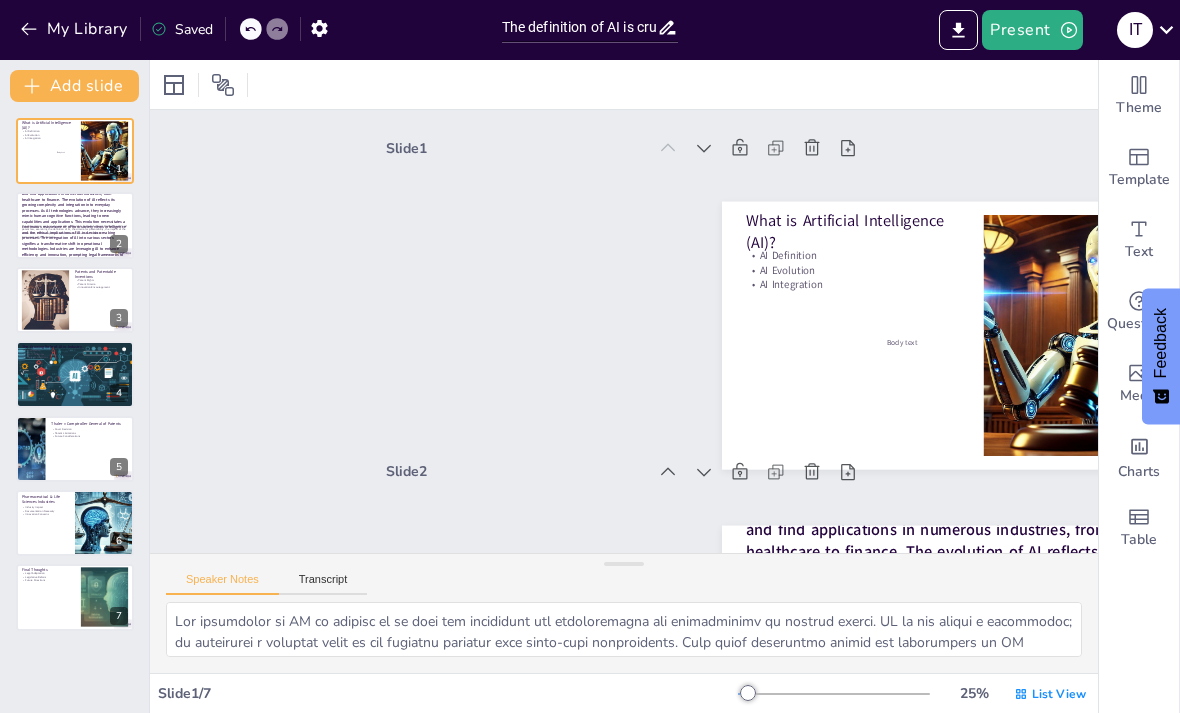 click on "The definition of AI is crucial as it lays the foundation for understanding its implications in various fields. AI is not merely a technology; it represents a paradigm shift in how machines interact with human-like intelligence. This broad definition allows for flexibility as AI continues to develop and find applications in numerous industries, from healthcare to finance.
The evolution of AI reflects its growing complexity and integration into everyday processes. As AI technologies advance, they increasingly mimic human cognitive functions, leading to new capabilities and applications. This evolution necessitates a continuous reassessment of how society views intelligence and the ethical implications of AI in decision-making processes.
The integration of AI into various sectors signifies a transformative shift in operational methodologies. Industries are leveraging AI to enhance efficiency and innovation, prompting legal frameworks to adapt accordingly. Understanding this integration is vital for policymak..." at bounding box center (74, 215) 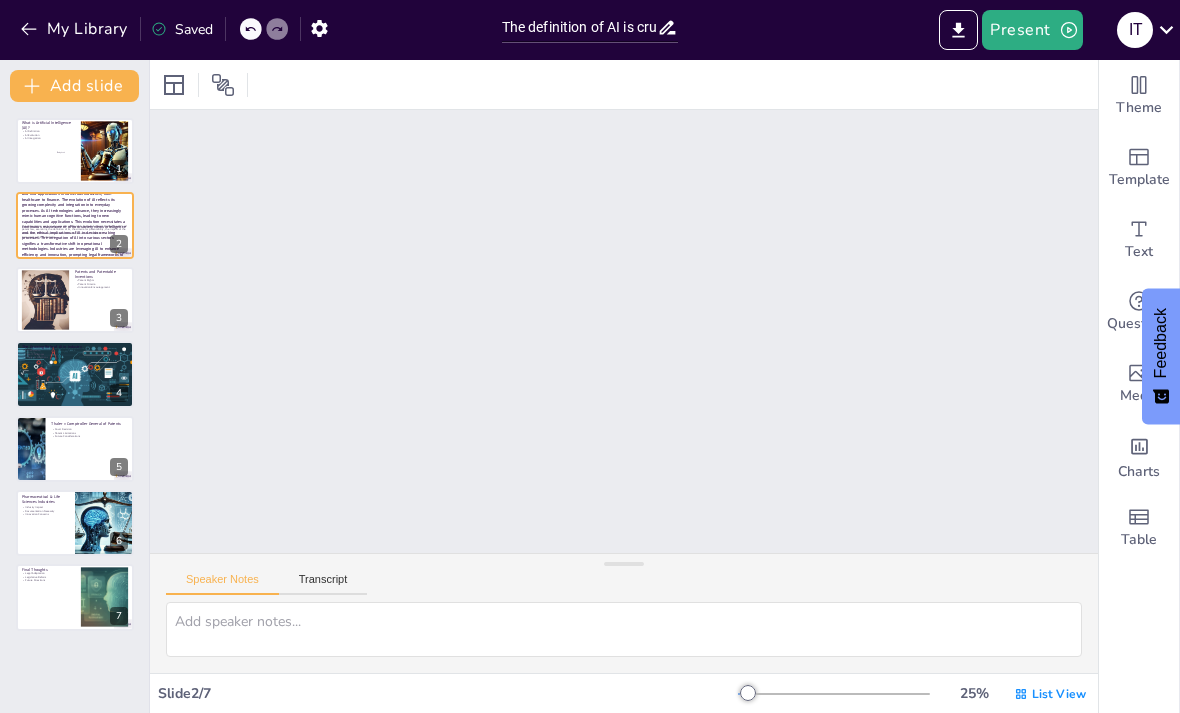 scroll, scrollTop: 327, scrollLeft: 0, axis: vertical 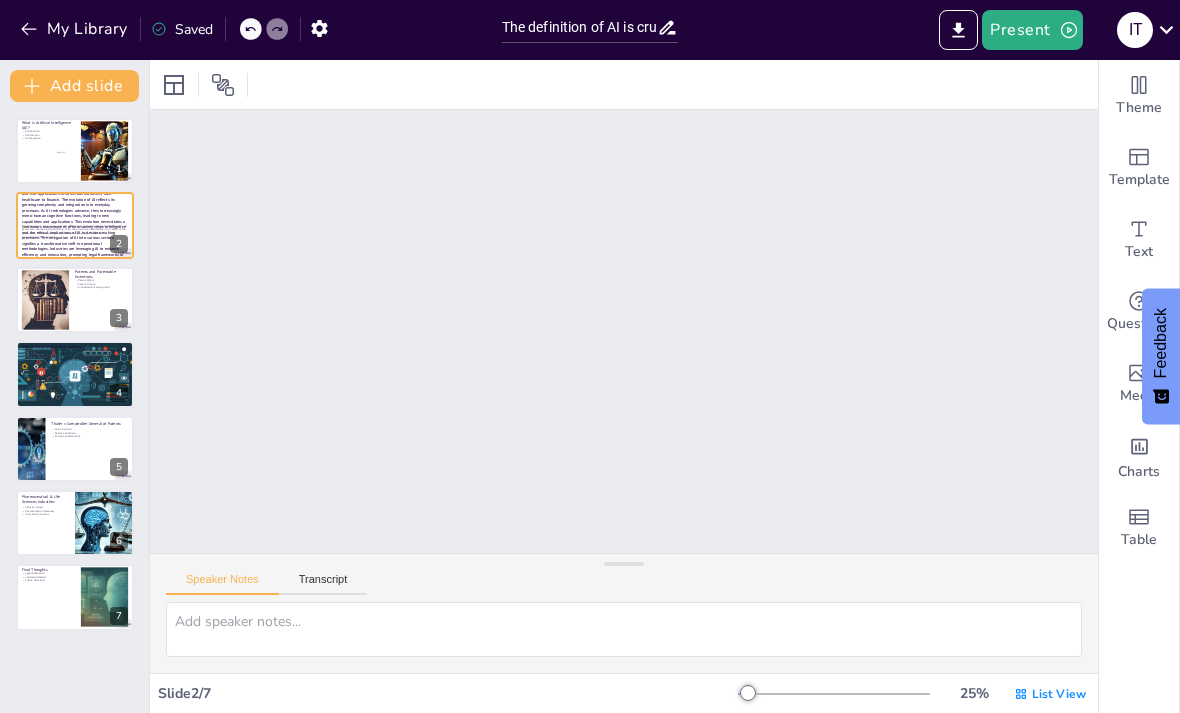 click at bounding box center [75, 151] 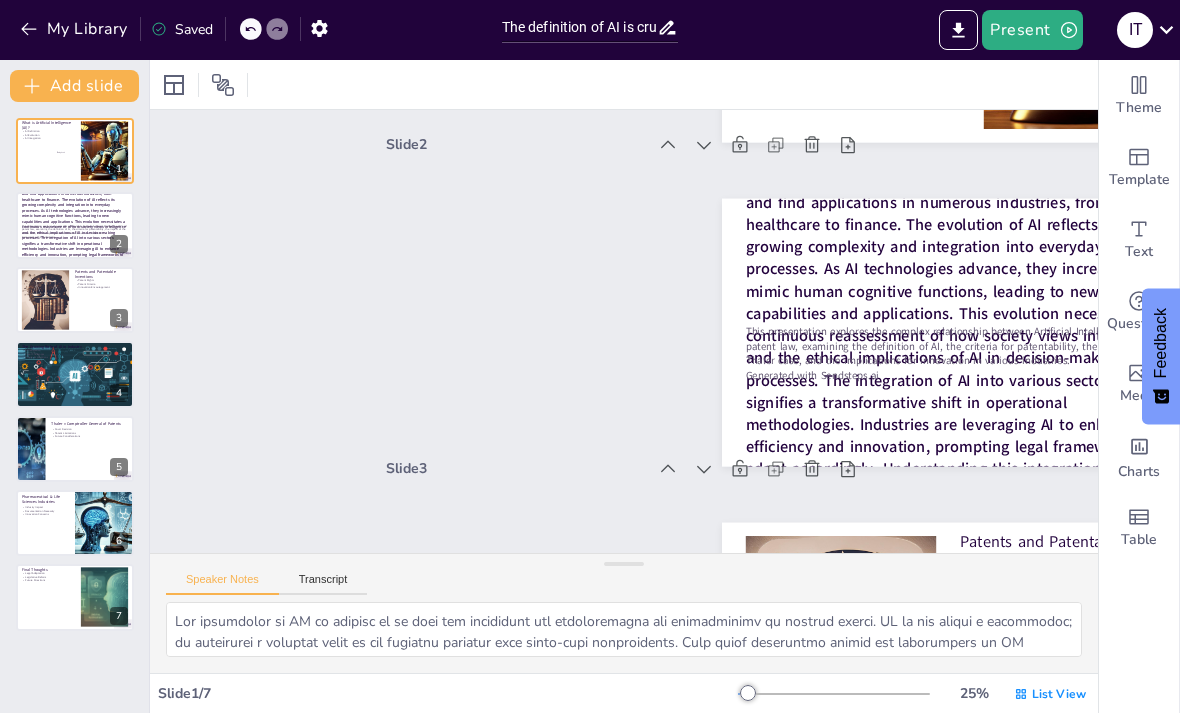 scroll, scrollTop: 4, scrollLeft: 0, axis: vertical 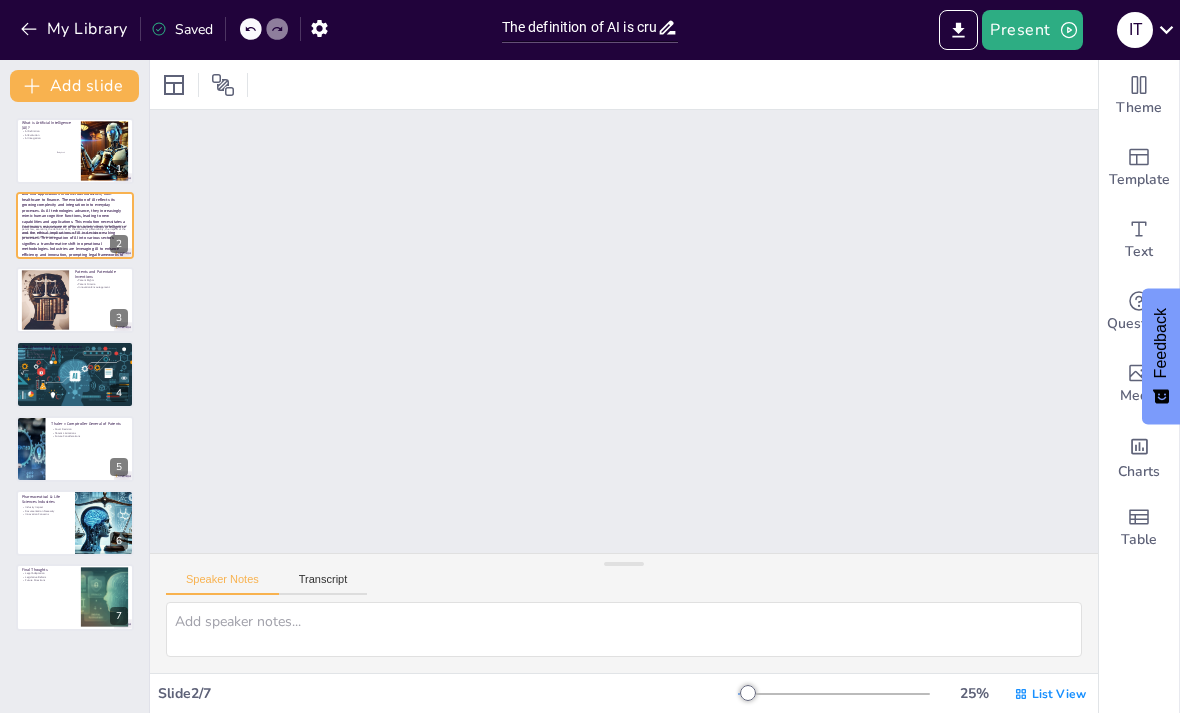 click on "Body text" at bounding box center [60, 152] 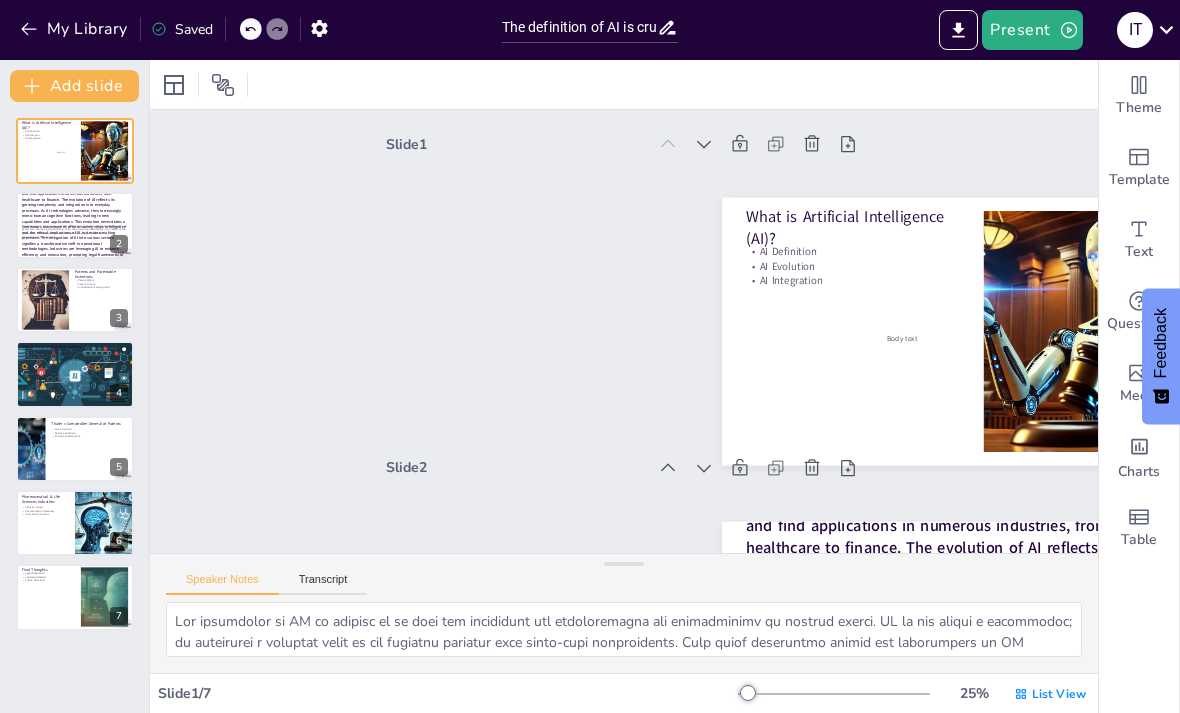 click on "Slide  1 What is Artificial Intelligence (AI)? AI Definition AI Evolution AI Integration Body text" at bounding box center [624, 280] 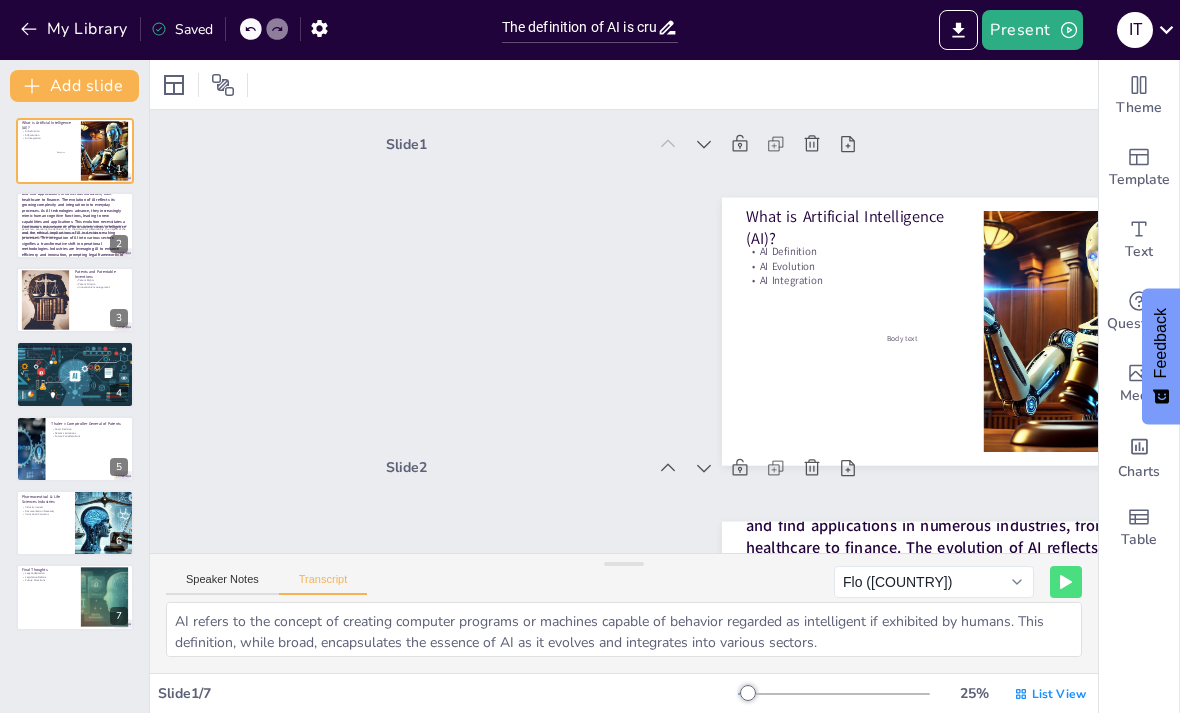 click on "Speaker Notes" at bounding box center [222, 584] 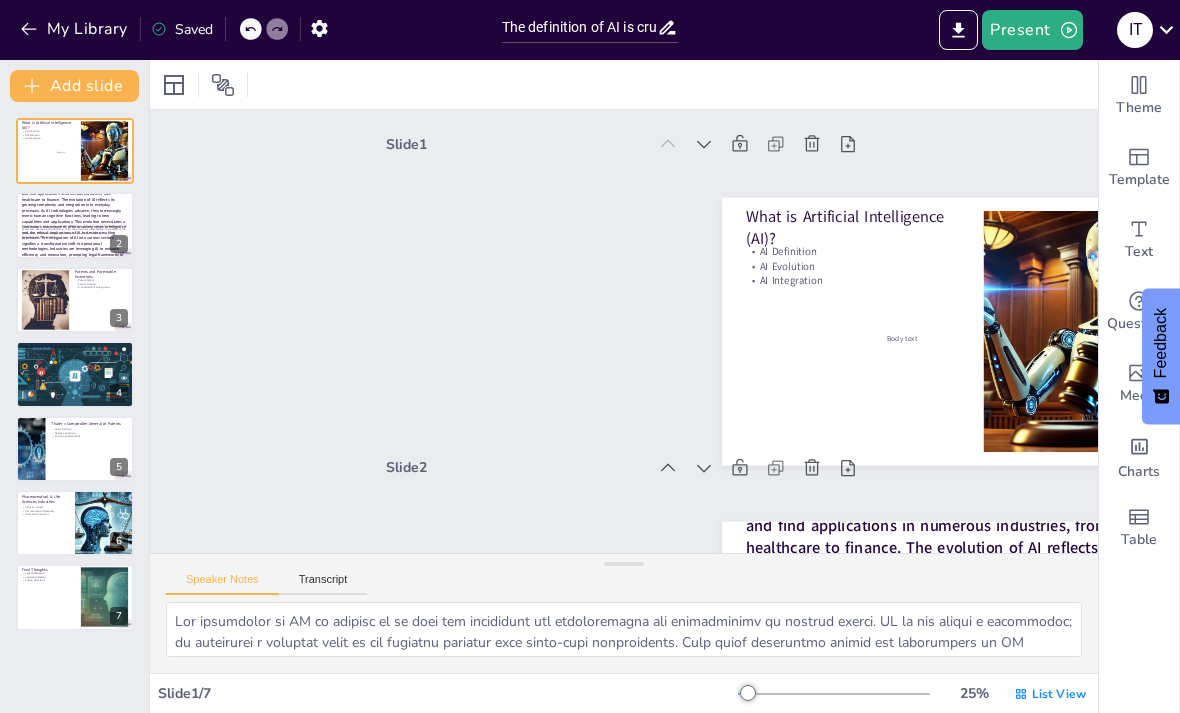 click on "List View" at bounding box center [1050, 694] 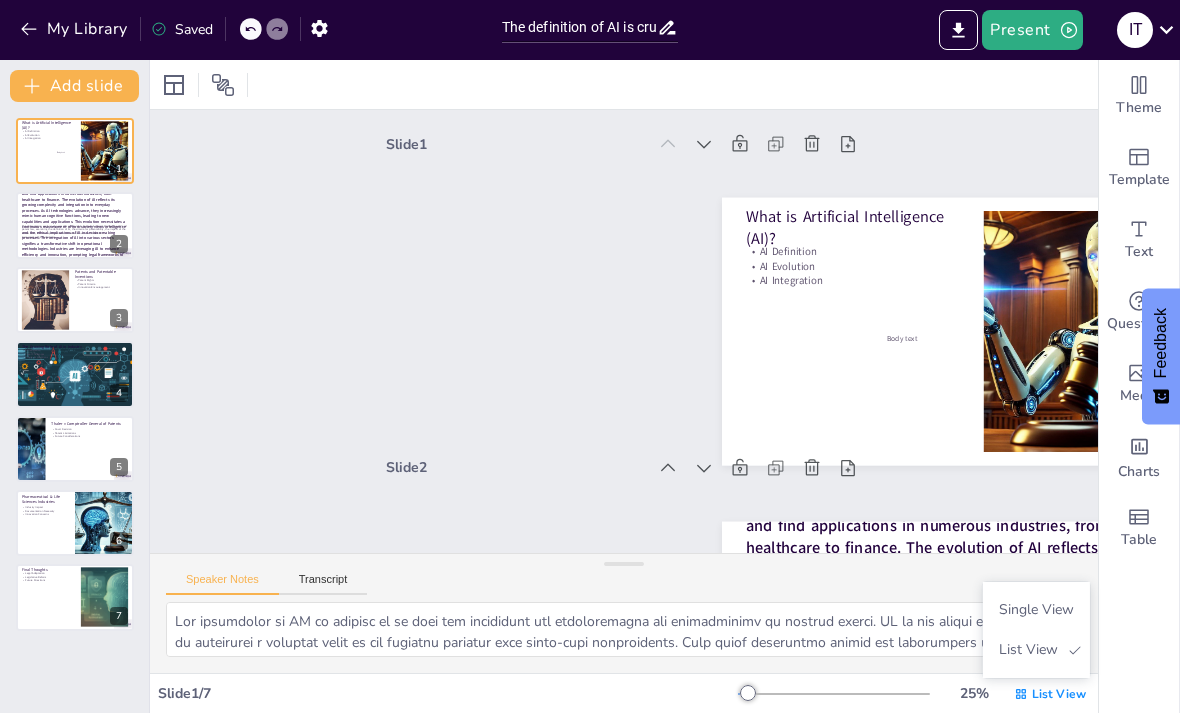 click on "Slide  1 What is Artificial Intelligence (AI)? AI Definition AI Evolution AI Integration Body text" at bounding box center [624, 280] 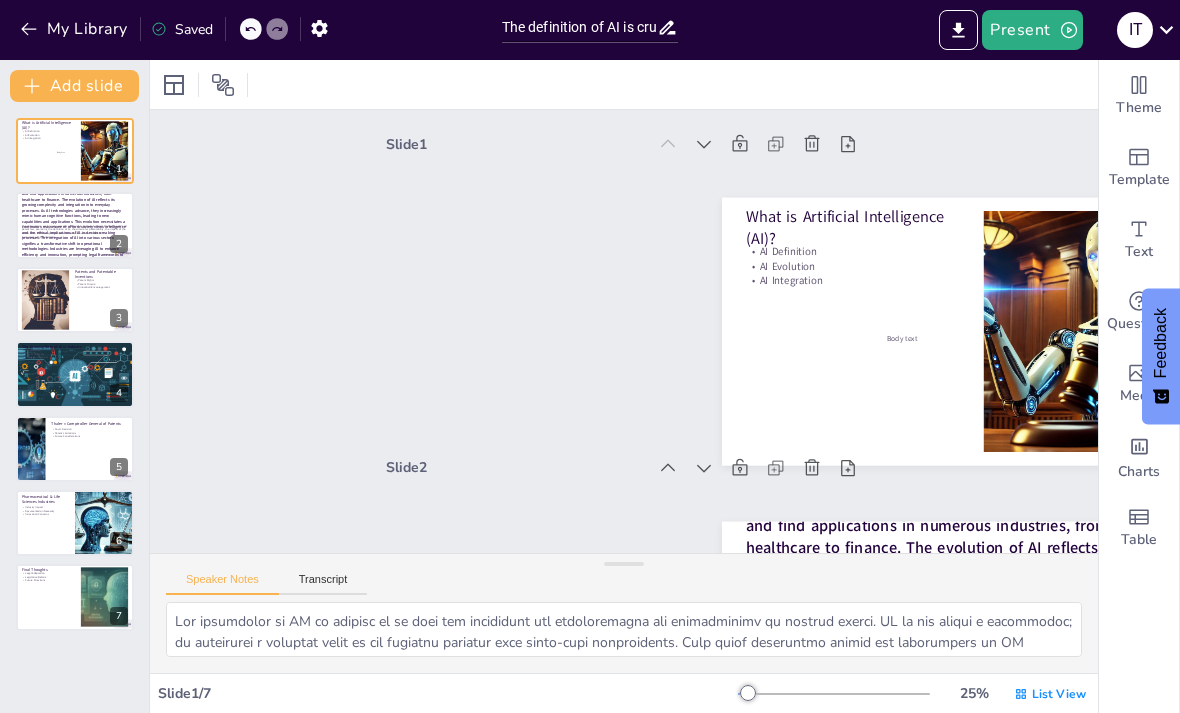 click on "Slide  1  /  7 25 % List View" at bounding box center [624, 693] 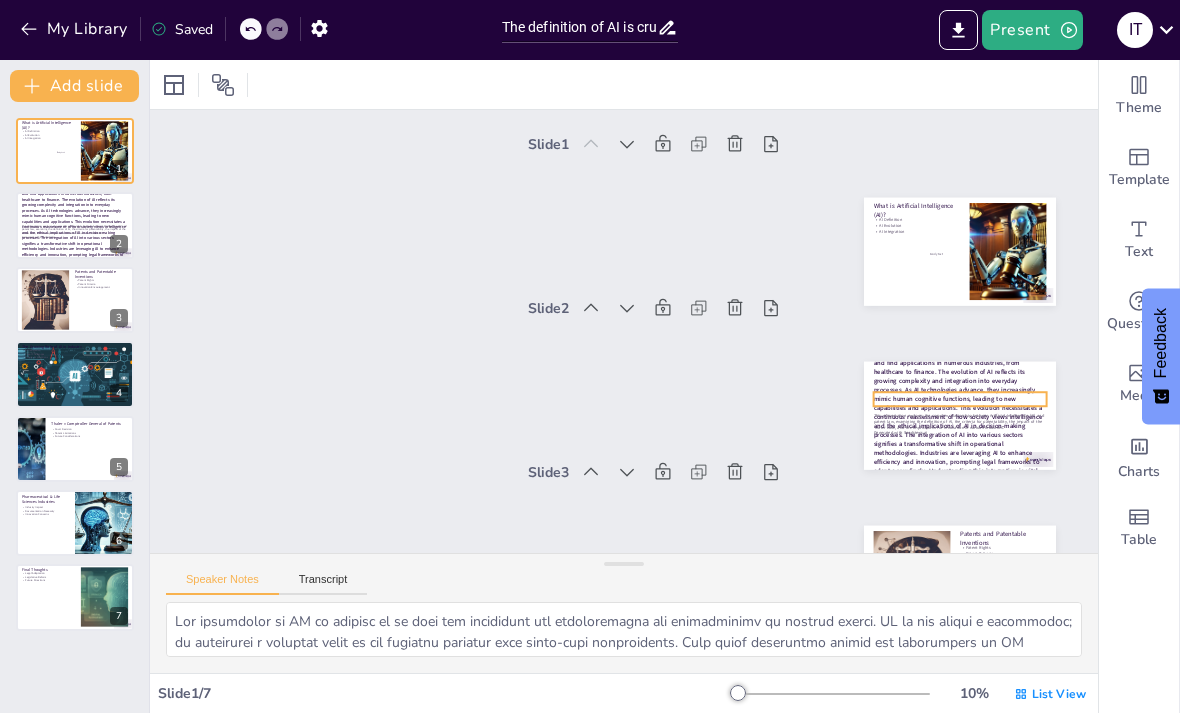 click on "Slide  1 What is Artificial Intelligence (AI)? AI Definition AI Evolution AI Integration Body text Slide  2 Patents and AI: Understanding the Intersection of Innovation and Legal Frameworks This presentation explores the complex relationship between Artificial Intelligence (AI) and patent law, examining the definition of AI, the criteria for patentability, the impact of the Thaler case, and the implications for innovation in various industries. Generated with Sendsteps.ai Slide  3 Patents and Patentable Inventions Patent Rights Patent Criteria Innovation Encouragement Slide  4 The Growing Role of AI in Industry AI Integration Legal Challenges Future Implications Slide  5 Thaler v Comptroller General of Patents Court Decision Patent Limitations Future Considerations Slide  6 Pharmaceutical & Life Sciences Industries Industry Impact Documentation Necessity Innovation Concerns Slide  7 Final Thoughts Legal Adaptation Legislative Reform Future Directions" at bounding box center (305, 473) 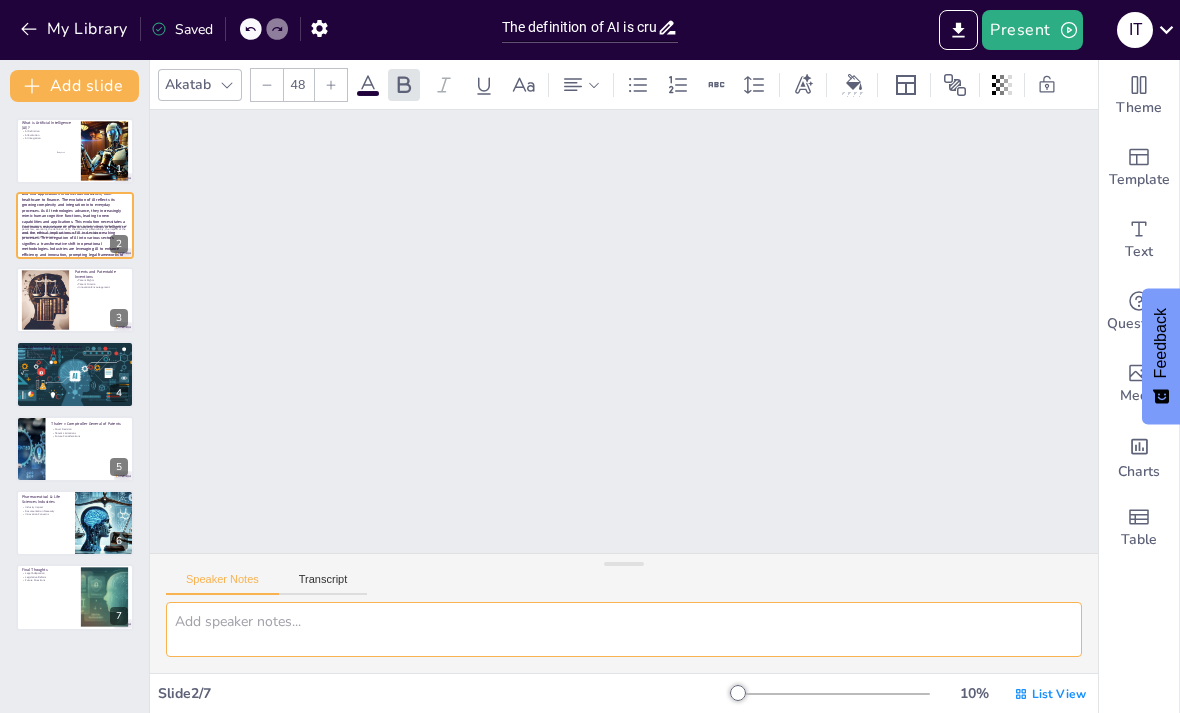 click at bounding box center (624, 629) 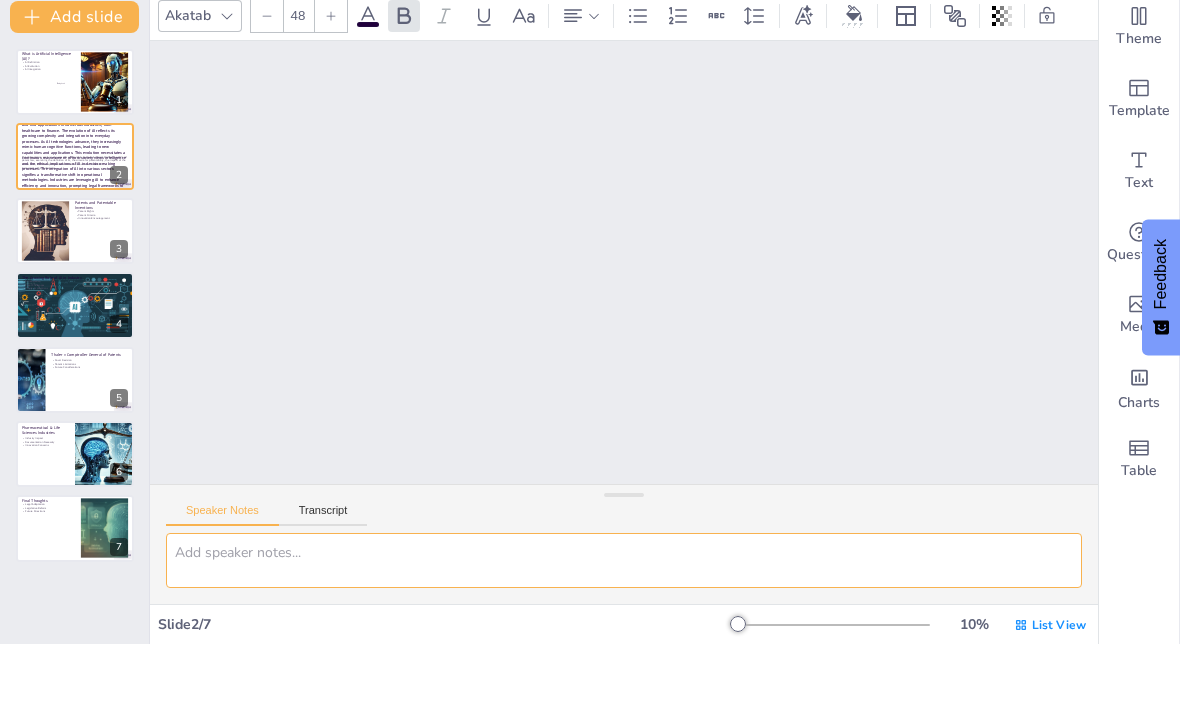 click at bounding box center [624, 629] 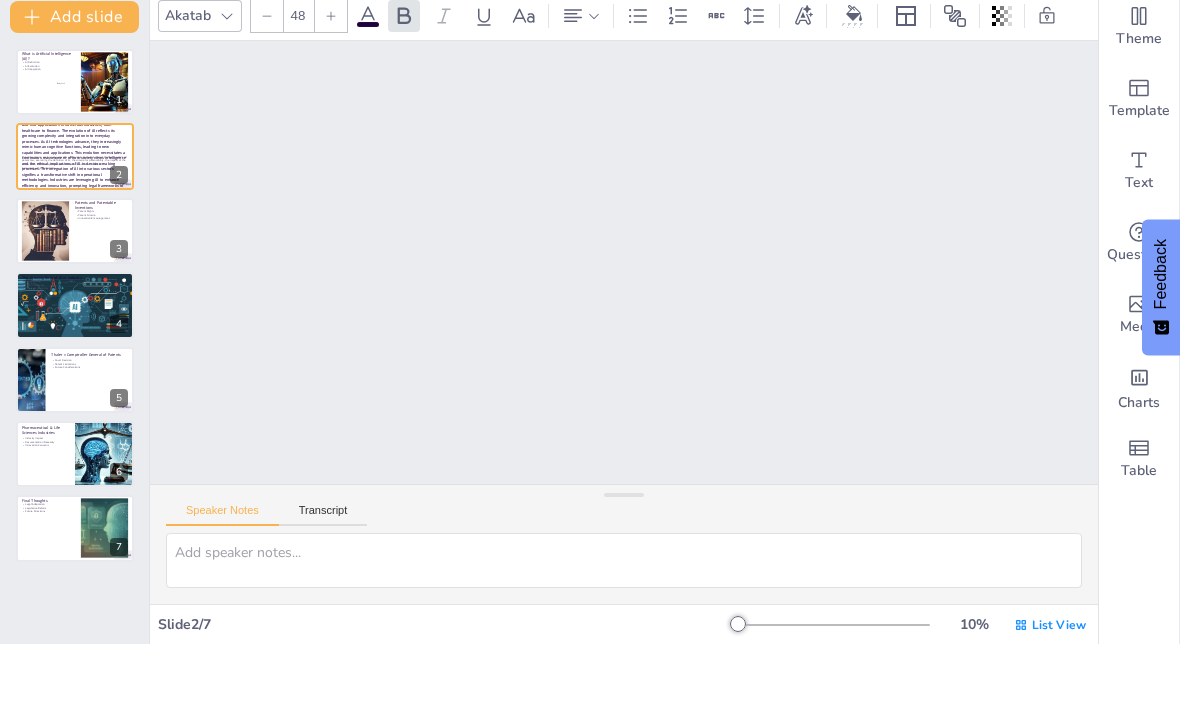 click on "Transcript" at bounding box center [323, 584] 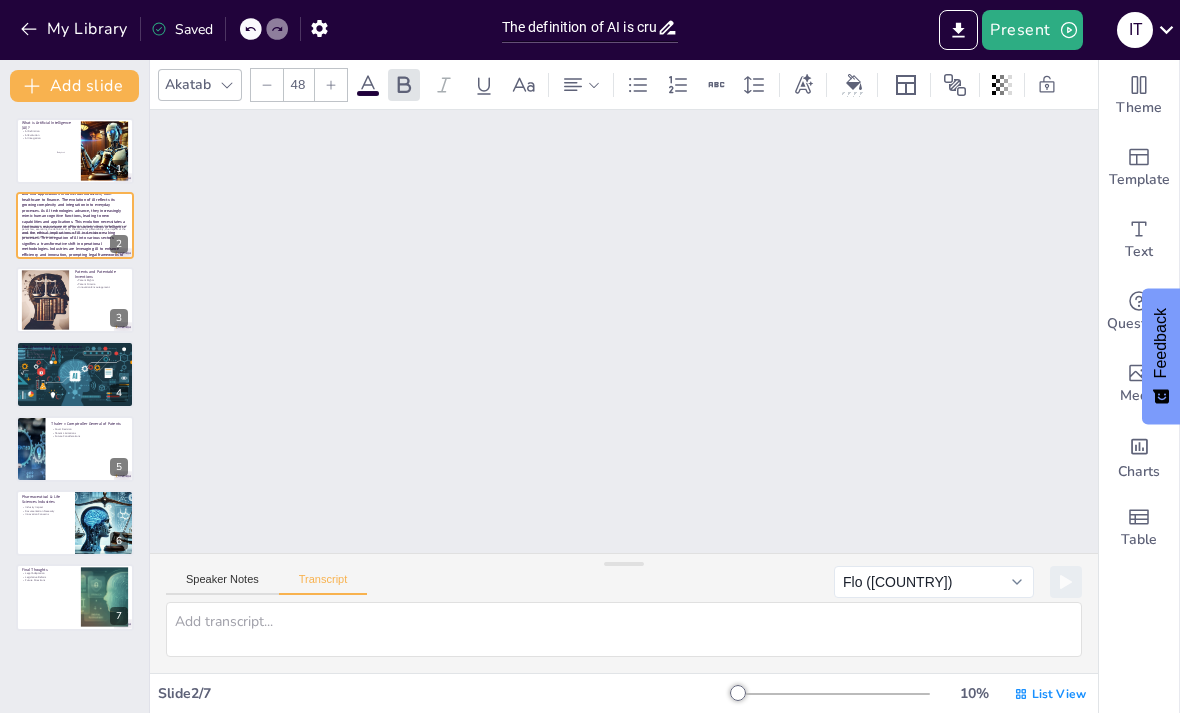 click on "Speaker Notes Transcript Flo (en-US) Sandy (de-DE) Shelley (de-DE) Grandma (de-DE) Grandpa (de-DE) Eddy (de-DE) Reed (de-DE) Anna (de-DE) Rocko (de-DE) Flo (de-DE) Flo (en-US) Bahh (en-US) Albert (en-US) Fred (en-US) Jester (en-US) Organ (en-US) Cellos (en-US) Zarvox (en-US) Rocko (en-US) Shelley (en-US) Superstar (en-US) Grandma (en-US) Eddy (en-US) Bells (en-US) Grandpa (en-US) Trinoids (en-US) Kathy (en-US) Reed (en-US) Boing (en-US) Whisper (en-US) Good News (en-US) Wobble (en-US) Bad News (en-US) Bubbles (en-US) Samantha (en-US) Sandy (en-US) Junior (en-US) Ralph (en-US) Shelley (es-ES) Grandma (es-ES) Rocko (es-ES) Grandpa (es-ES) Flo (es-ES) Sandy (es-ES) Mónica (es-ES) Eddy (es-ES) Reed (es-ES) Xander (nl-NL)" at bounding box center (624, 578) 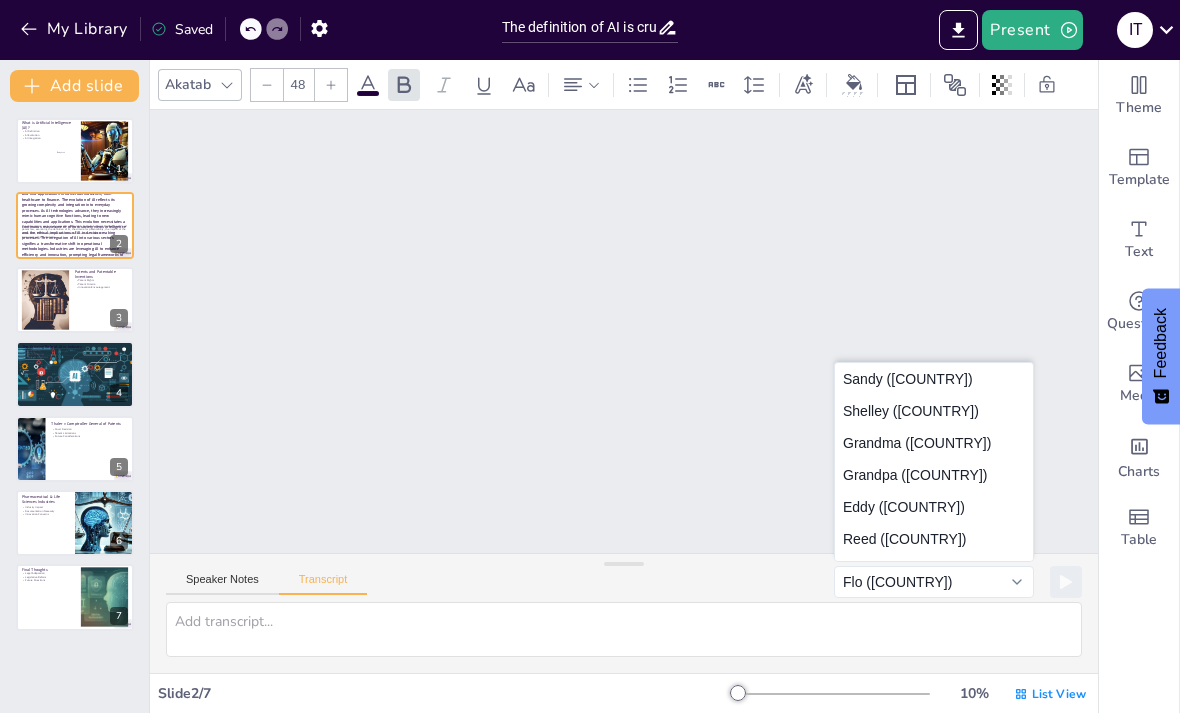 click on "Slide  1 What is Artificial Intelligence (AI)? AI Definition AI Evolution AI Integration Body text Slide  2 Patents and AI: Understanding the Intersection of Innovation and Legal Frameworks This presentation explores the complex relationship between Artificial Intelligence (AI) and patent law, examining the definition of AI, the criteria for patentability, the impact of the Thaler case, and the implications for innovation in various industries. Generated with Sendsteps.ai Slide  3 Patents and Patentable Inventions Patent Rights Patent Criteria Innovation Encouragement Slide  4 The Growing Role of AI in Industry AI Integration Legal Challenges Future Implications Slide  5 Thaler v Comptroller General of Patents Court Decision Patent Limitations Future Considerations Slide  6 Pharmaceutical & Life Sciences Industries Industry Impact Documentation Necessity Innovation Concerns Slide  7 Final Thoughts Legal Adaptation Legislative Reform Future Directions" at bounding box center (391, 590) 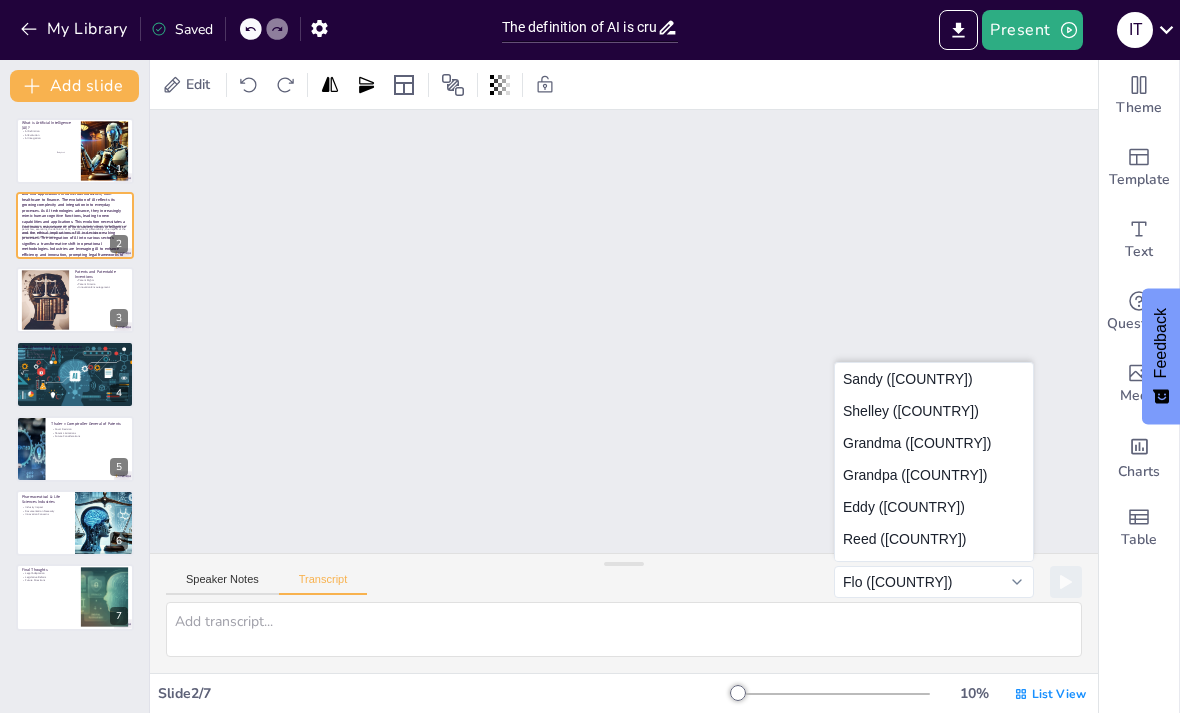 click on "Slide  1 What is Artificial Intelligence (AI)? AI Definition AI Evolution AI Integration Body text Slide  2 Patents and AI: Understanding the Intersection of Innovation and Legal Frameworks This presentation explores the complex relationship between Artificial Intelligence (AI) and patent law, examining the definition of AI, the criteria for patentability, the impact of the Thaler case, and the implications for innovation in various industries. Generated with Sendsteps.ai Slide  3 Patents and Patentable Inventions Patent Rights Patent Criteria Innovation Encouragement Slide  4 The Growing Role of AI in Industry AI Integration Legal Challenges Future Implications Slide  5 Thaler v Comptroller General of Patents Court Decision Patent Limitations Future Considerations Slide  6 Pharmaceutical & Life Sciences Industries Industry Impact Documentation Necessity Innovation Concerns Slide  7 Final Thoughts Legal Adaptation Legislative Reform Future Directions" at bounding box center [587, 678] 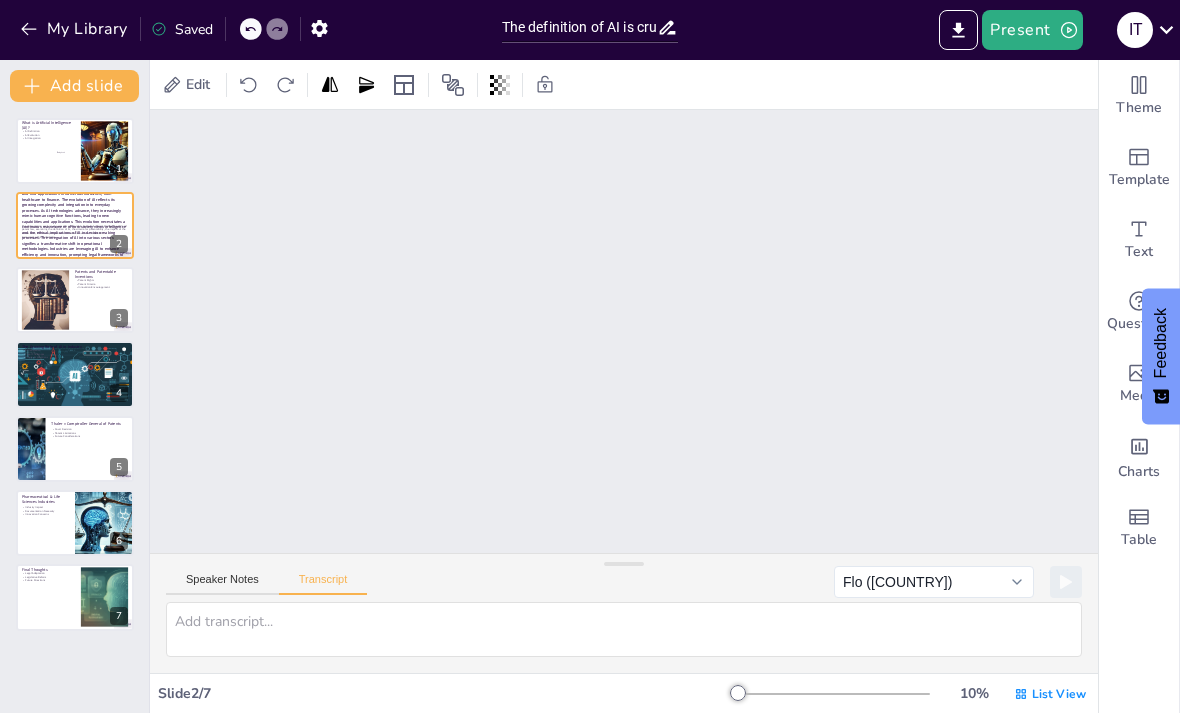 click on "Speaker Notes Transcript Flo (en-US) Sandy (de-DE) Shelley (de-DE) Grandma (de-DE) Grandpa (de-DE) Eddy (de-DE) Reed (de-DE) Anna (de-DE) Rocko (de-DE) Flo (de-DE) Flo (en-US) Bahh (en-US) Albert (en-US) Fred (en-US) Jester (en-US) Organ (en-US) Cellos (en-US) Zarvox (en-US) Rocko (en-US) Shelley (en-US) Superstar (en-US) Grandma (en-US) Eddy (en-US) Bells (en-US) Grandpa (en-US) Trinoids (en-US) Kathy (en-US) Reed (en-US) Boing (en-US) Whisper (en-US) Good News (en-US) Wobble (en-US) Bad News (en-US) Bubbles (en-US) Samantha (en-US) Sandy (en-US) Junior (en-US) Ralph (en-US) Shelley (es-ES) Grandma (es-ES) Rocko (es-ES) Grandpa (es-ES) Flo (es-ES) Sandy (es-ES) Mónica (es-ES) Eddy (es-ES) Reed (es-ES) Xander (nl-NL)" at bounding box center (624, 578) 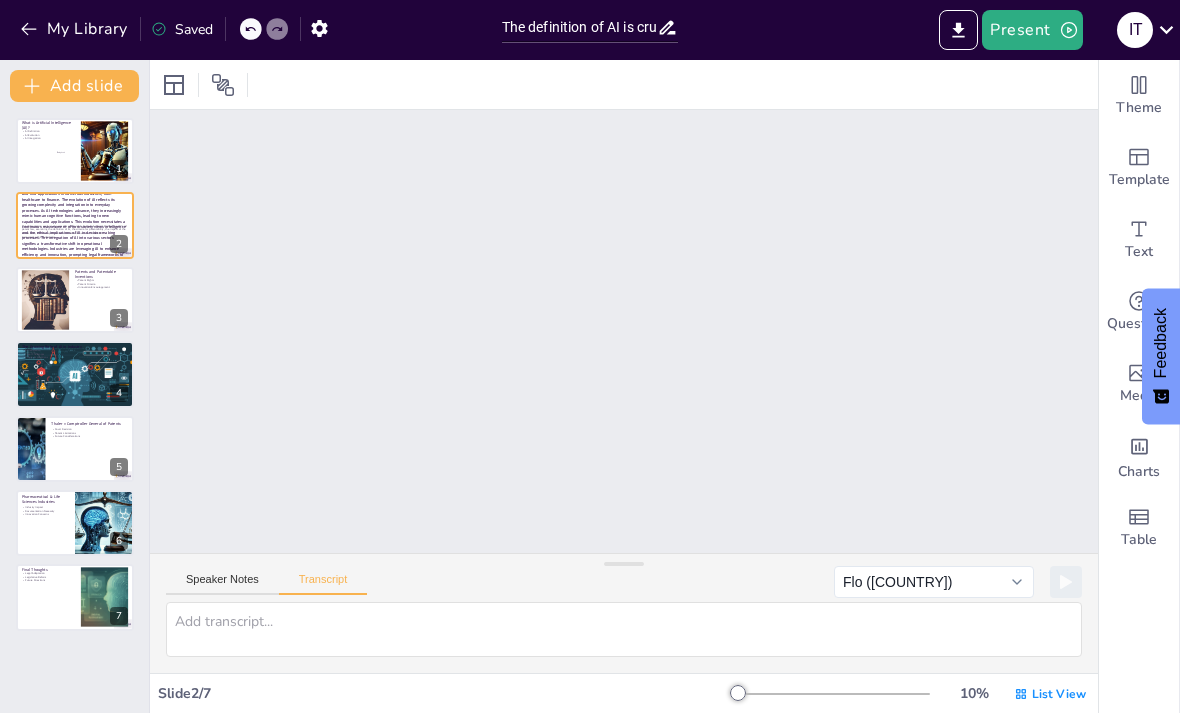 scroll, scrollTop: 88, scrollLeft: 0, axis: vertical 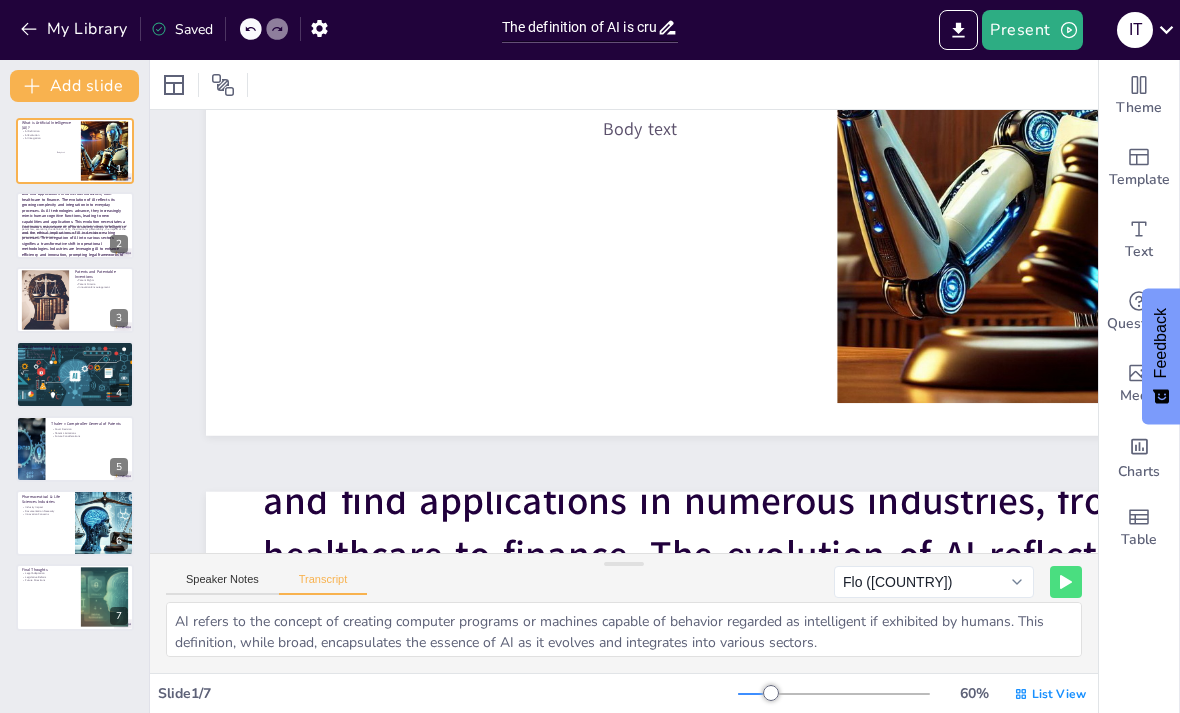 click on "Patents and AI: Understanding the Intersection of Innovation and Legal Frameworks" at bounding box center [74, 215] 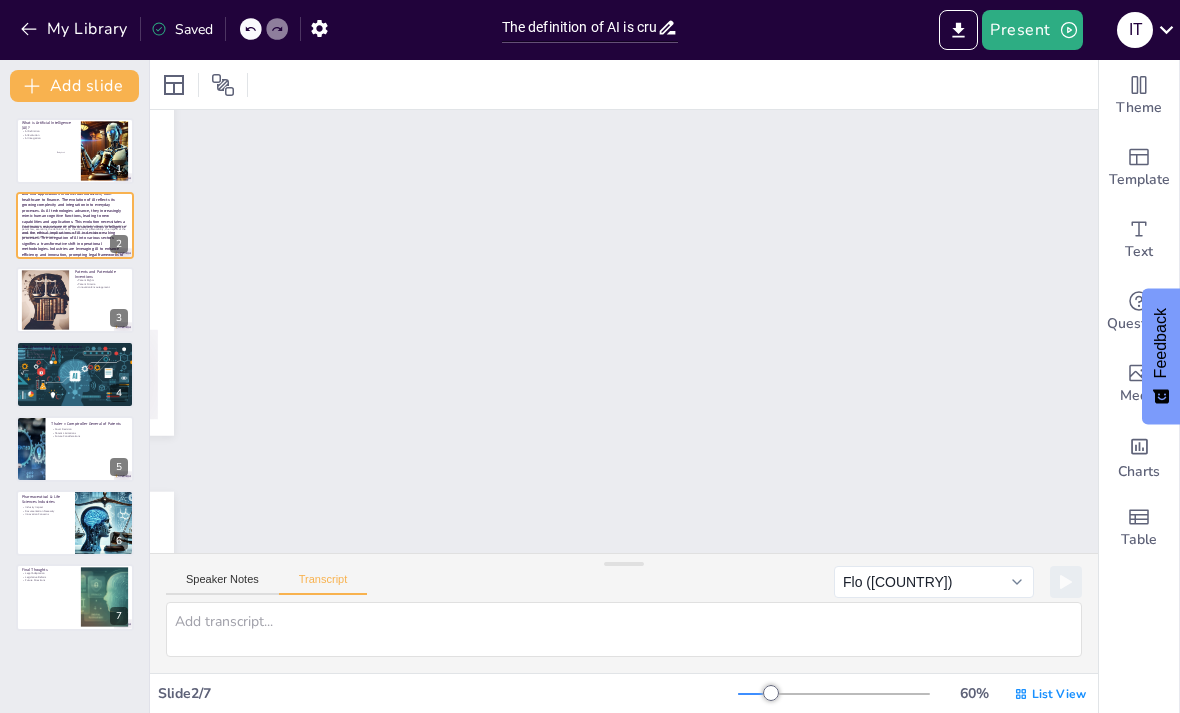 scroll, scrollTop: 482, scrollLeft: 0, axis: vertical 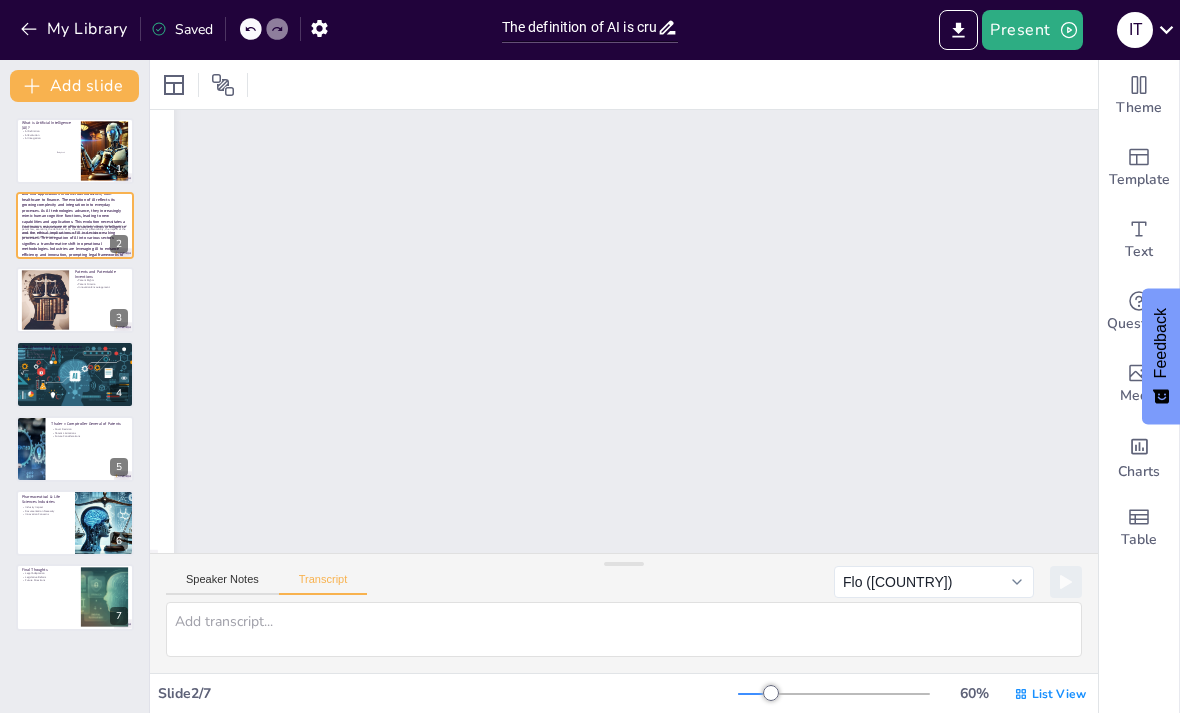 click on "AI Integration" at bounding box center (48, 139) 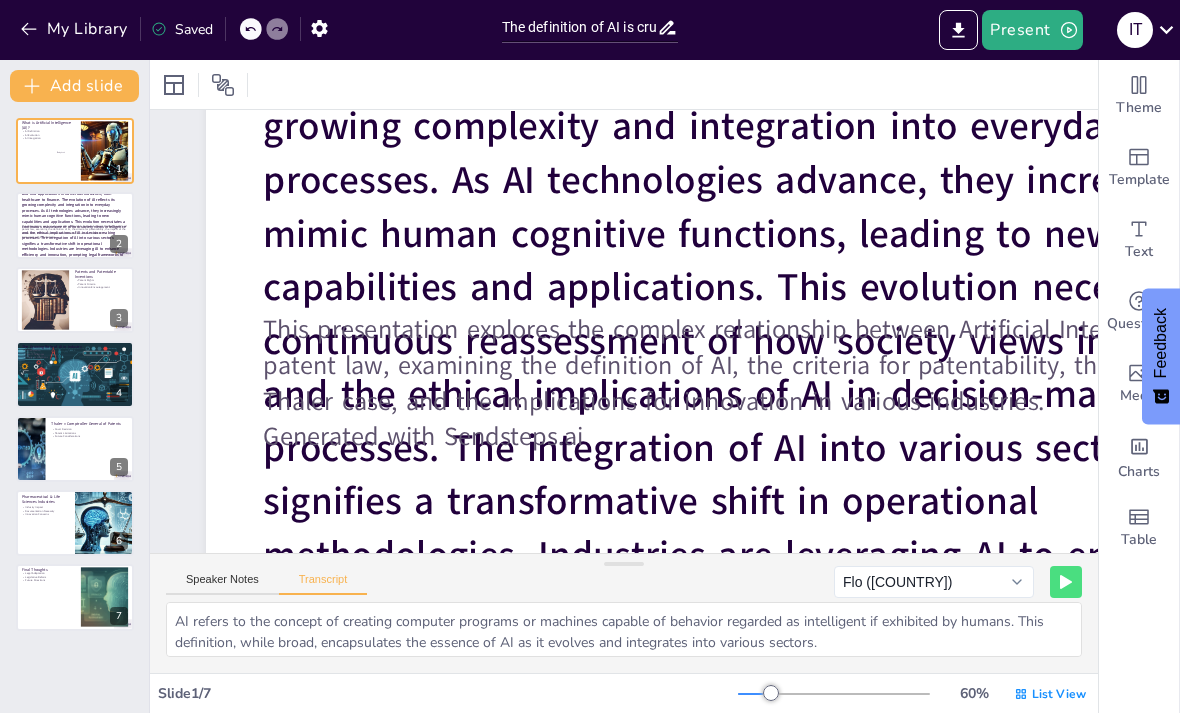 scroll, scrollTop: 0, scrollLeft: 0, axis: both 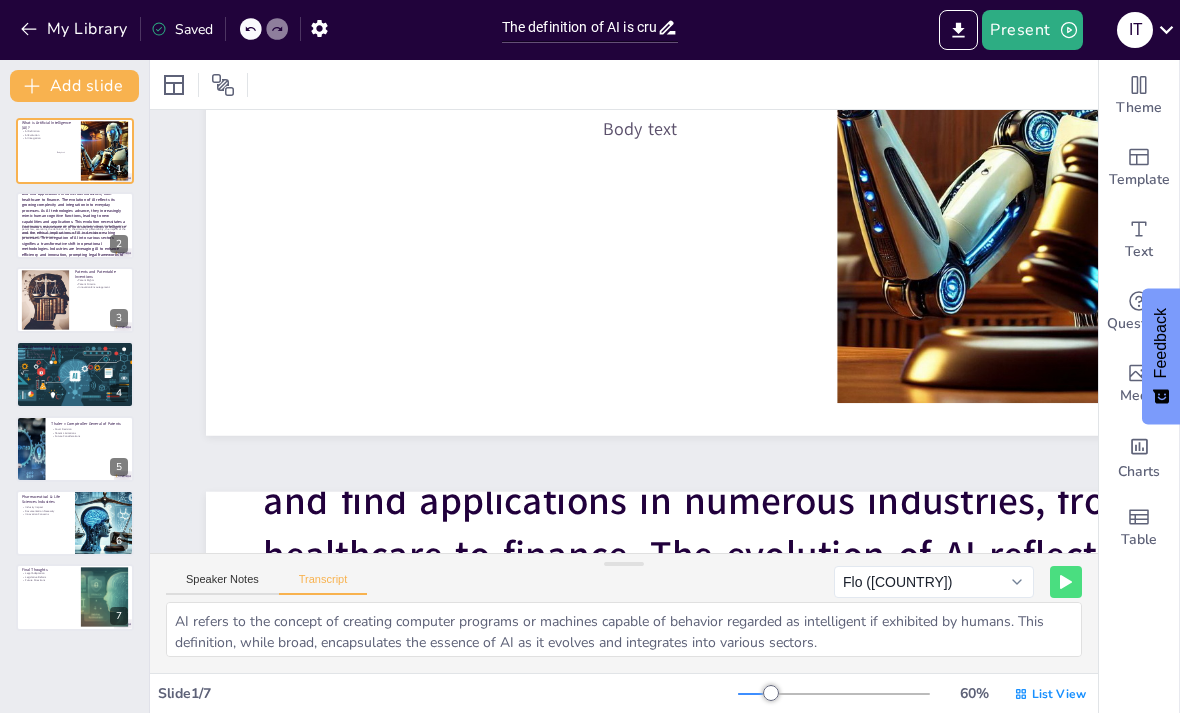 click on "Patents and AI: Understanding the Intersection of Innovation and Legal Frameworks" at bounding box center [74, 215] 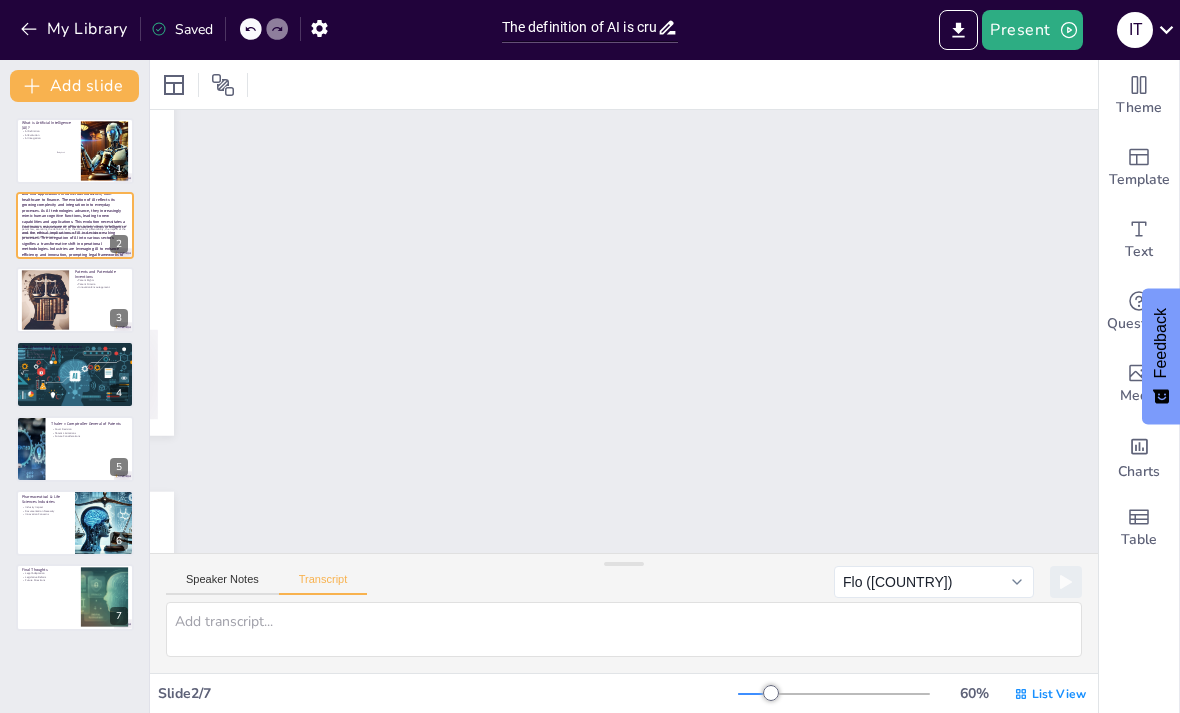 click at bounding box center (45, 300) 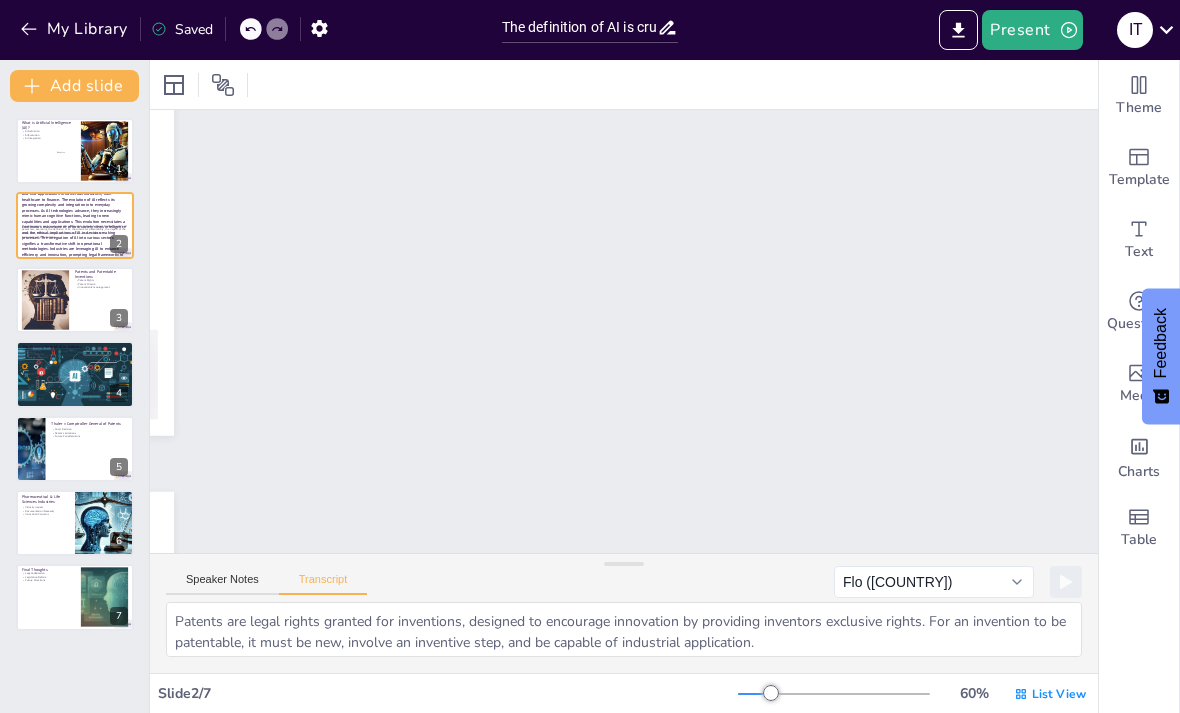scroll, scrollTop: 1184, scrollLeft: 0, axis: vertical 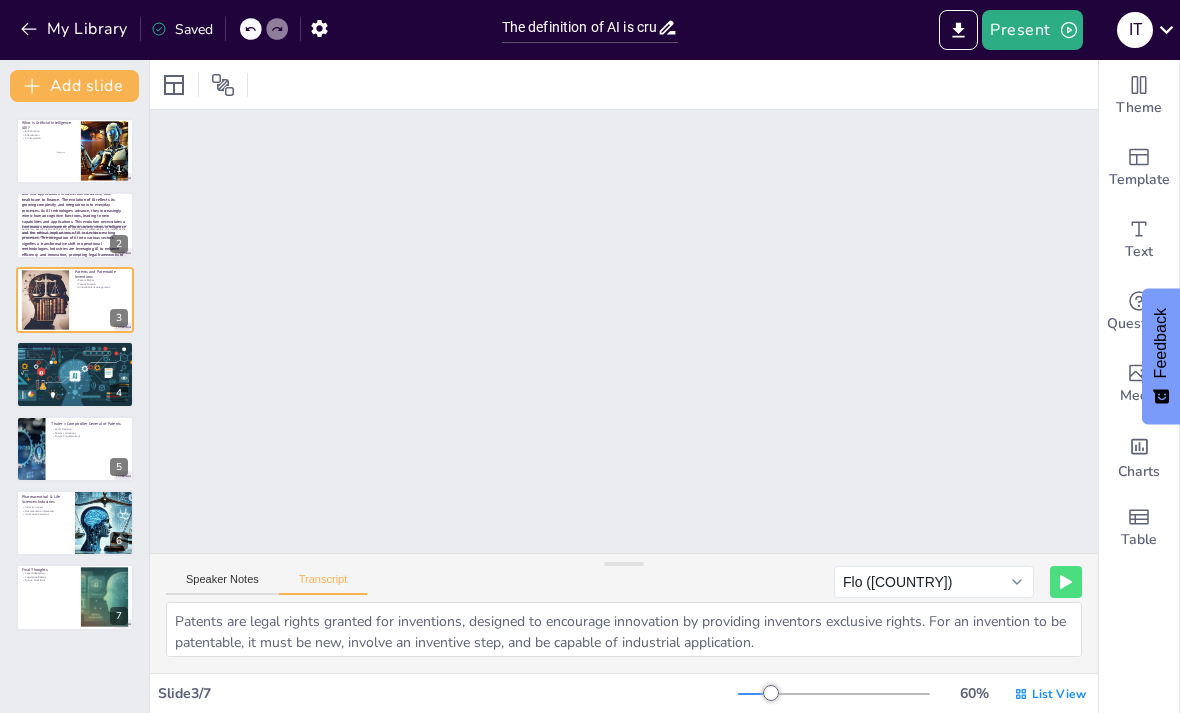 click at bounding box center [75, 374] 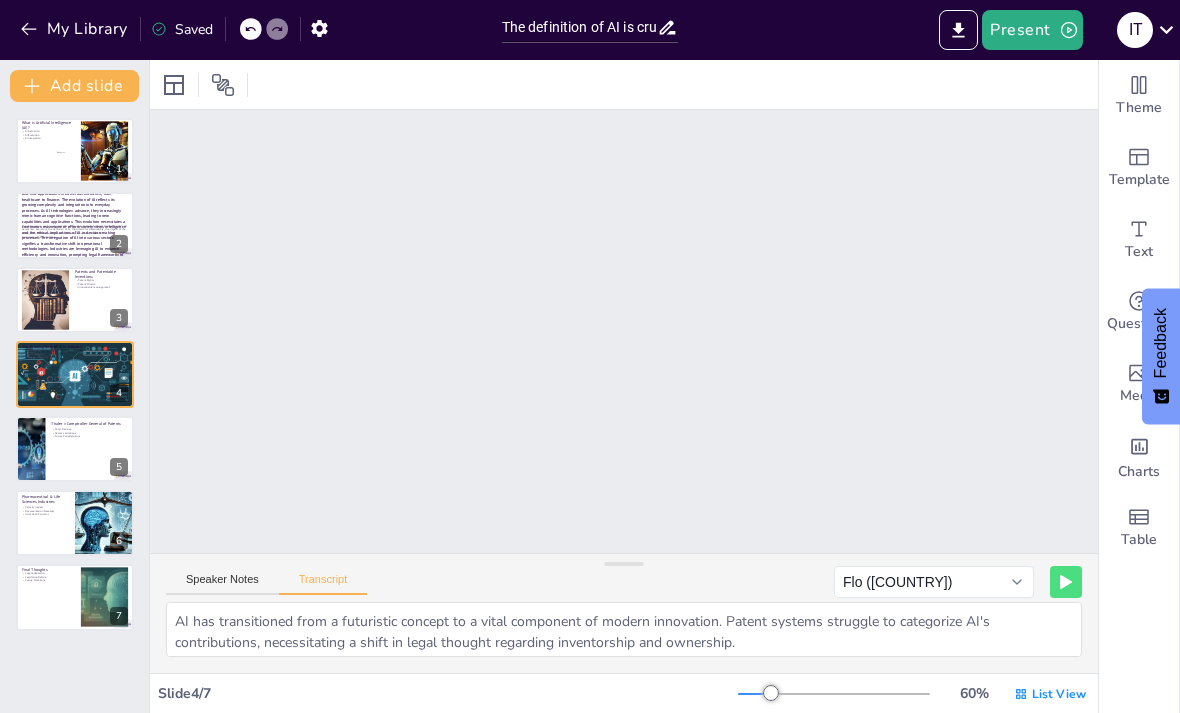 click at bounding box center [75, 449] 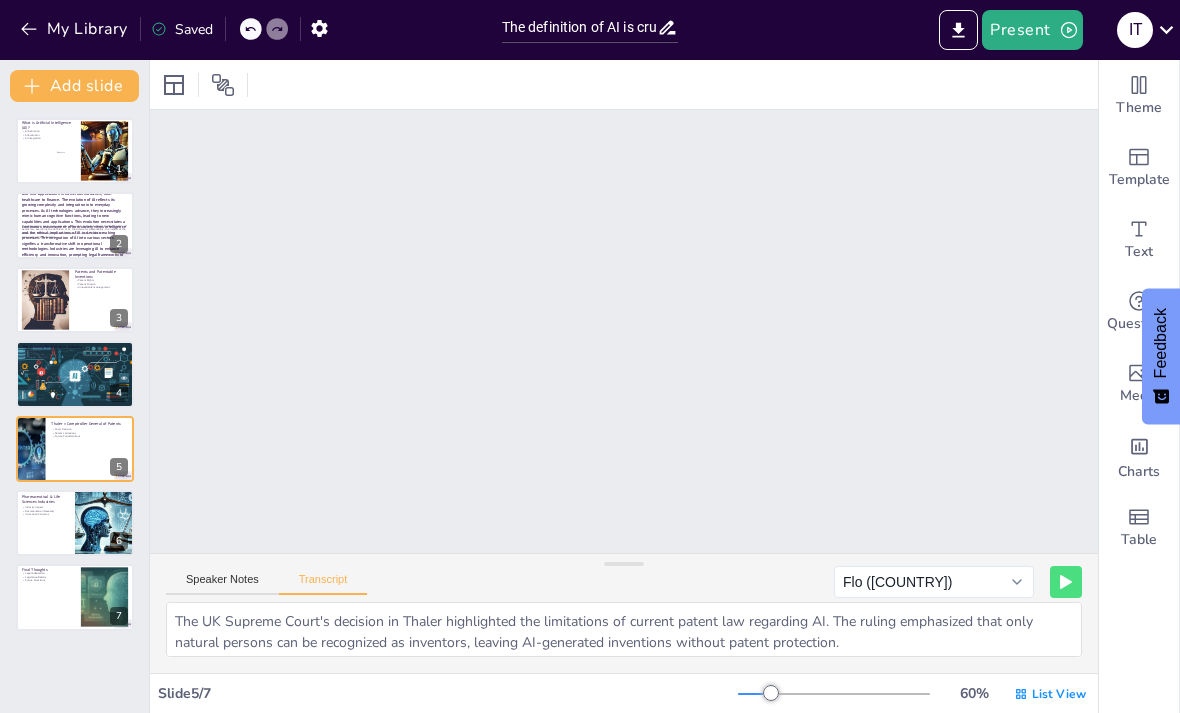click at bounding box center (75, 523) 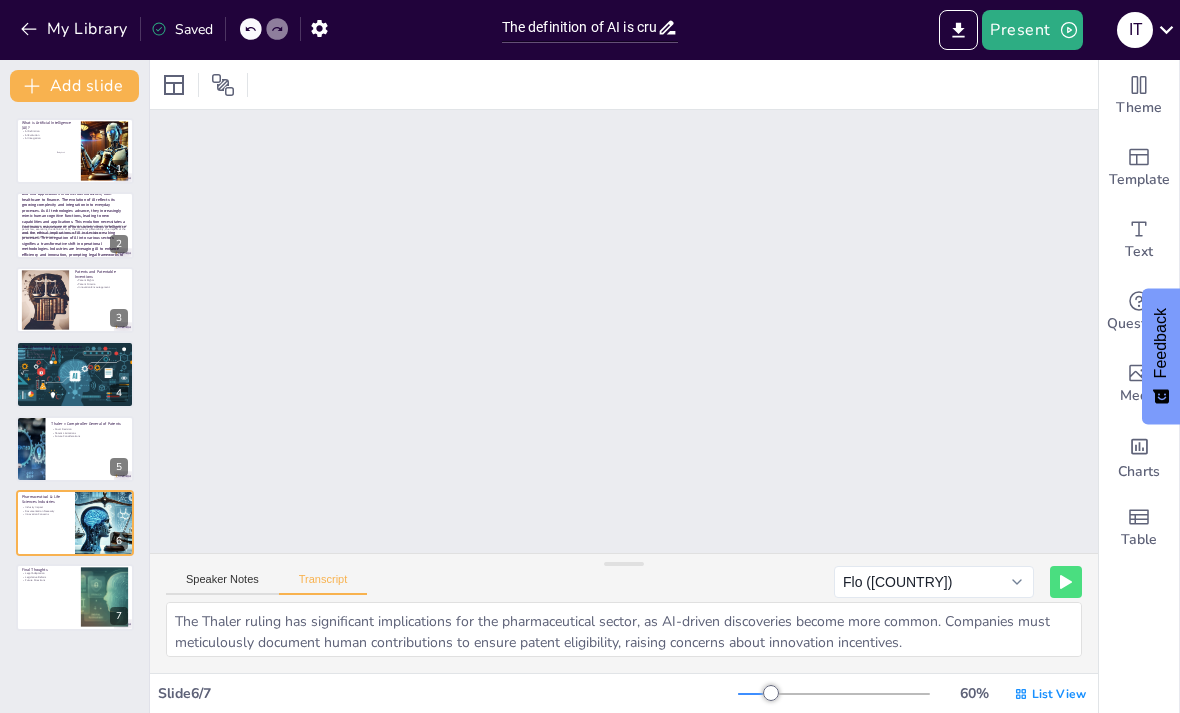 click at bounding box center (75, 597) 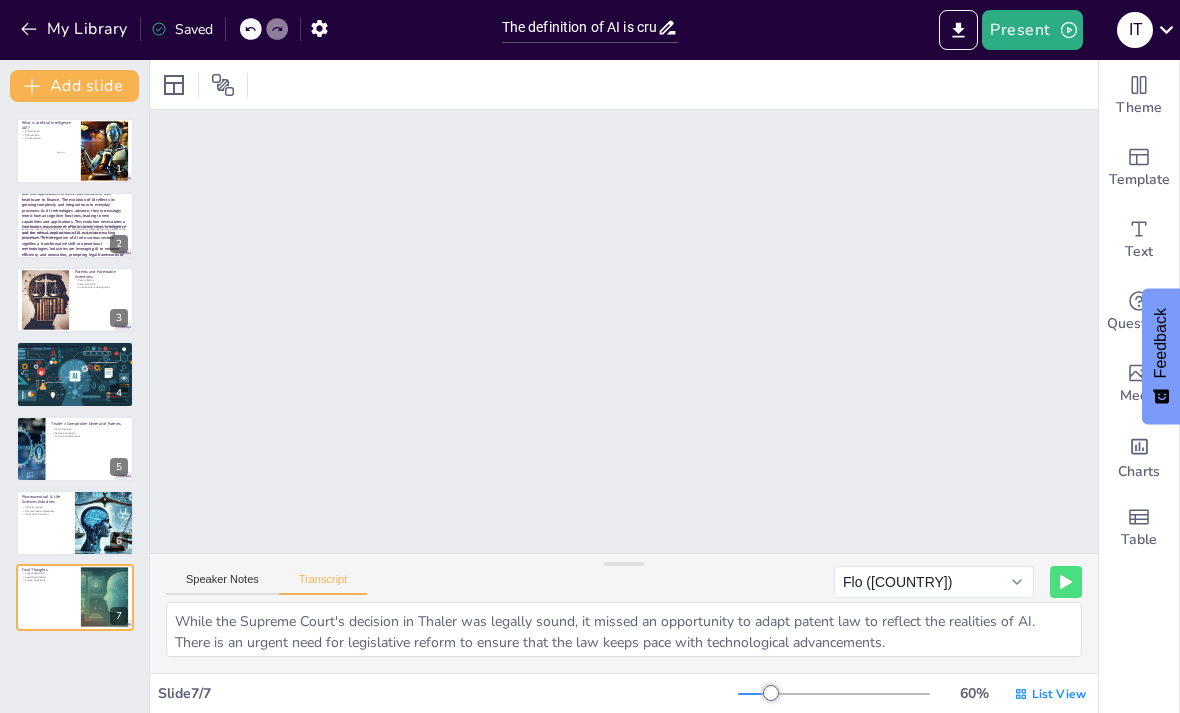 click on "Patents and AI: Understanding the Intersection of Innovation and Legal Frameworks This presentation explores the complex relationship between Artificial Intelligence (AI) and patent law, examining the definition of AI, the criteria for patentability, the impact of the Thaler case, and the implications for innovation in various industries. Generated with Sendsteps.ai 2" at bounding box center [75, 225] 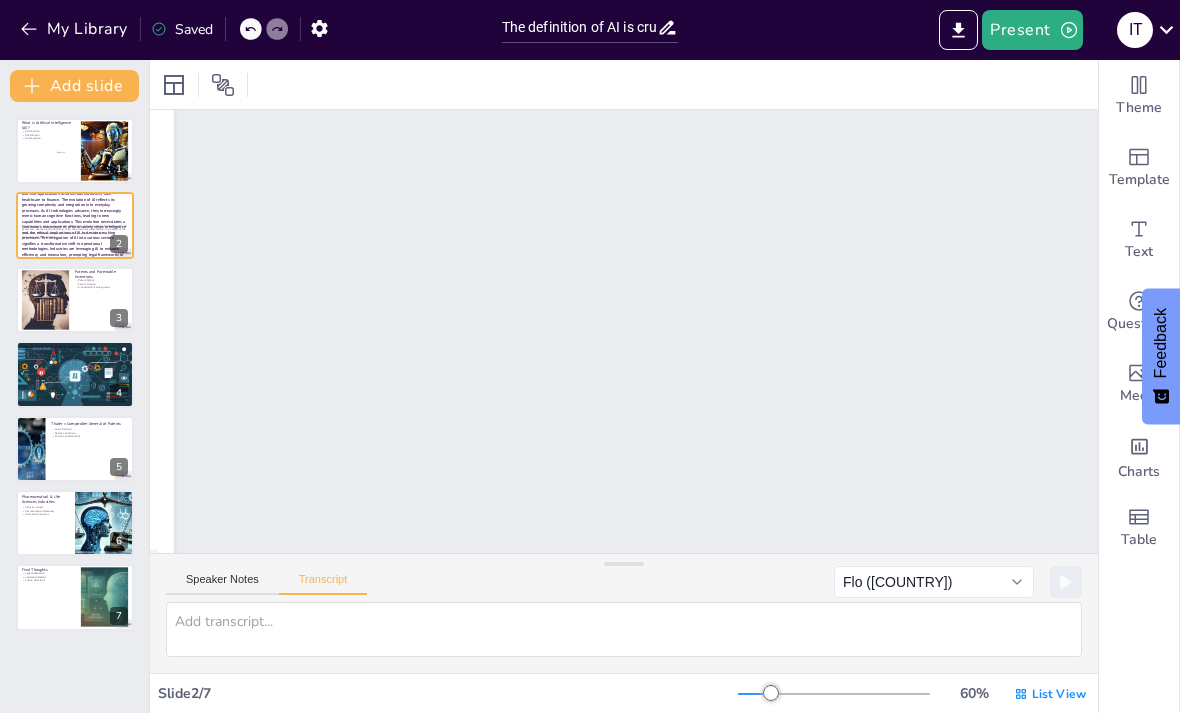 scroll, scrollTop: 482, scrollLeft: 0, axis: vertical 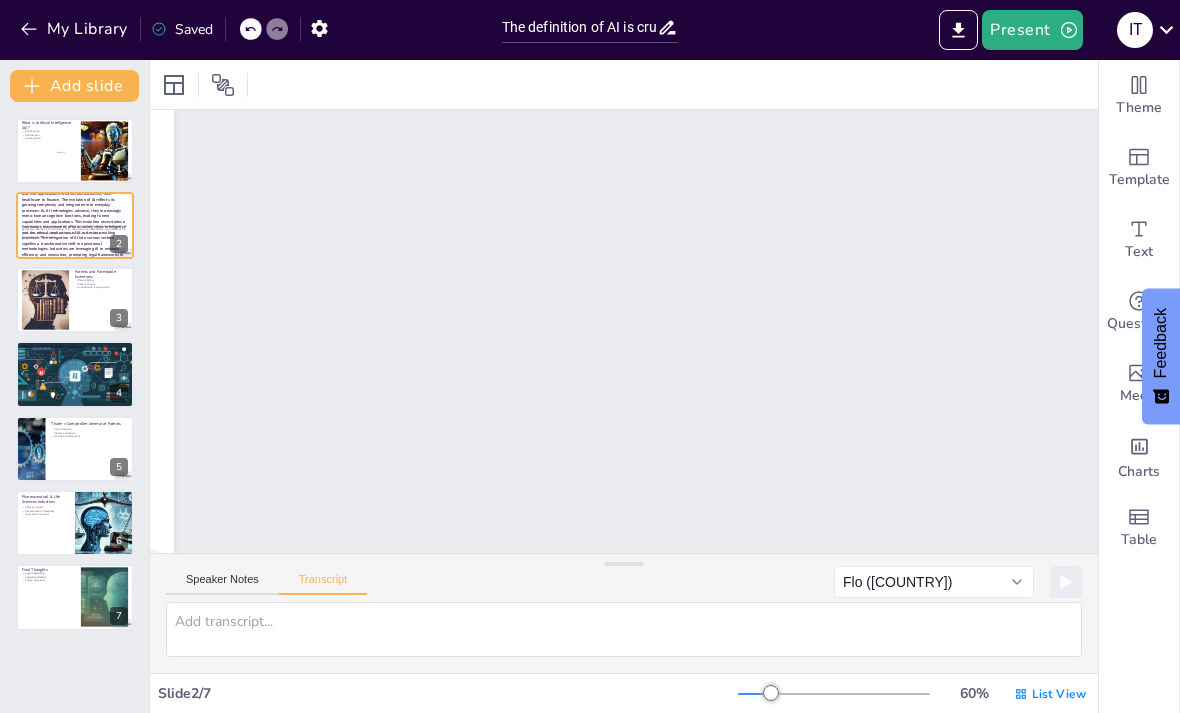 click at bounding box center (75, 225) 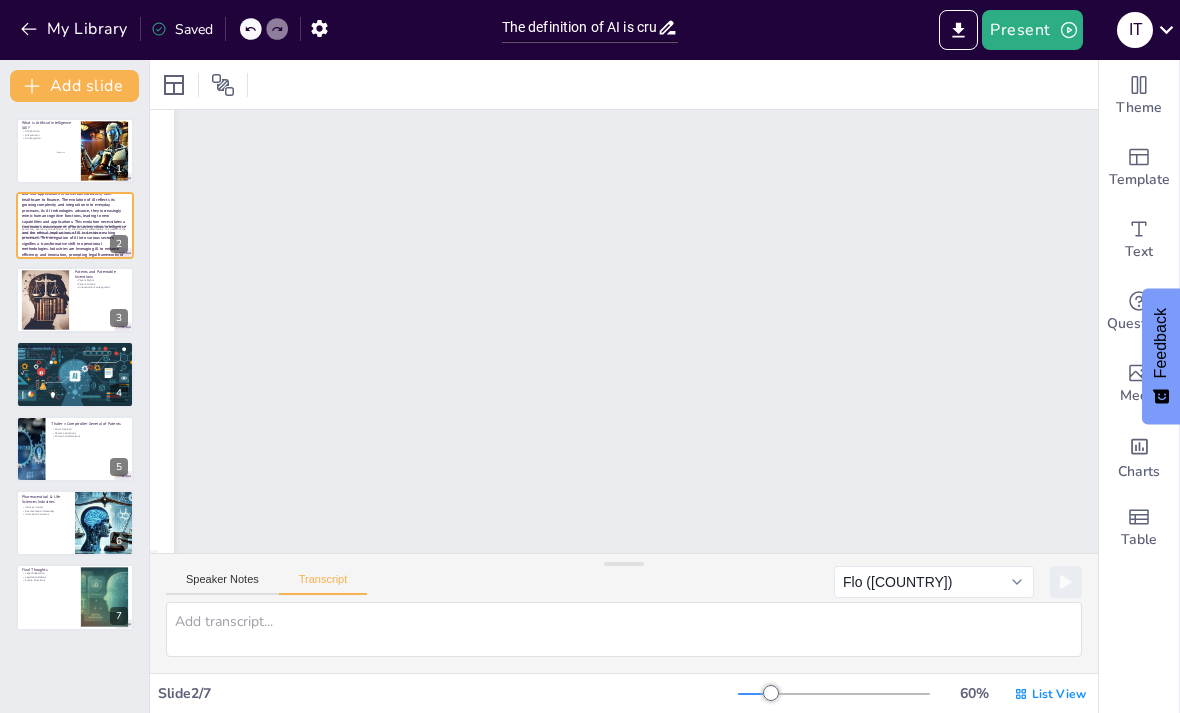 click at bounding box center (88, 210) 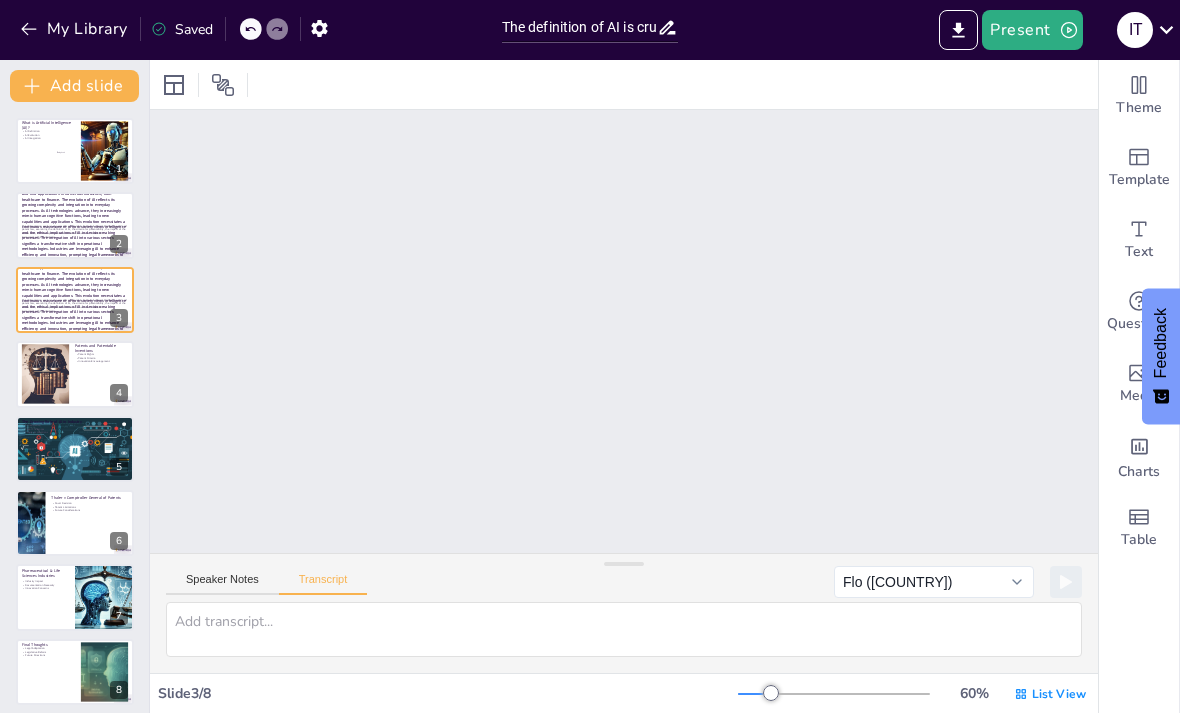 scroll, scrollTop: 1184, scrollLeft: 0, axis: vertical 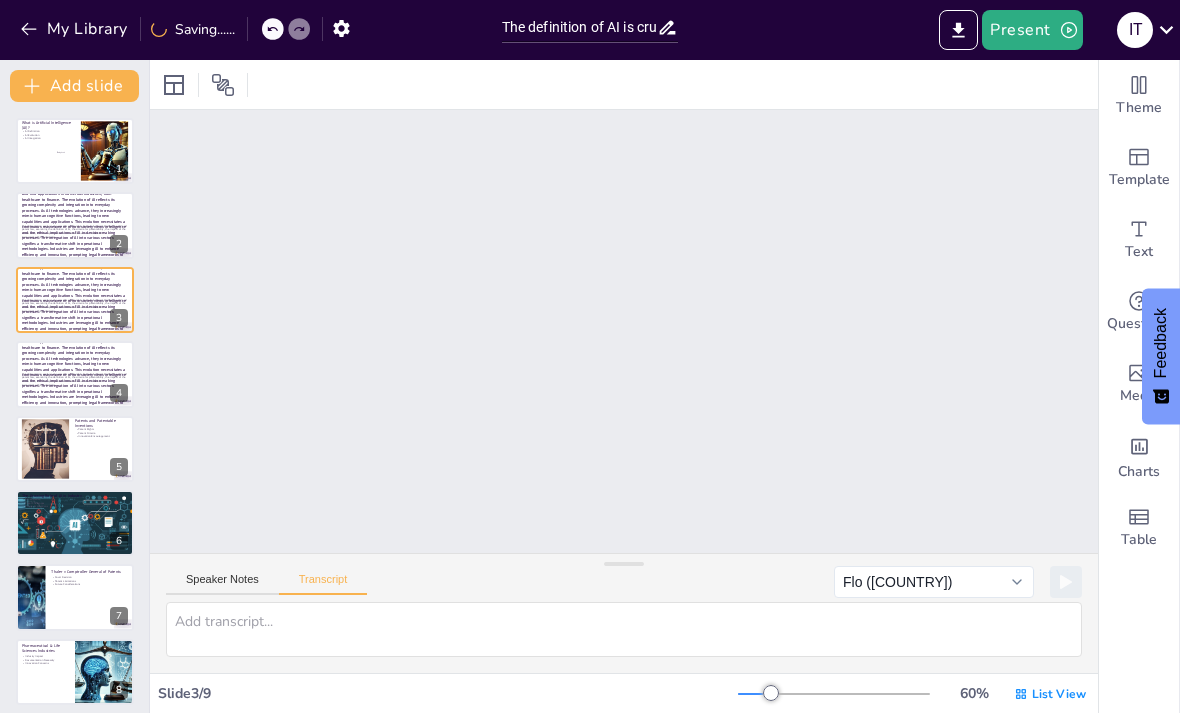 click at bounding box center [88, 210] 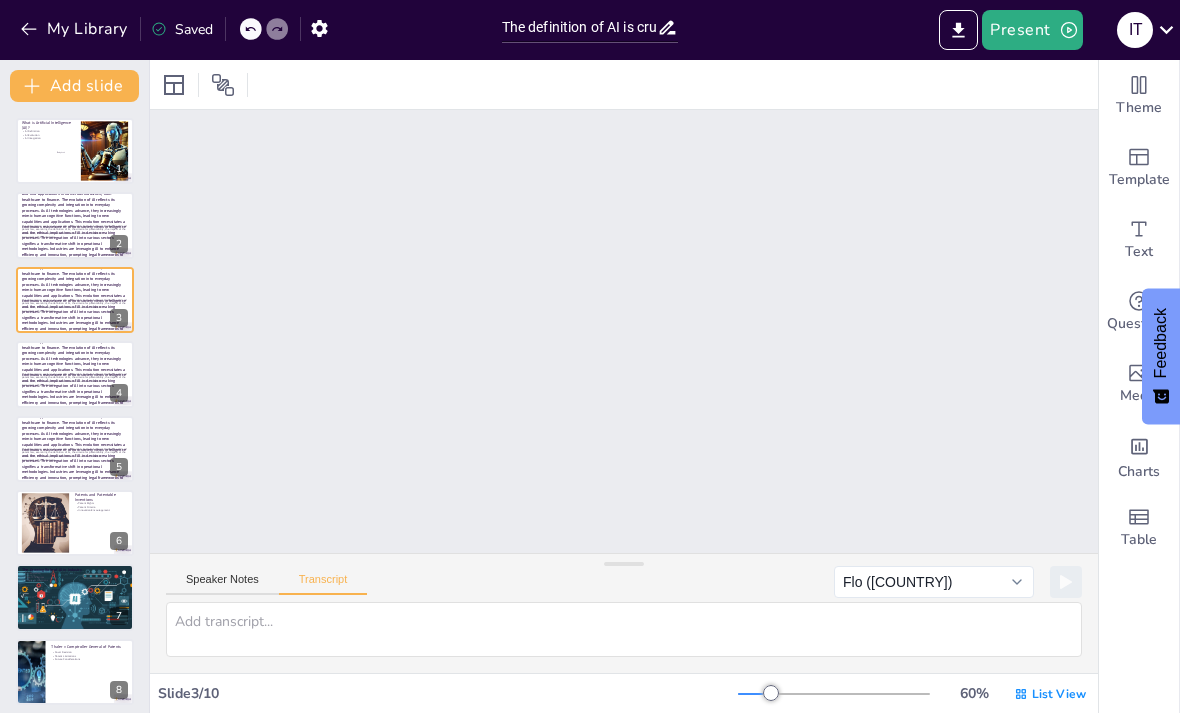 click 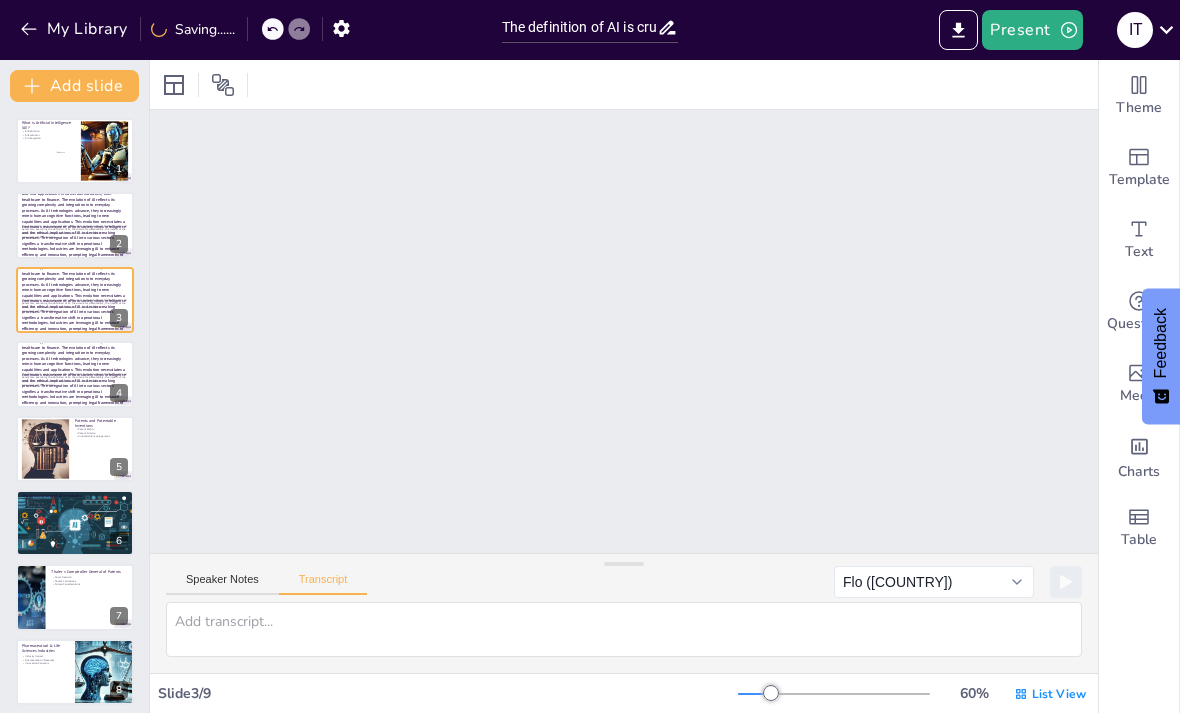 click 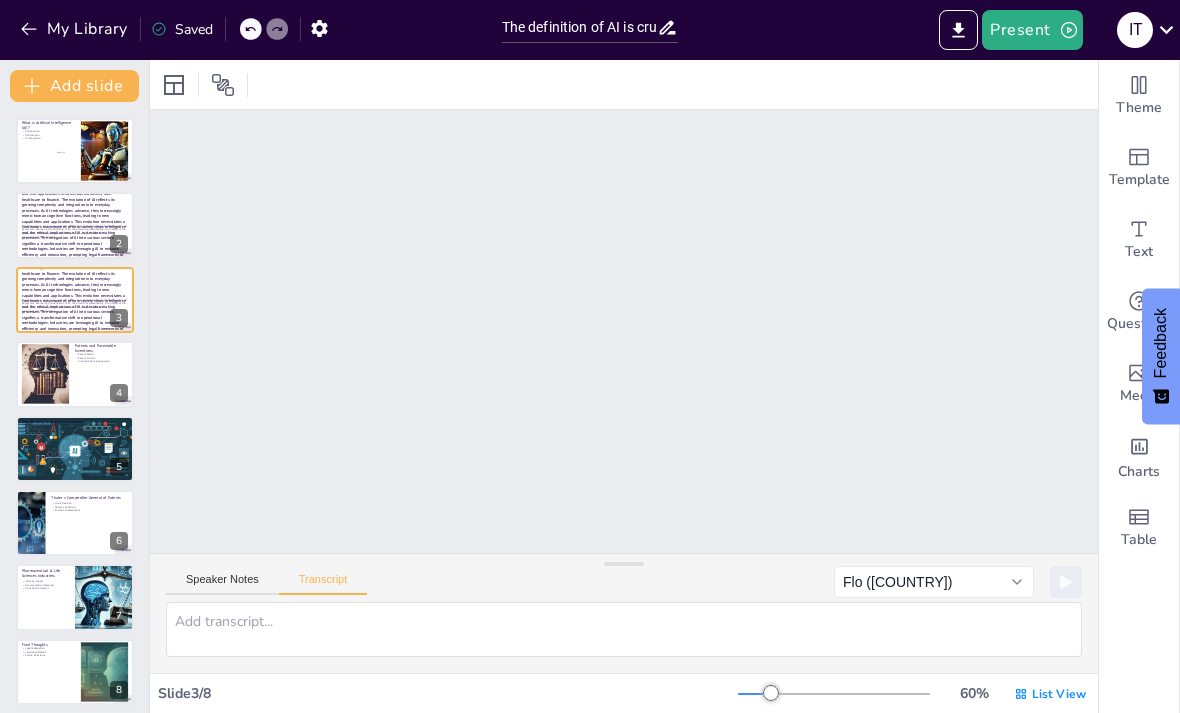 click 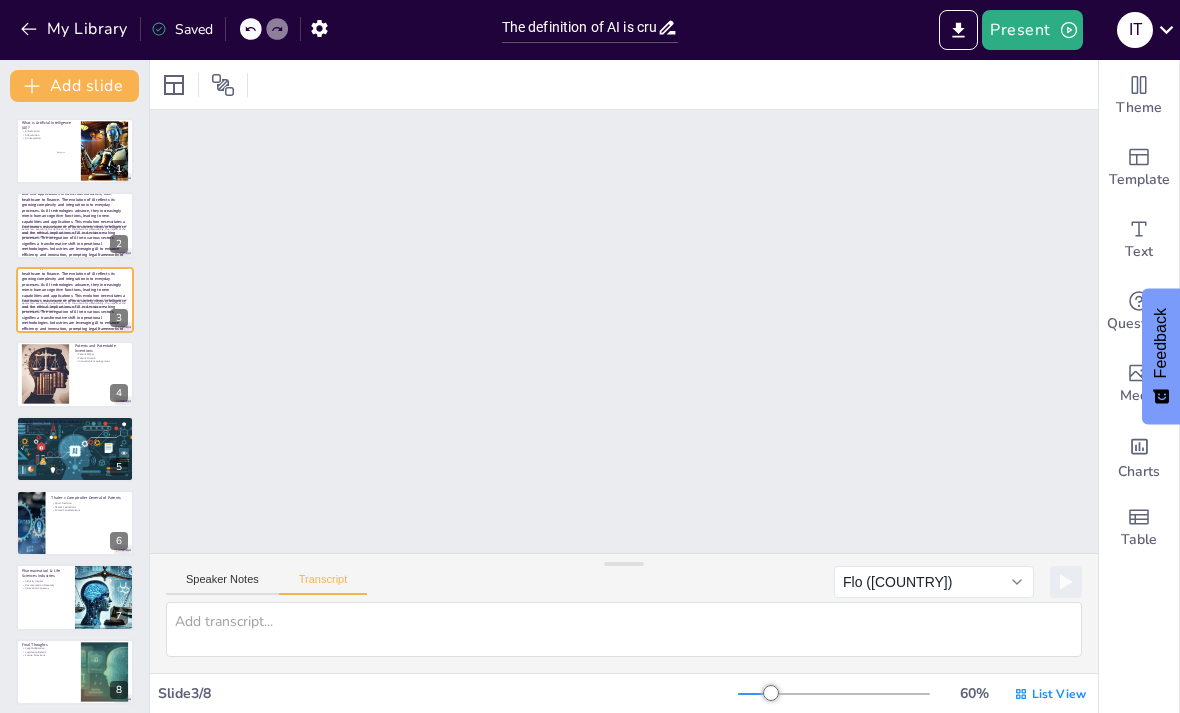 type on "Patents are legal rights granted for inventions, designed to encourage innovation by providing inventors exclusive rights. For an invention to be patentable, it must be new, involve an inventive step, and be capable of industrial application." 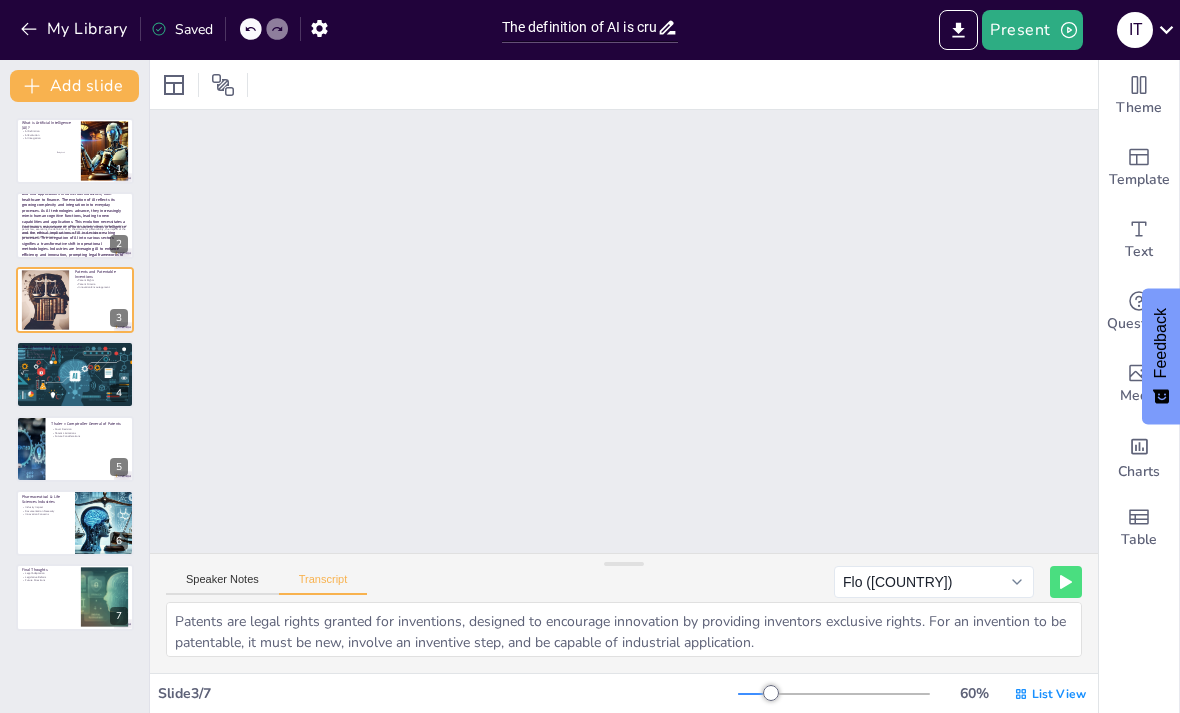click on "Patents and AI: Understanding the Intersection of Innovation and Legal Frameworks" at bounding box center [74, 215] 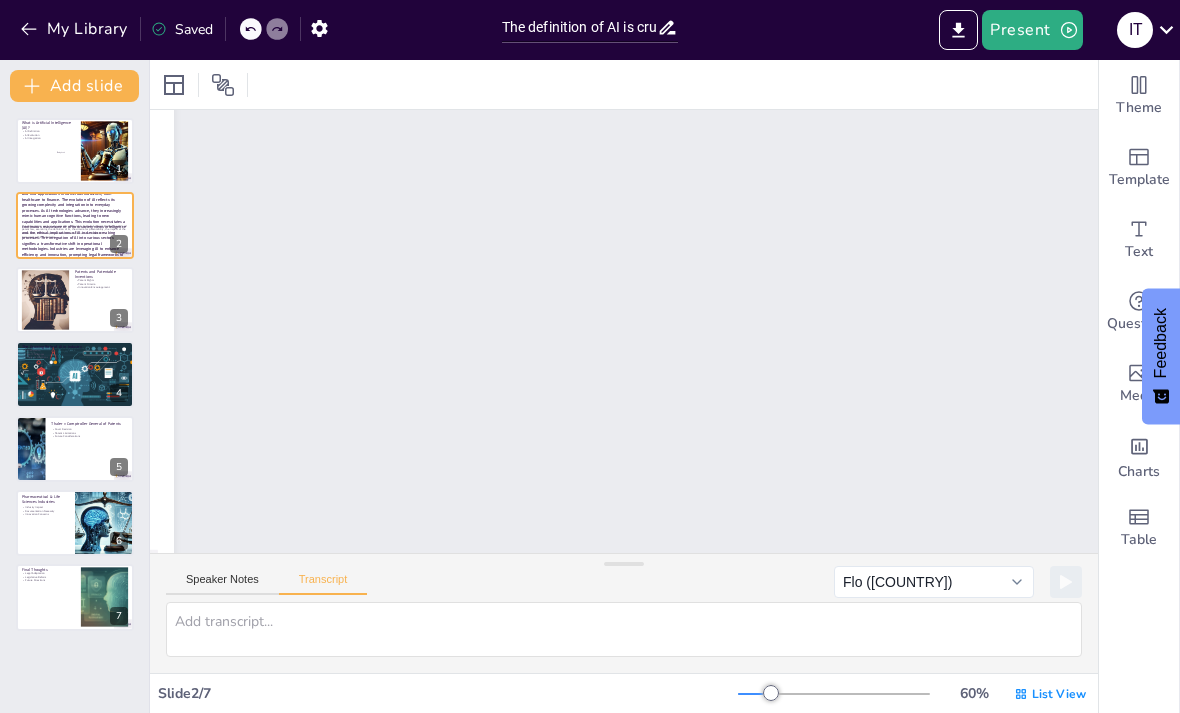 scroll, scrollTop: 482, scrollLeft: 0, axis: vertical 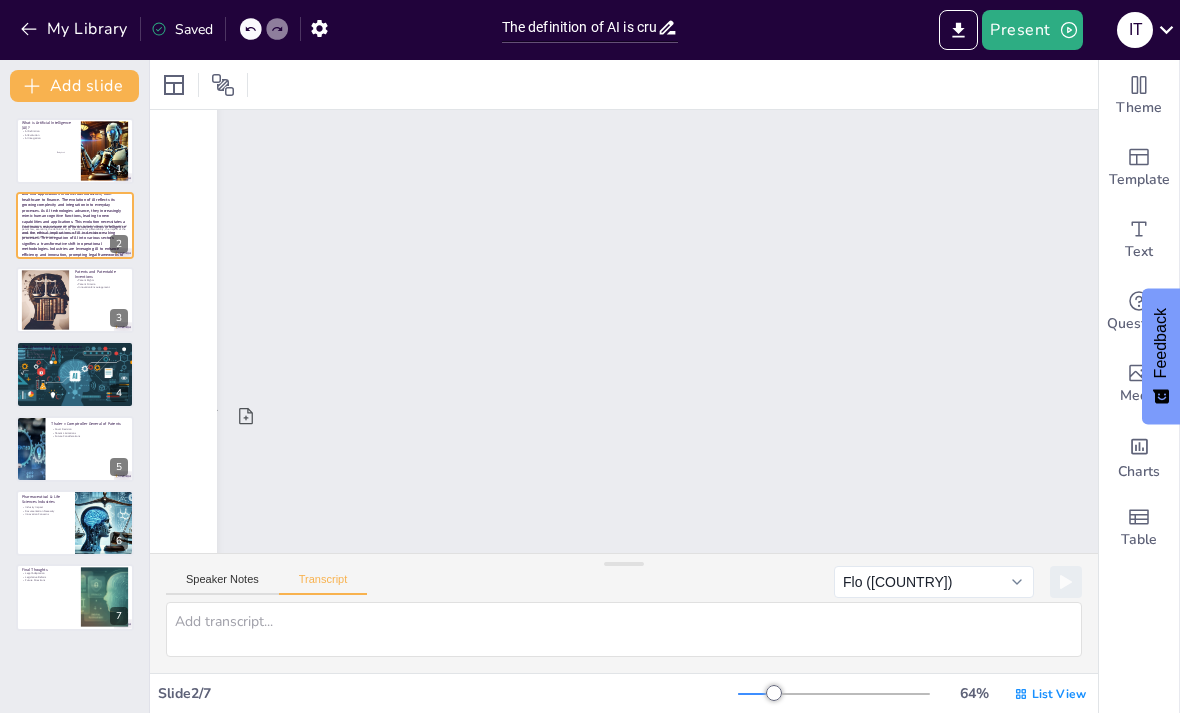 click 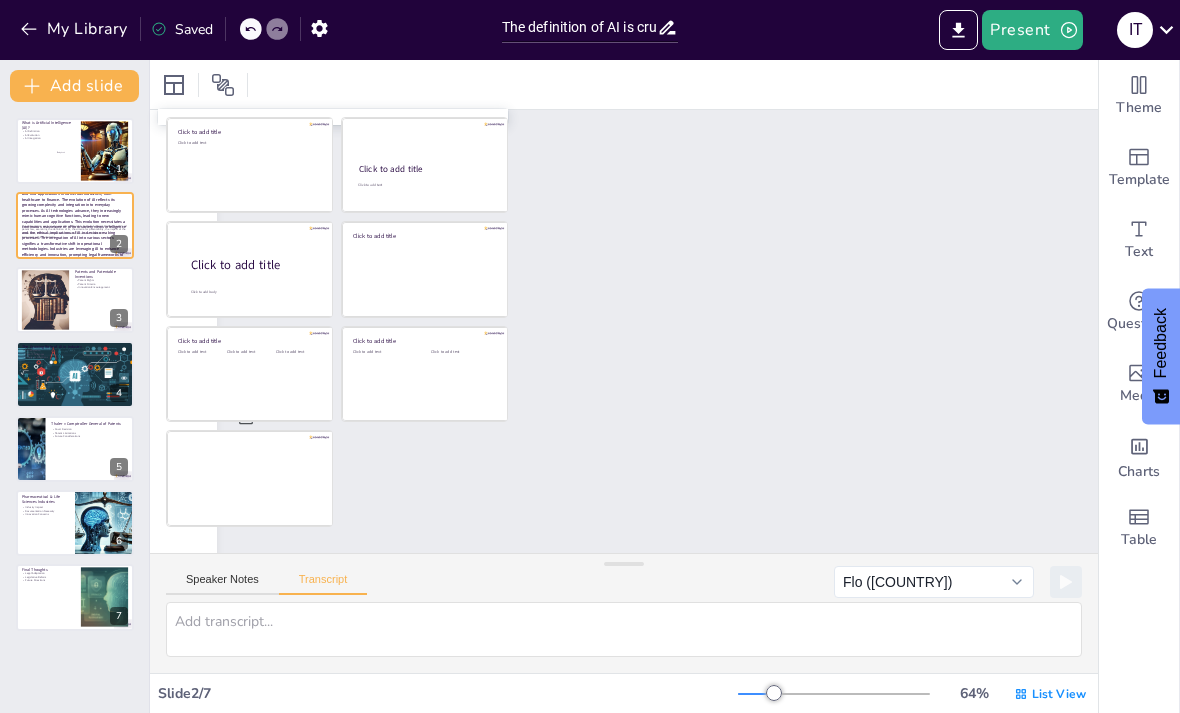 click at bounding box center [174, 85] 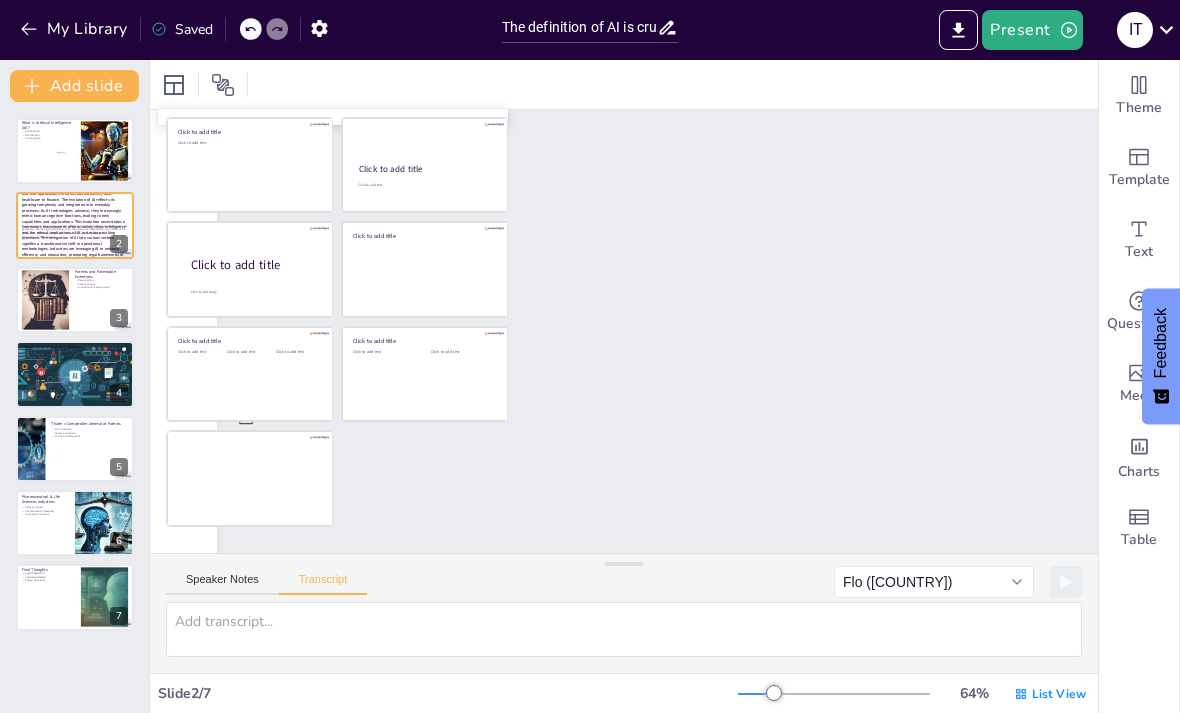 click on "Slide  1 What is Artificial Intelligence (AI)? AI Definition AI Evolution AI Integration Body text Slide  2 Patents and AI: Understanding the Intersection of Innovation and Legal Frameworks This presentation explores the complex relationship between Artificial Intelligence (AI) and patent law, examining the definition of AI, the criteria for patentability, the impact of the Thaler case, and the implications for innovation in various industries. Generated with Sendsteps.ai Slide  3 Patents and Patentable Inventions Patent Rights Patent Criteria Innovation Encouragement Slide  4 The Growing Role of AI in Industry AI Integration Legal Challenges Future Implications Slide  5 Thaler v Comptroller General of Patents Court Decision Patent Limitations Future Considerations Slide  6 Pharmaceutical & Life Sciences Industries Industry Impact Documentation Necessity Innovation Concerns Slide  7 Final Thoughts Legal Adaptation Legislative Reform Future Directions" at bounding box center (419, 2253) 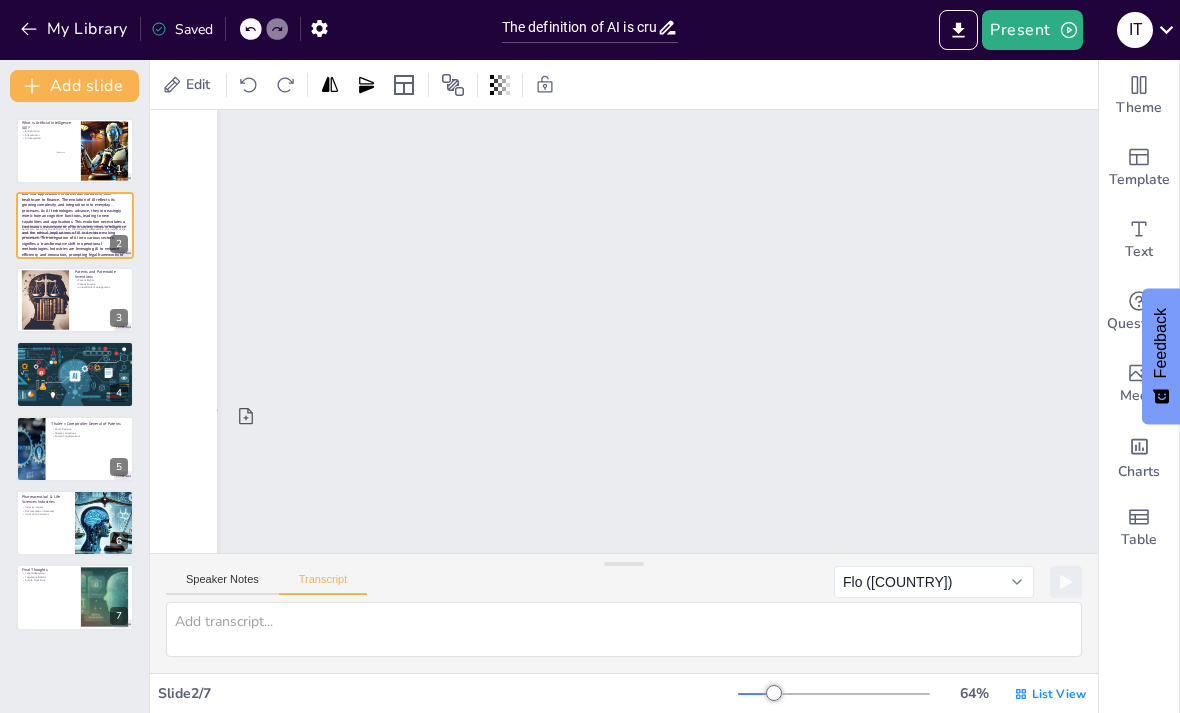 click on "Slide  2  /  7" at bounding box center [448, 693] 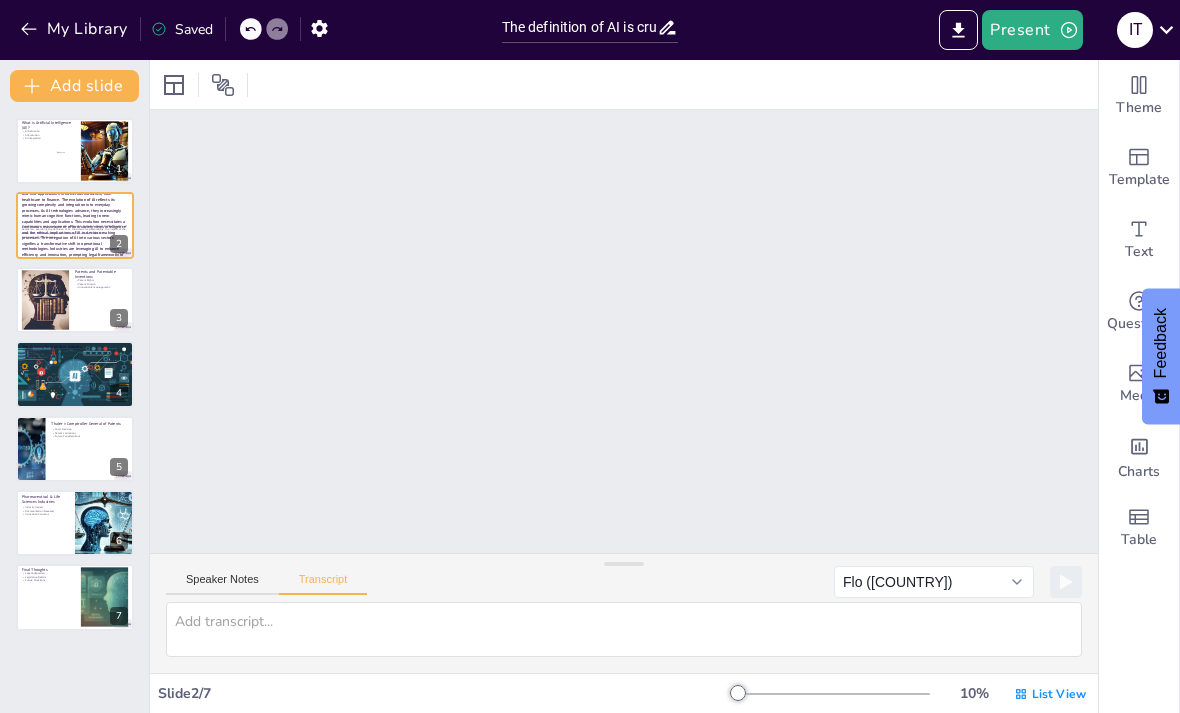 click at bounding box center [75, 300] 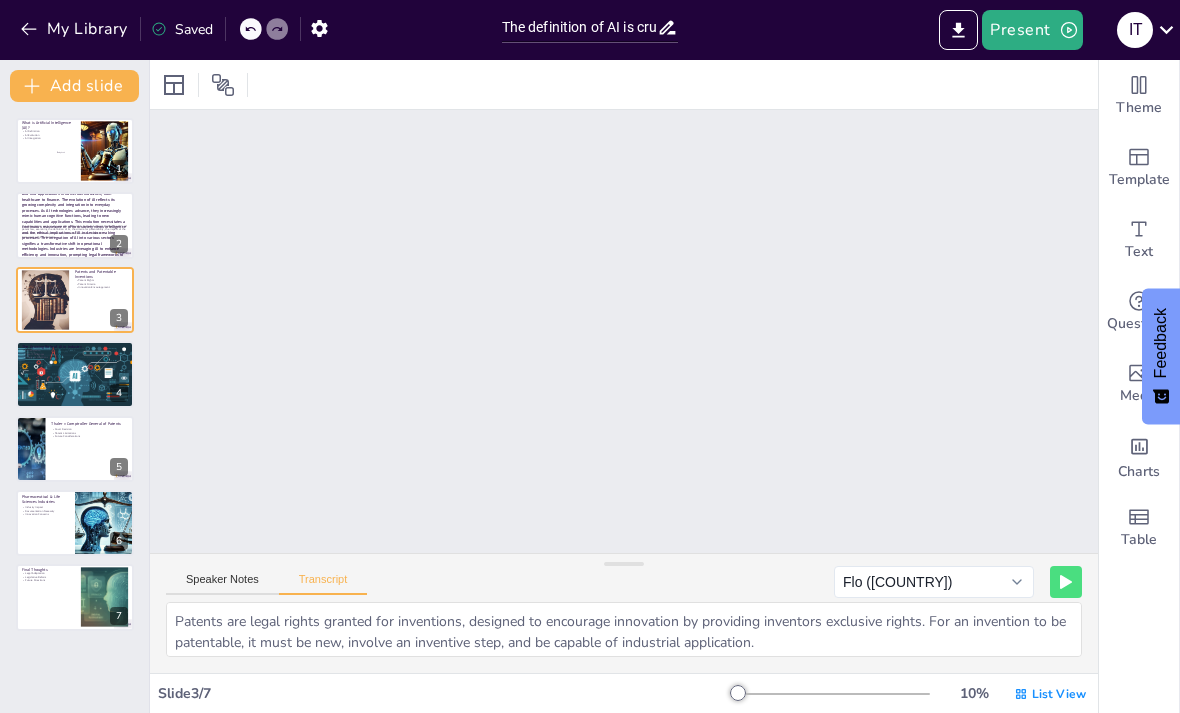 scroll, scrollTop: 0, scrollLeft: 0, axis: both 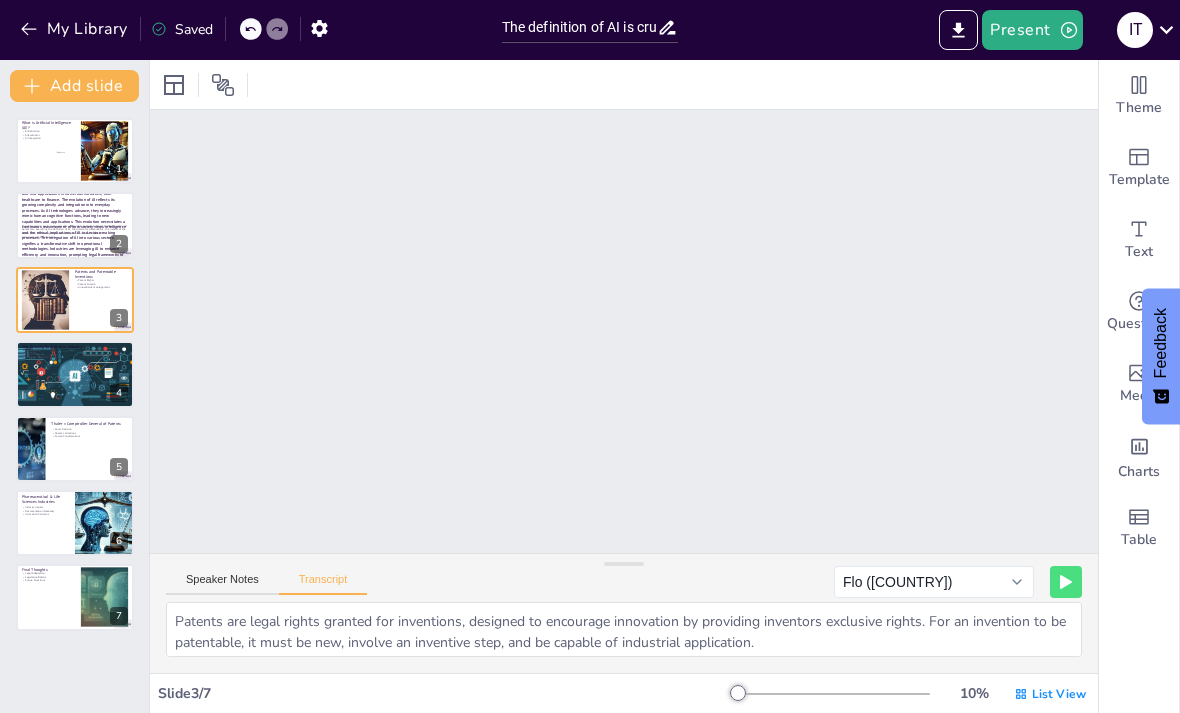 click 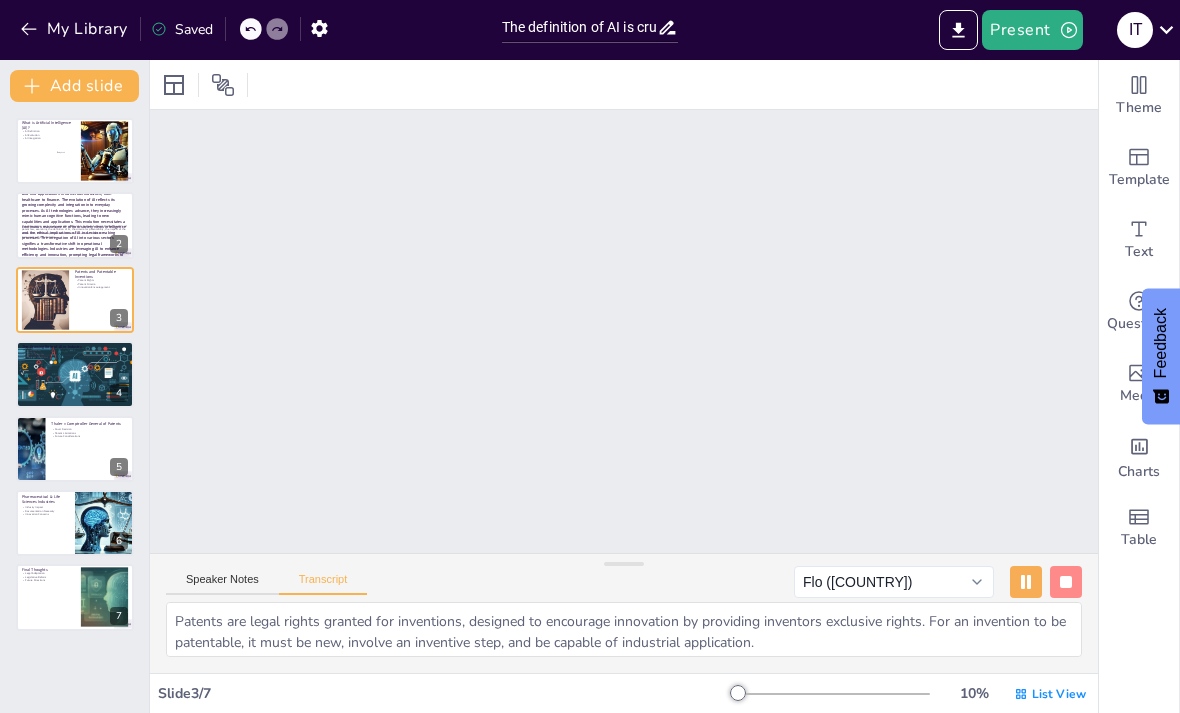 click 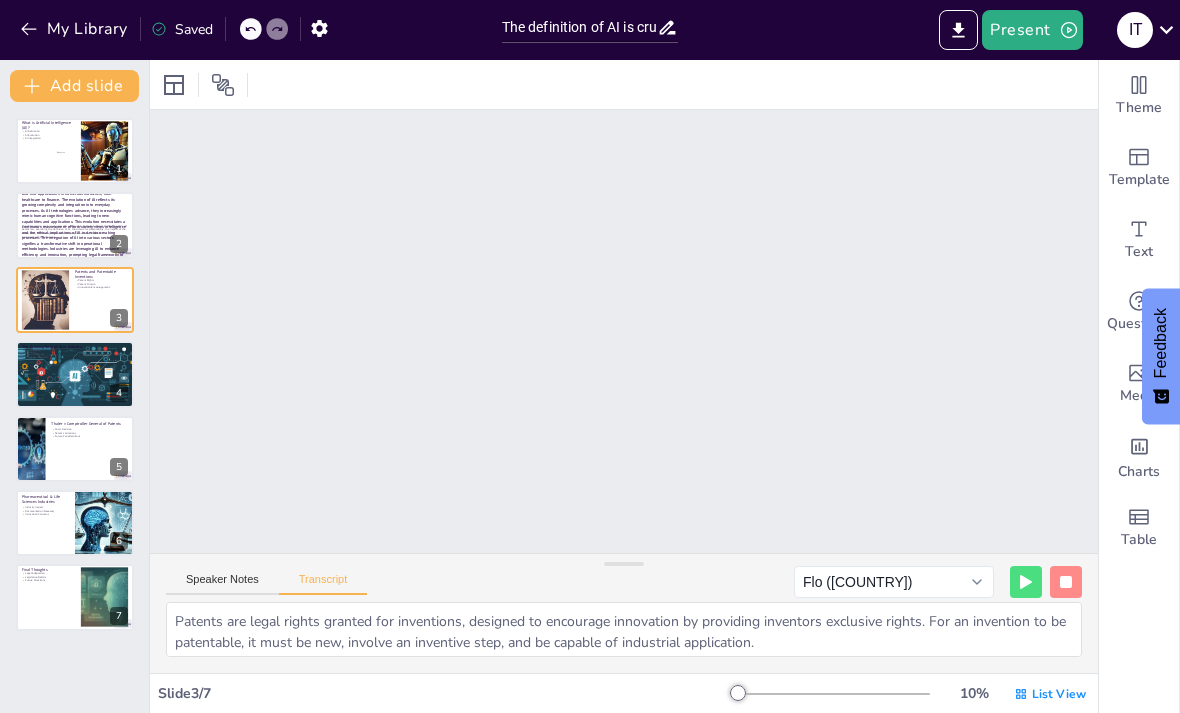 click on "This presentation explores the complex relationship between Artificial Intelligence (AI) and patent law, examining the definition of AI, the criteria for patentability, the impact of the Thaler case, and the implications for innovation in various industries." at bounding box center (75, 228) 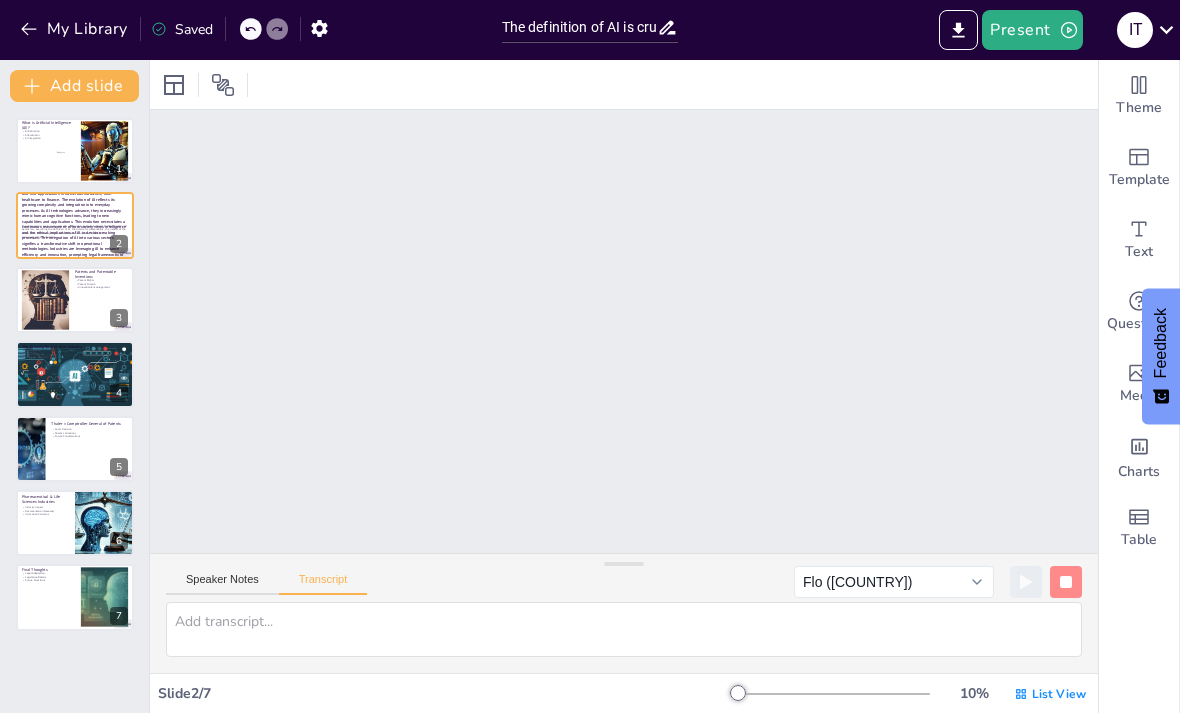 click at bounding box center [1066, 582] 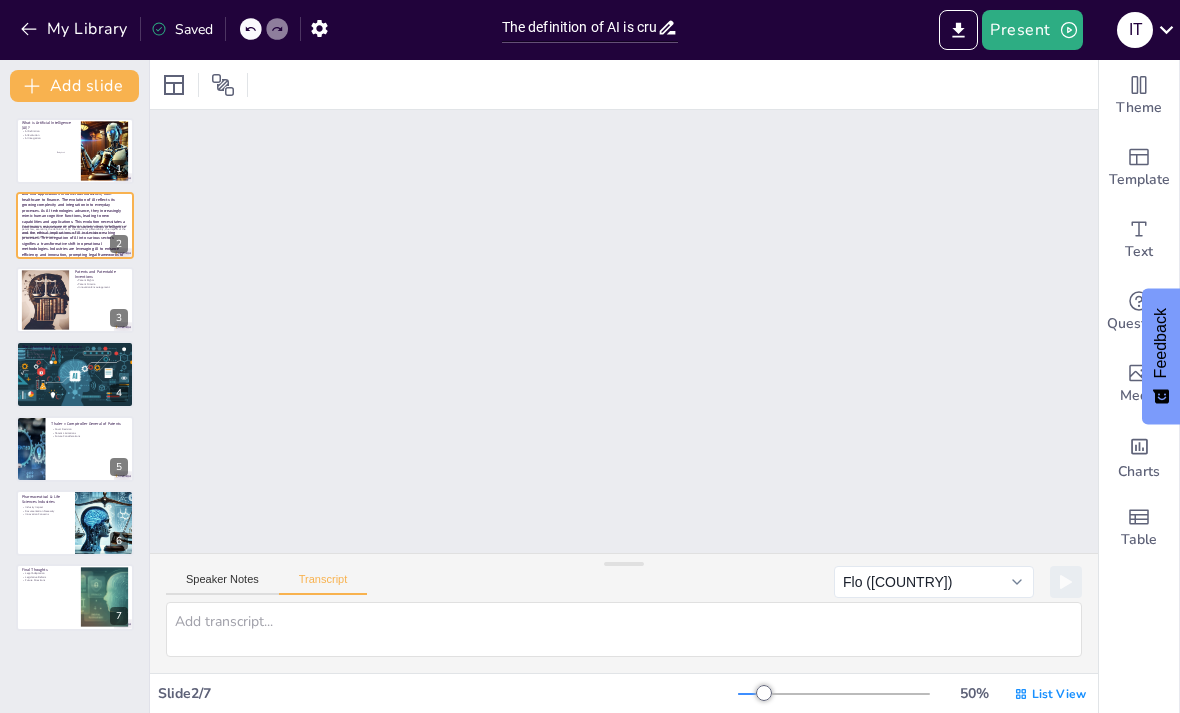 click on "List View" at bounding box center (1050, 694) 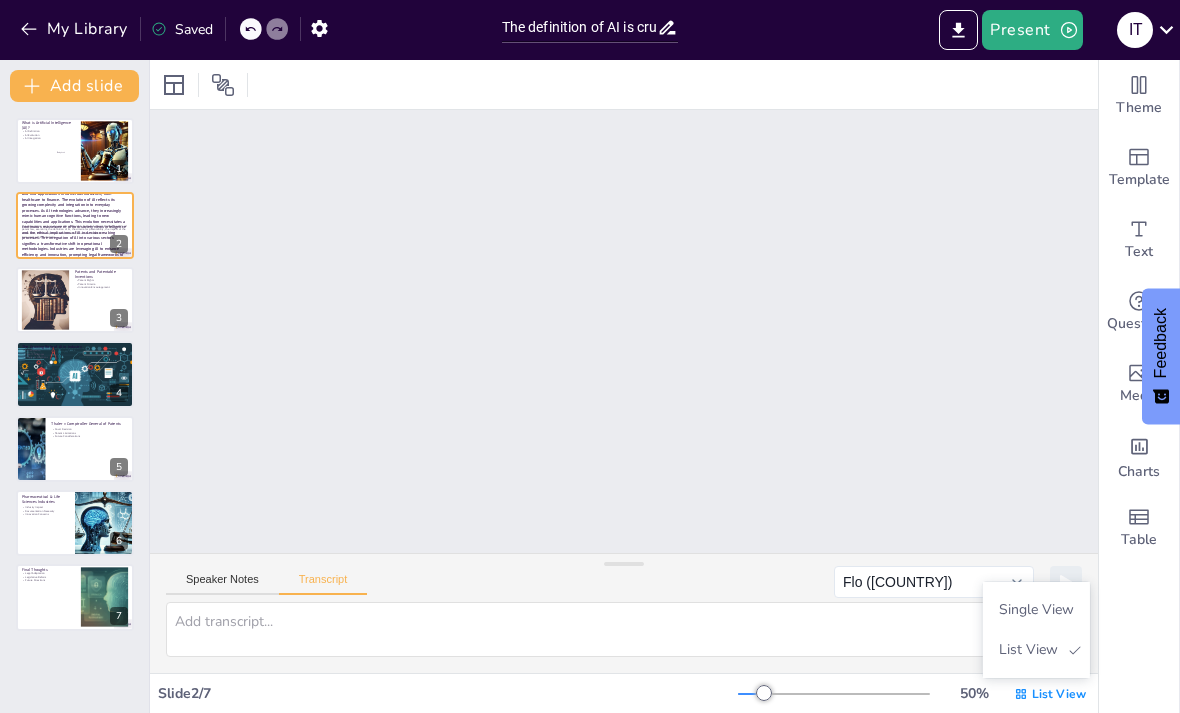 click on "Single View" at bounding box center [1036, 609] 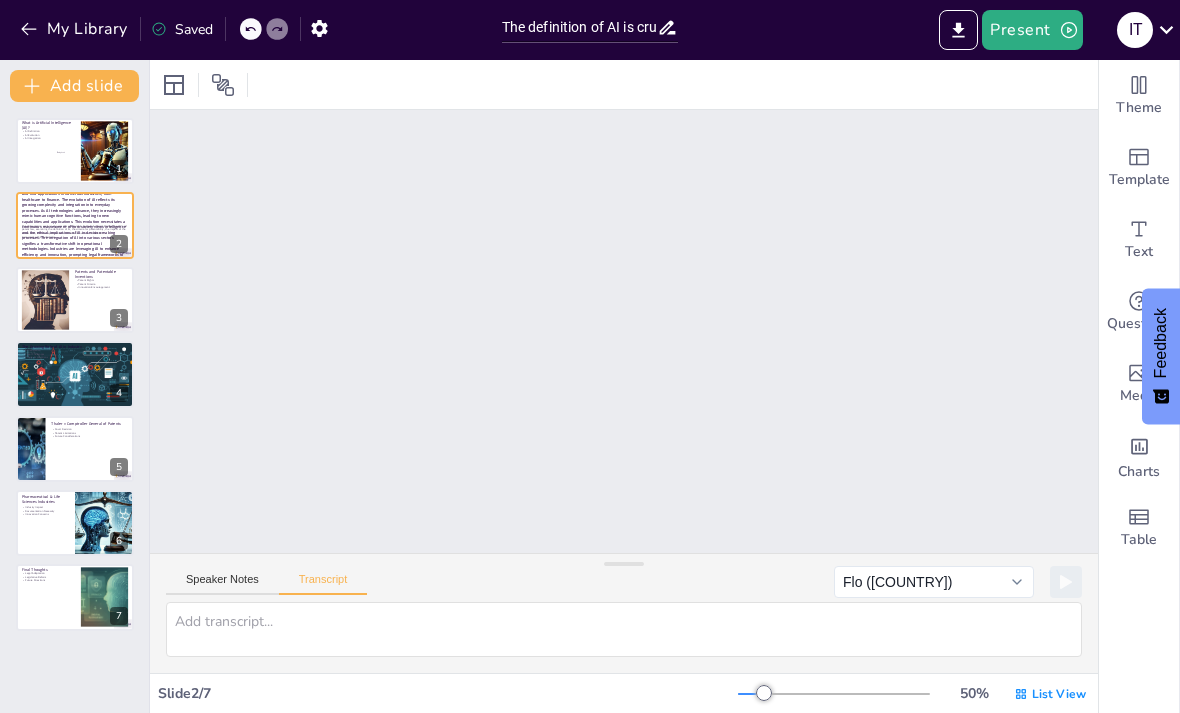 click at bounding box center (88, 210) 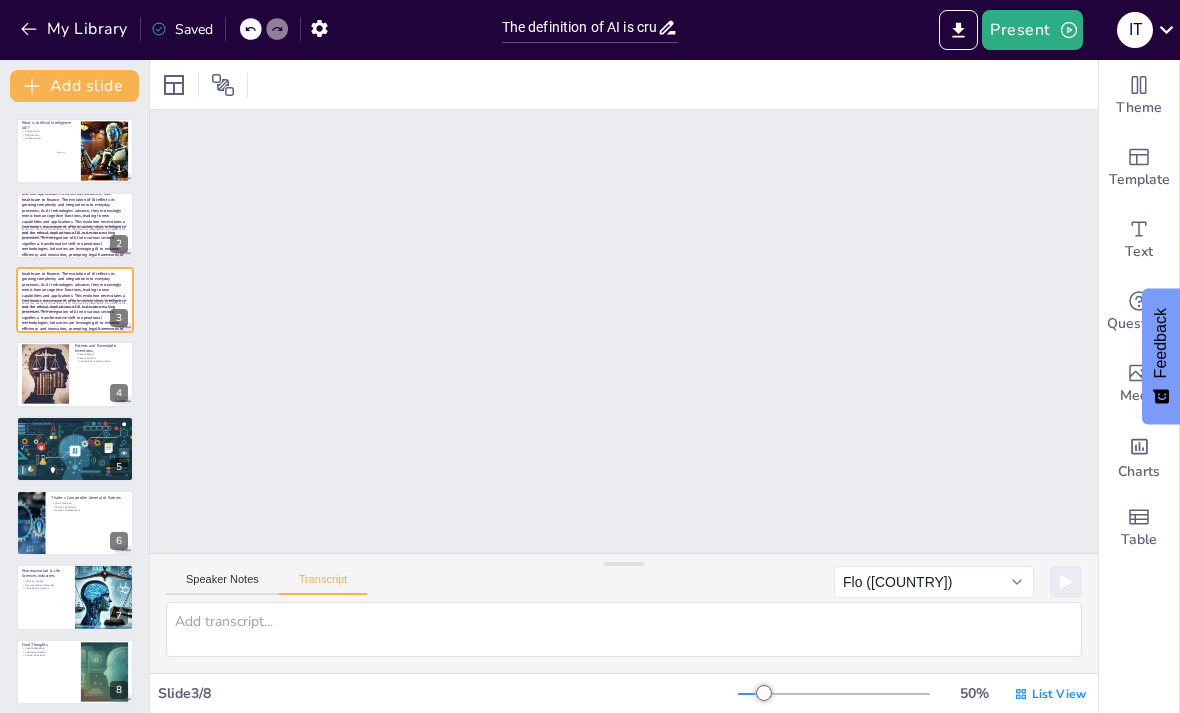 scroll, scrollTop: 857, scrollLeft: 0, axis: vertical 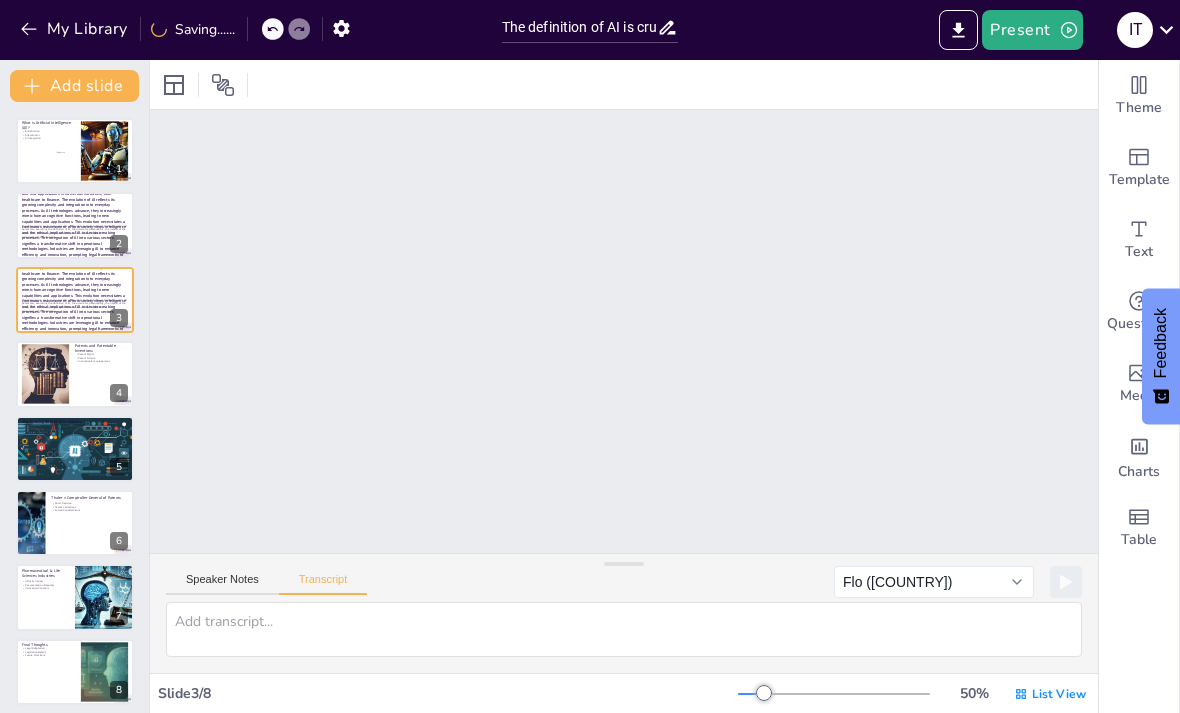 click on "This presentation explores the complex relationship between Artificial Intelligence (AI) and patent law, examining the definition of AI, the criteria for patentability, the impact of the Thaler case, and the implications for innovation in various industries. Generated with Sendsteps.ai" at bounding box center (75, 231) 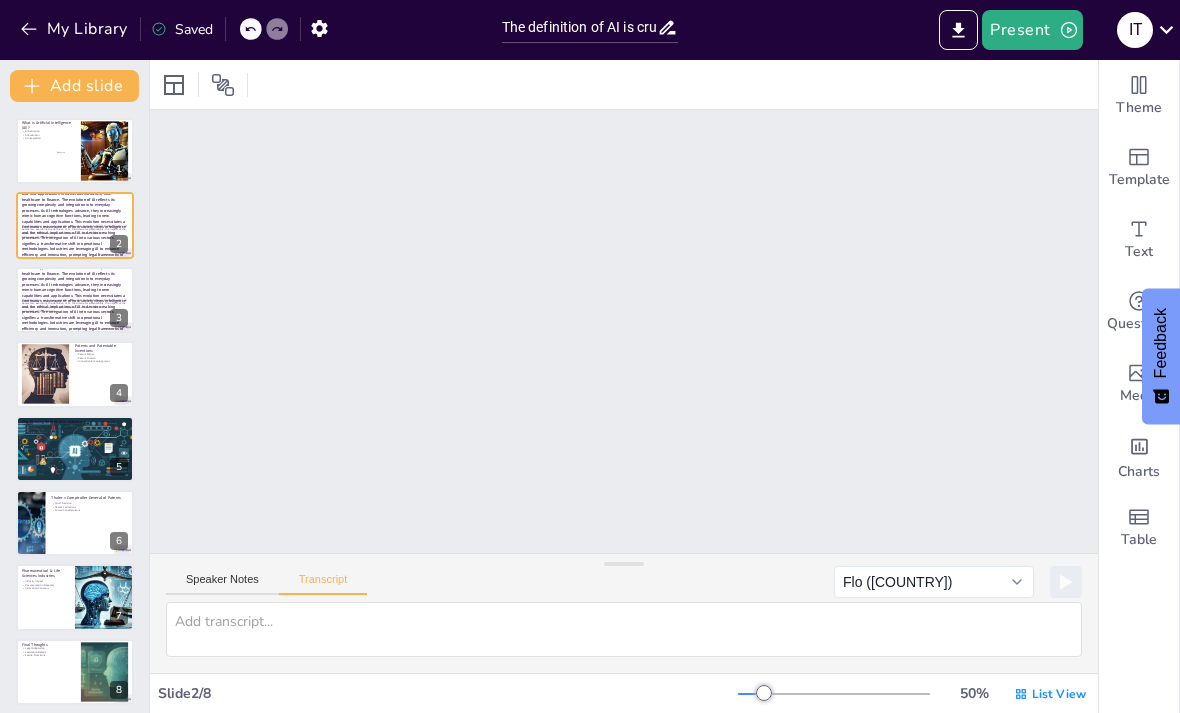 click on "This presentation explores the complex relationship between Artificial Intelligence (AI) and patent law, examining the definition of AI, the criteria for patentability, the impact of the Thaler case, and the implications for innovation in various industries." at bounding box center [75, 303] 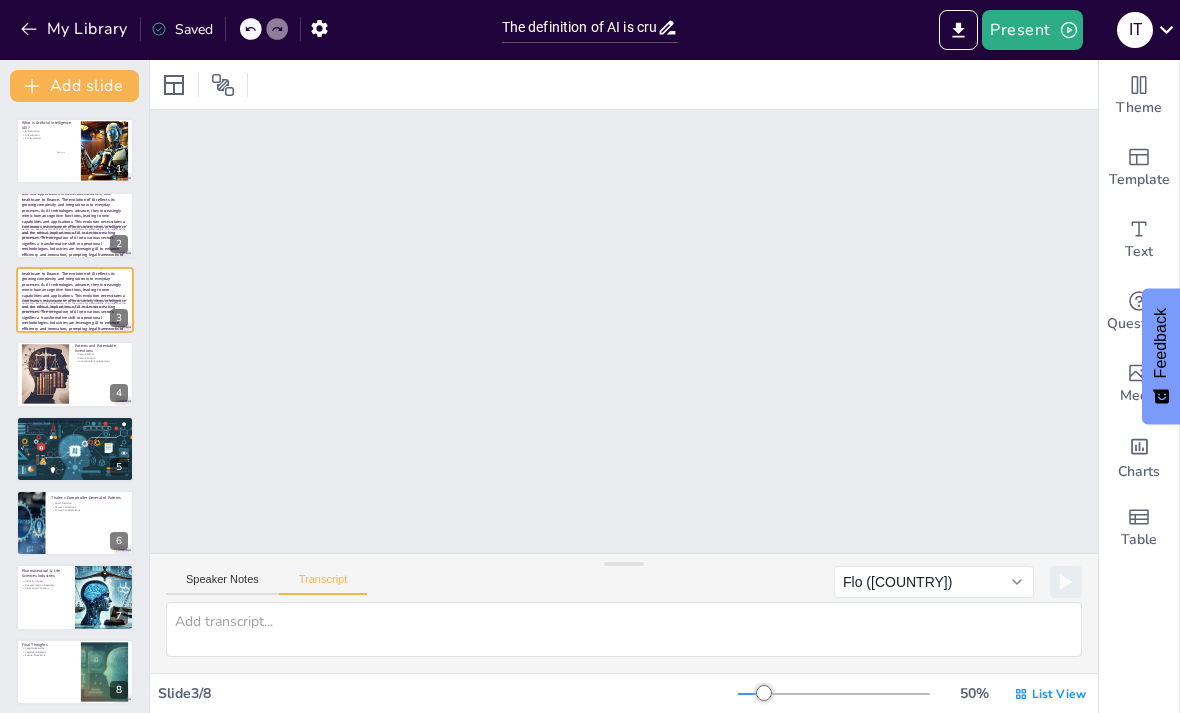scroll, scrollTop: 857, scrollLeft: 0, axis: vertical 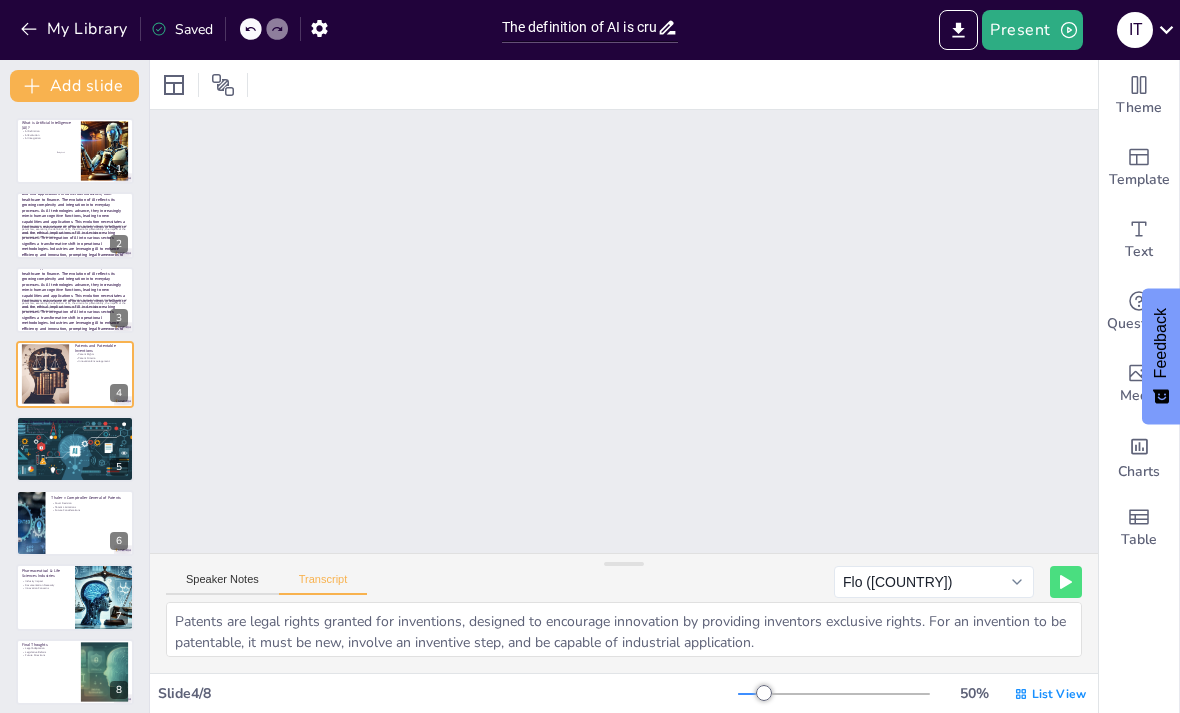 click 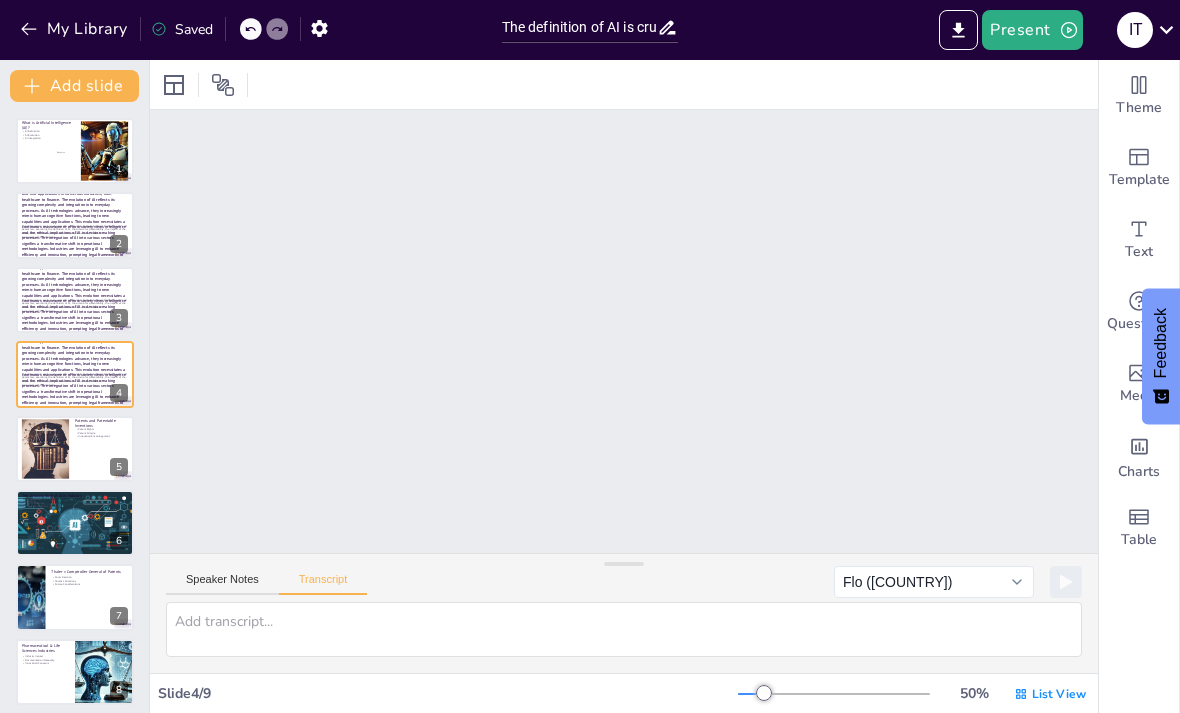 click at bounding box center (116, 285) 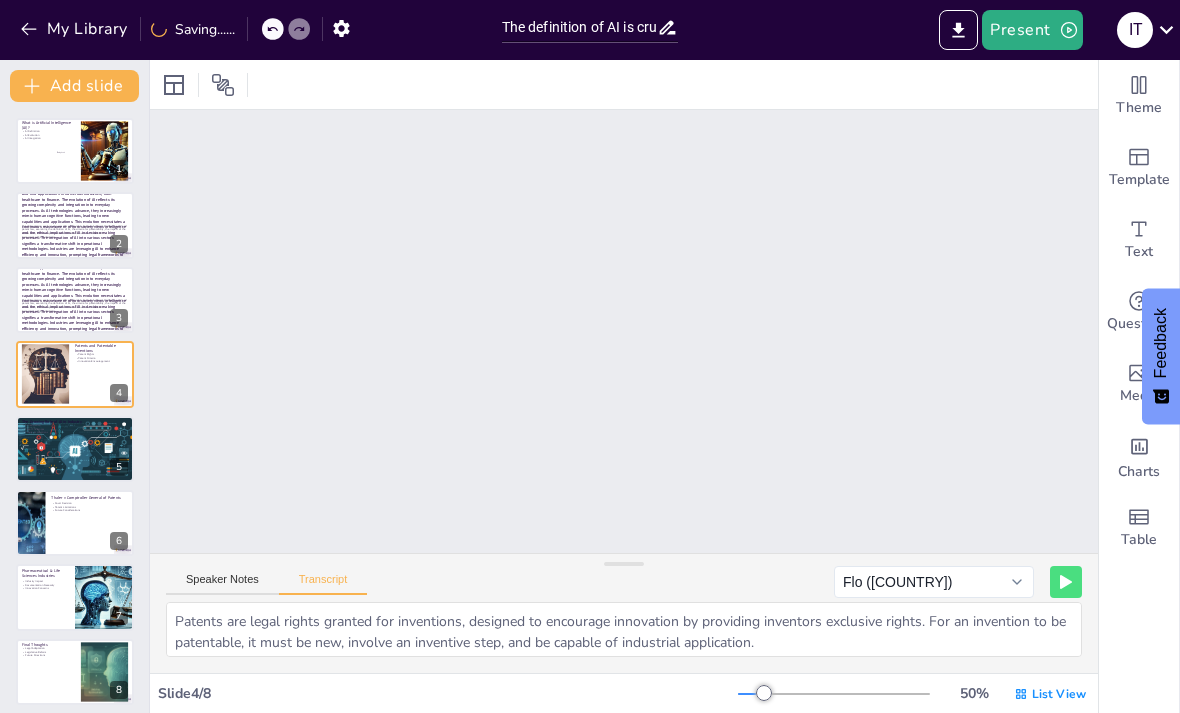 click 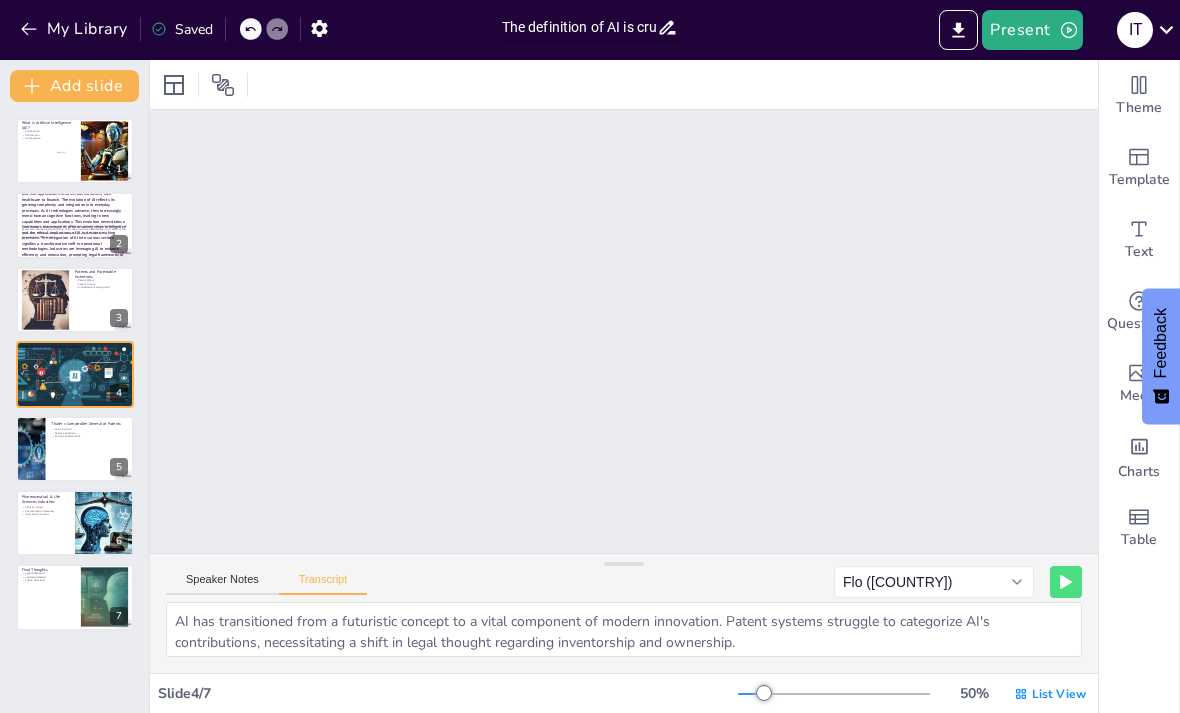 click on "Patents and AI: Understanding the Intersection of Innovation and Legal Frameworks" at bounding box center [580, 27] 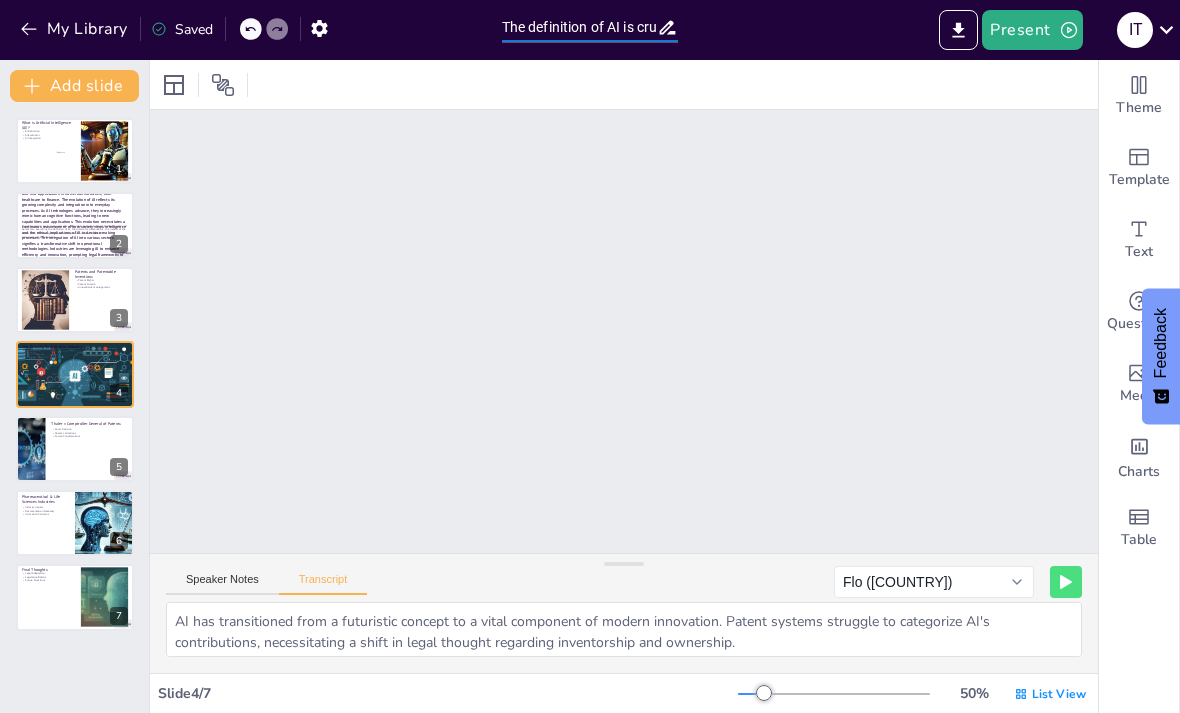 click on "Slide  1 What is Artificial Intelligence (AI)? AI Definition AI Evolution AI Integration Body text Slide  2 Patents and AI: Understanding the Intersection of Innovation and Legal Frameworks This presentation explores the complex relationship between Artificial Intelligence (AI) and patent law, examining the definition of AI, the criteria for patentability, the impact of the Thaler case, and the implications for innovation in various industries. Generated with Sendsteps.ai Slide  3 Patents and Patentable Inventions Patent Rights Patent Criteria Innovation Encouragement Slide  4 The Growing Role of AI in Industry AI Integration Legal Challenges Future Implications Slide  5 Thaler v Comptroller General of Patents Court Decision Patent Limitations Future Considerations Slide  6 Pharmaceutical & Life Sciences Industries Industry Impact Documentation Necessity Innovation Concerns Slide  7 Final Thoughts Legal Adaptation Legislative Reform Future Directions" at bounding box center [685, 740] 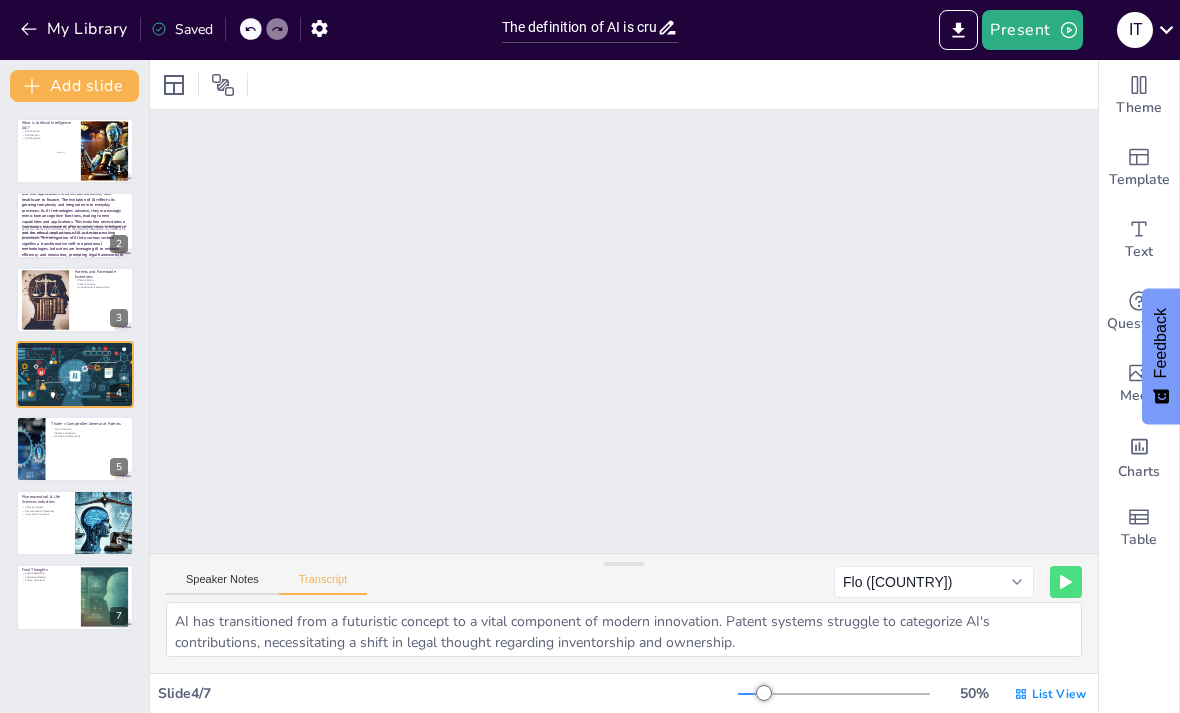 click on "This presentation explores the complex relationship between Artificial Intelligence (AI) and patent law, examining the definition of AI, the criteria for patentability, the impact of the Thaler case, and the implications for innovation in various industries." at bounding box center (75, 228) 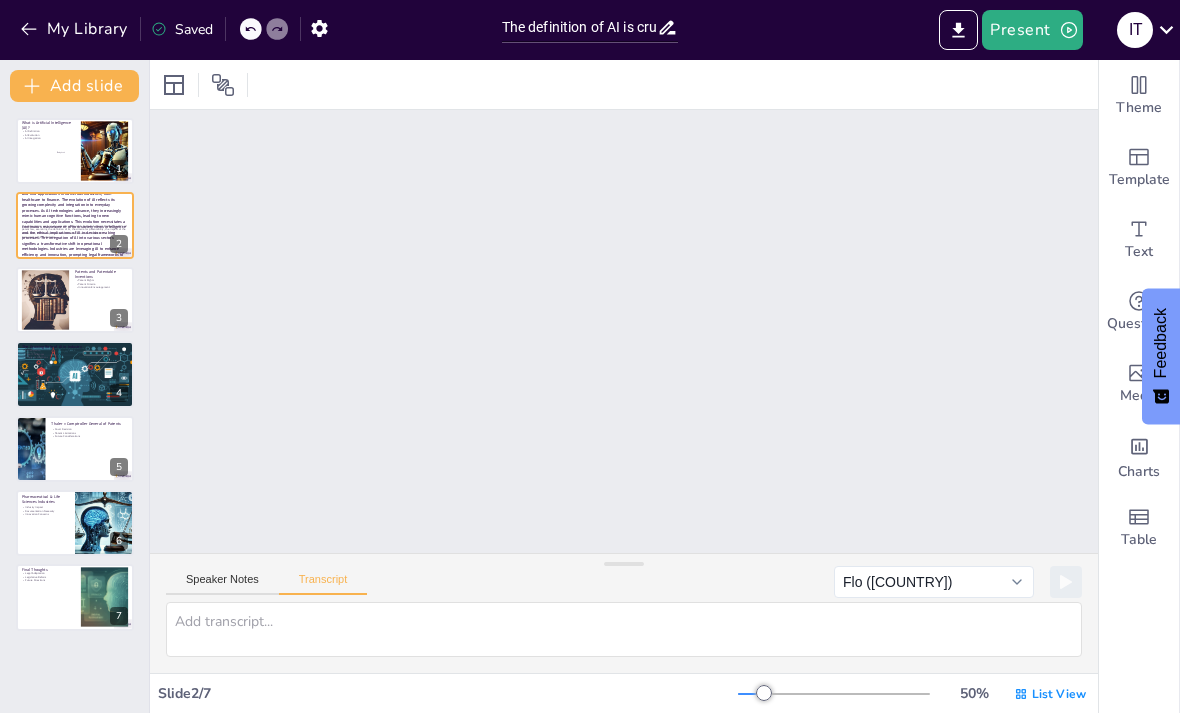 scroll, scrollTop: 262, scrollLeft: 0, axis: vertical 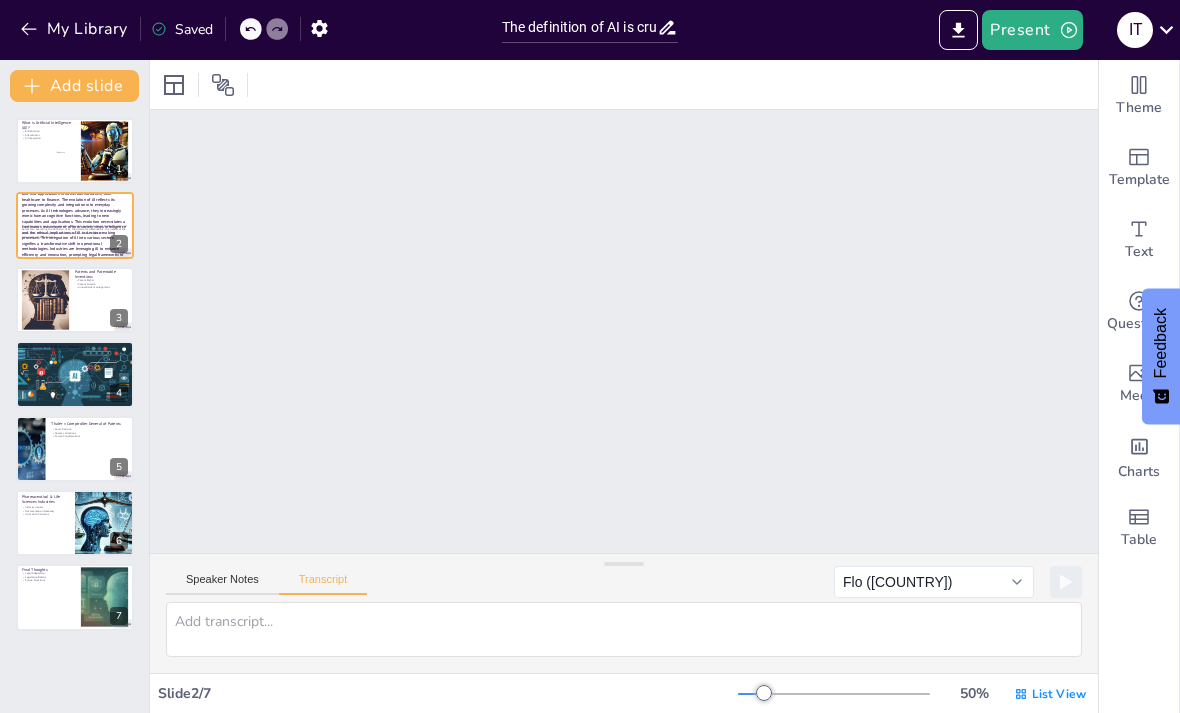 click at bounding box center [75, 300] 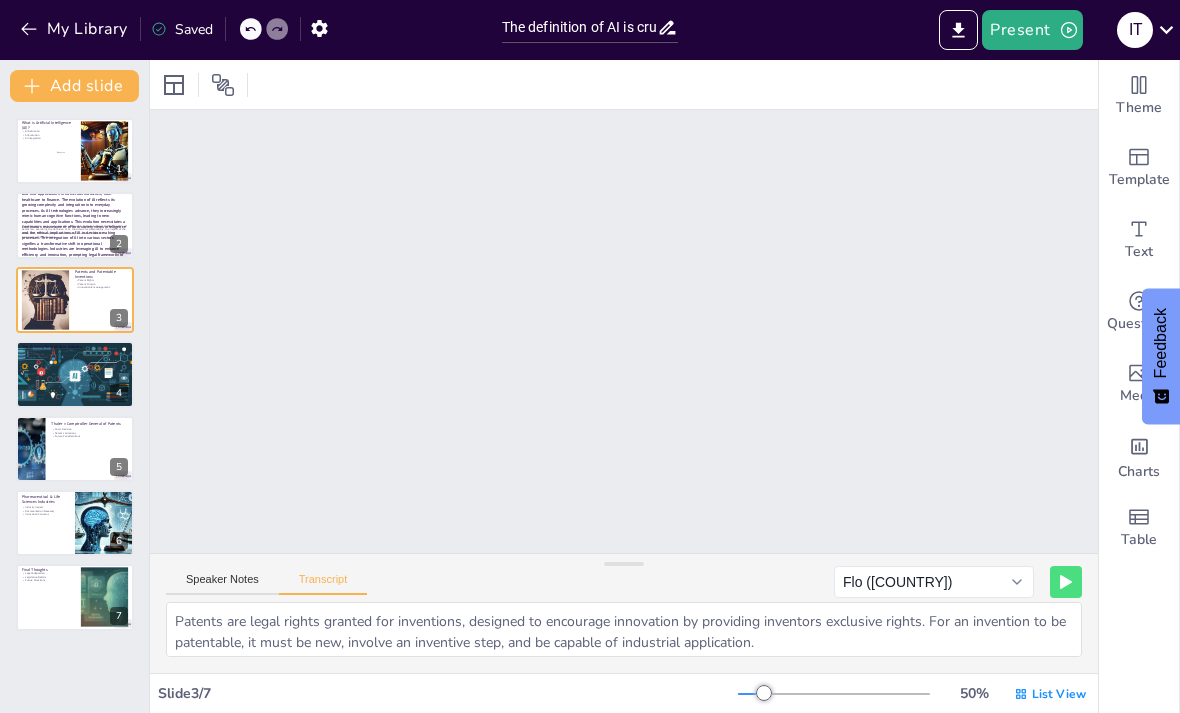 scroll, scrollTop: 857, scrollLeft: 0, axis: vertical 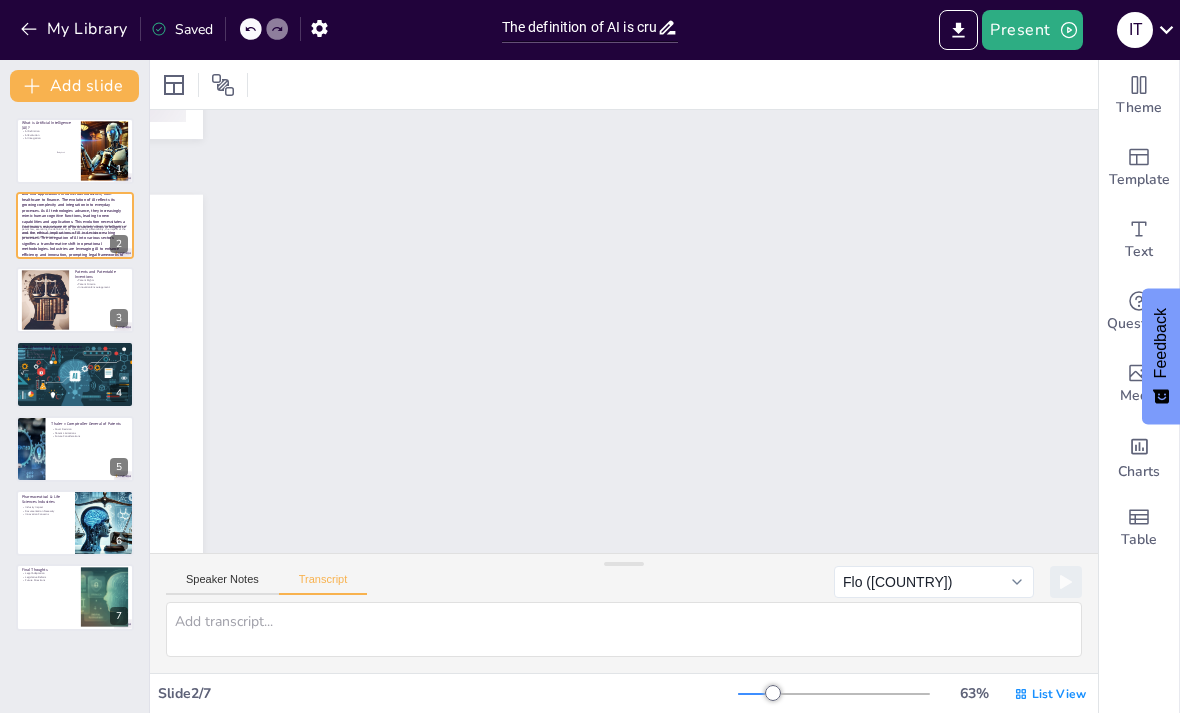 click on "Slide  1 What is Artificial Intelligence (AI)? AI Definition AI Evolution AI Integration Body text Slide  2 Patents and AI: Understanding the Intersection of Innovation and Legal Frameworks This presentation explores the complex relationship between Artificial Intelligence (AI) and patent law, examining the definition of AI, the criteria for patentability, the impact of the Thaler case, and the implications for innovation in various industries. Generated with Sendsteps.ai Slide  3 Patents and Patentable Inventions Patent Rights Patent Criteria Innovation Encouragement Slide  4 The Growing Role of AI in Industry AI Integration Legal Challenges Future Implications Slide  5 Thaler v Comptroller General of Patents Court Decision Patent Limitations Future Considerations Slide  6 Pharmaceutical & Life Sciences Industries Industry Impact Documentation Necessity Innovation Concerns Slide  7 Final Thoughts Legal Adaptation Legislative Reform Future Directions" at bounding box center (809, 2418) 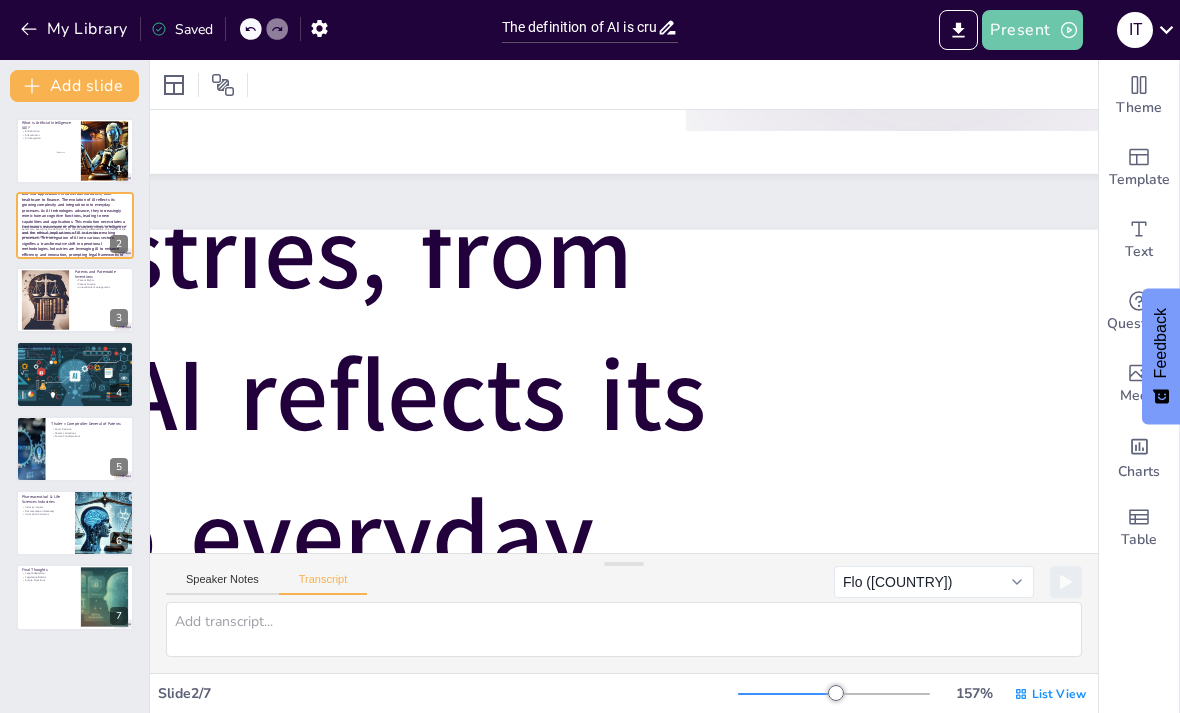 click 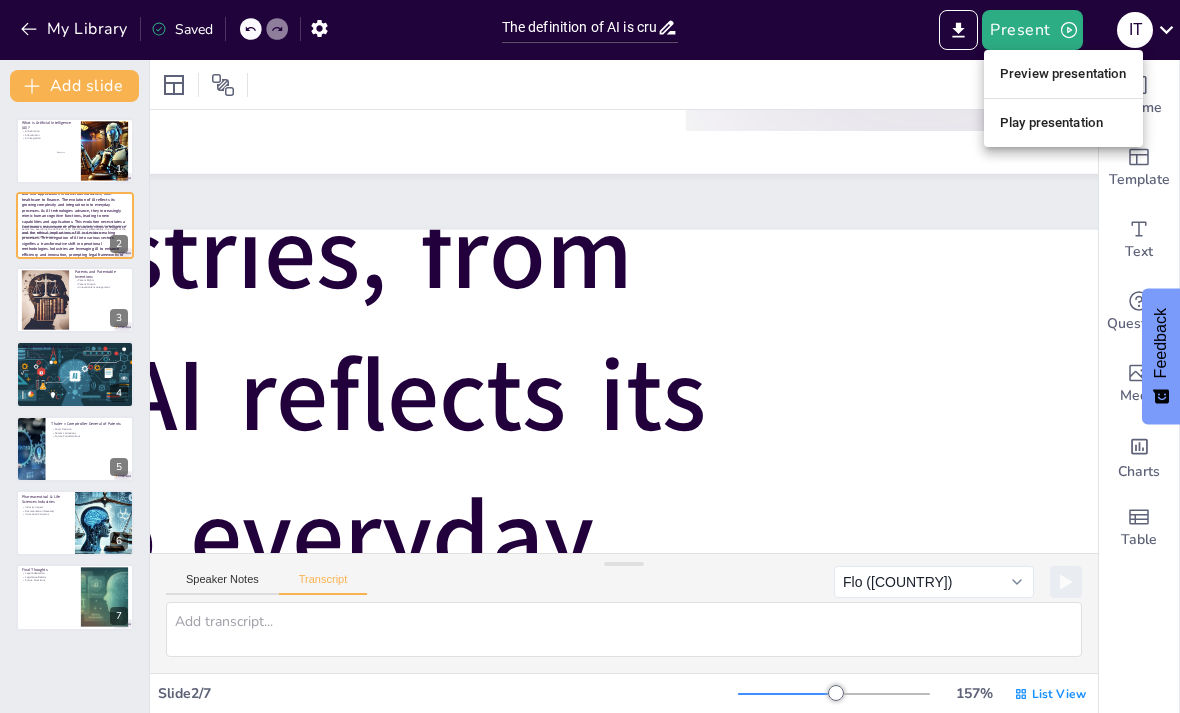 click on "Preview presentation" at bounding box center (1063, 74) 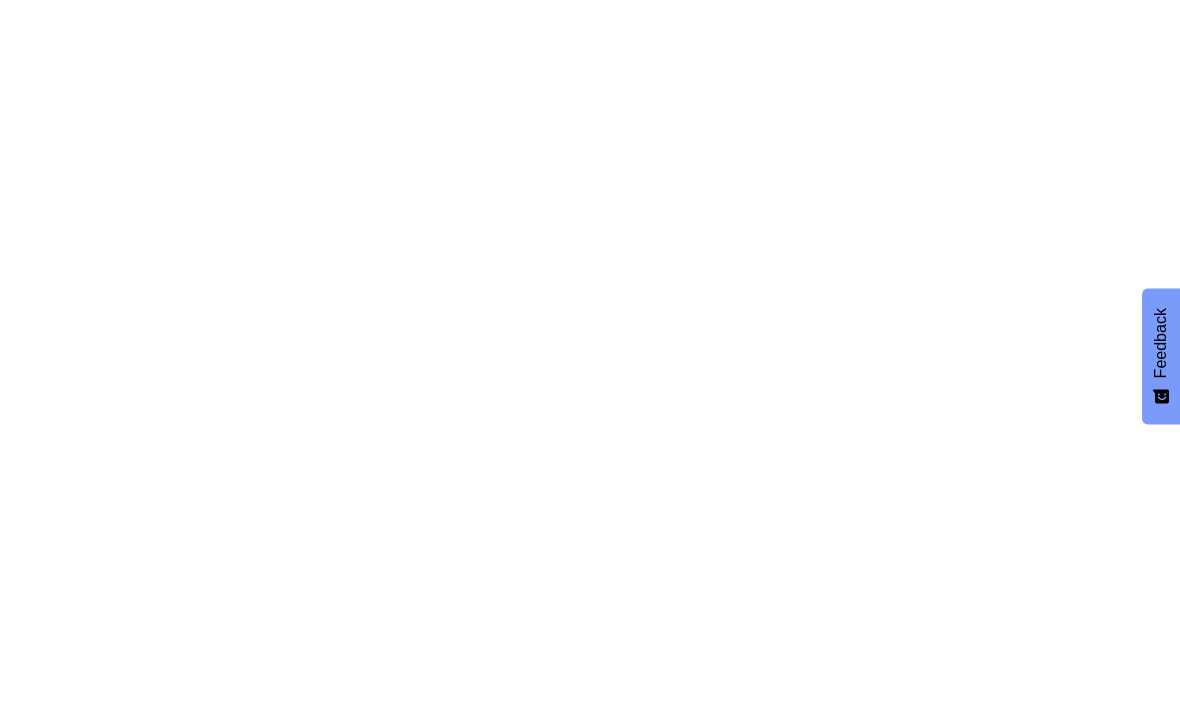 scroll, scrollTop: 0, scrollLeft: 0, axis: both 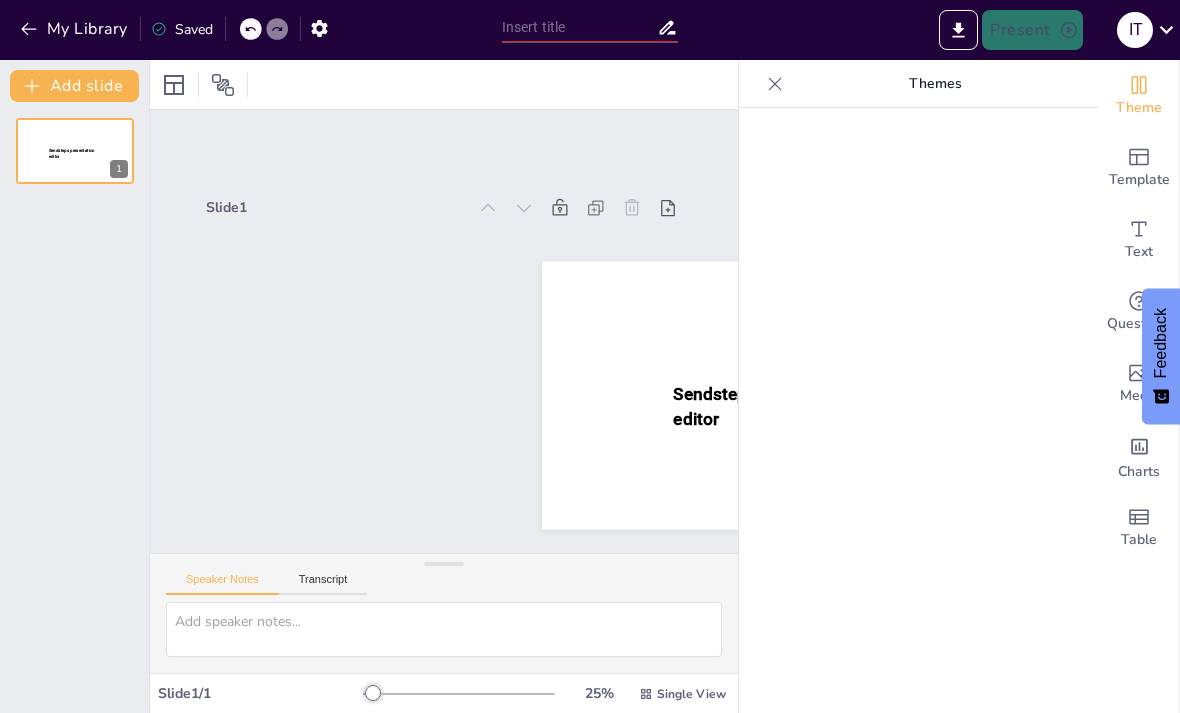 type on "Patents and AI: Understanding the Intersection of Innovation and Legal Frameworks" 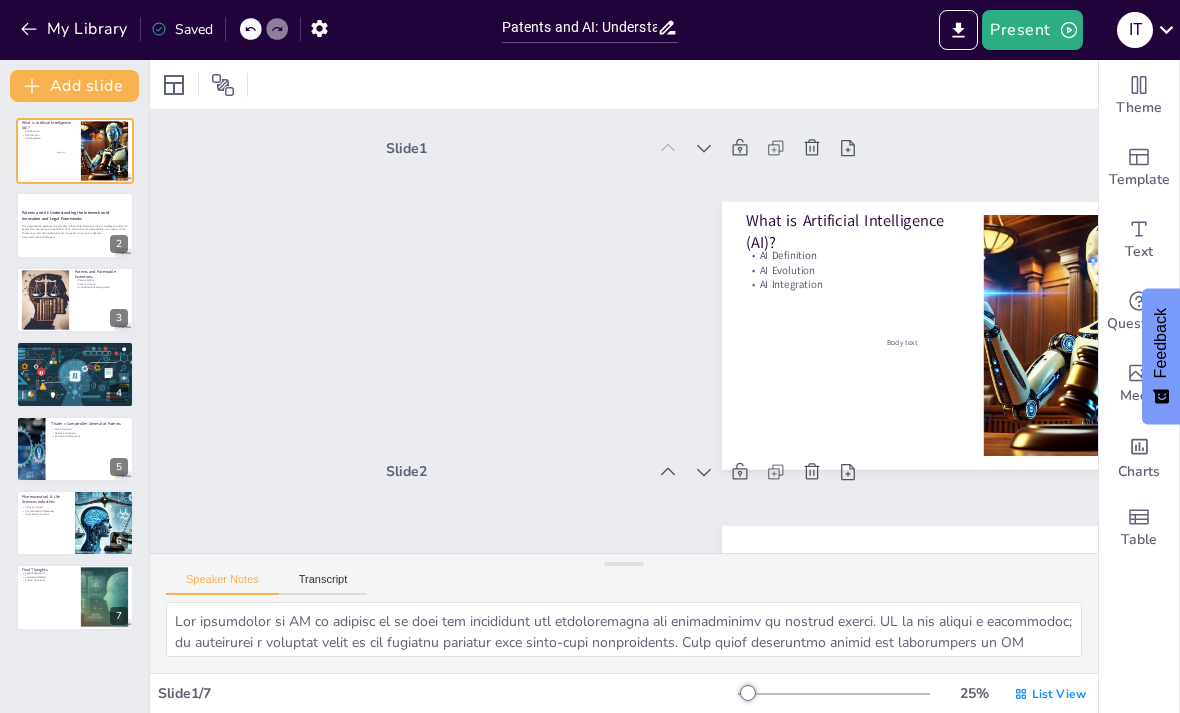 click at bounding box center [45, 300] 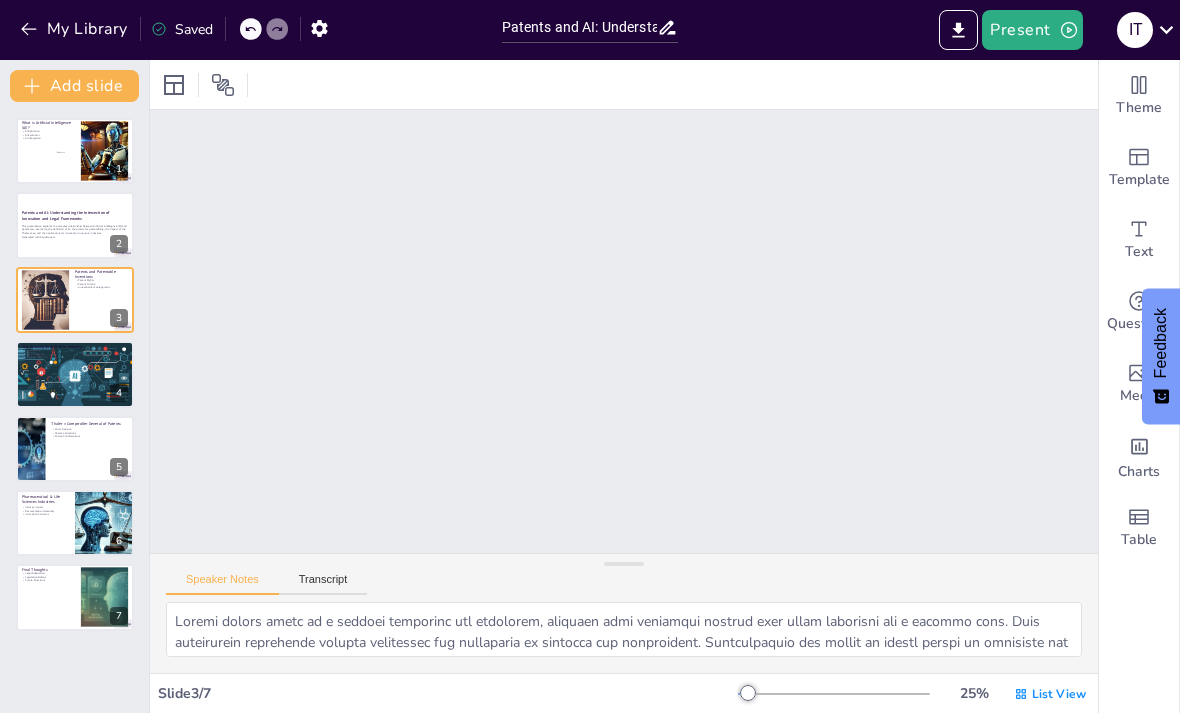 scroll, scrollTop: 651, scrollLeft: 0, axis: vertical 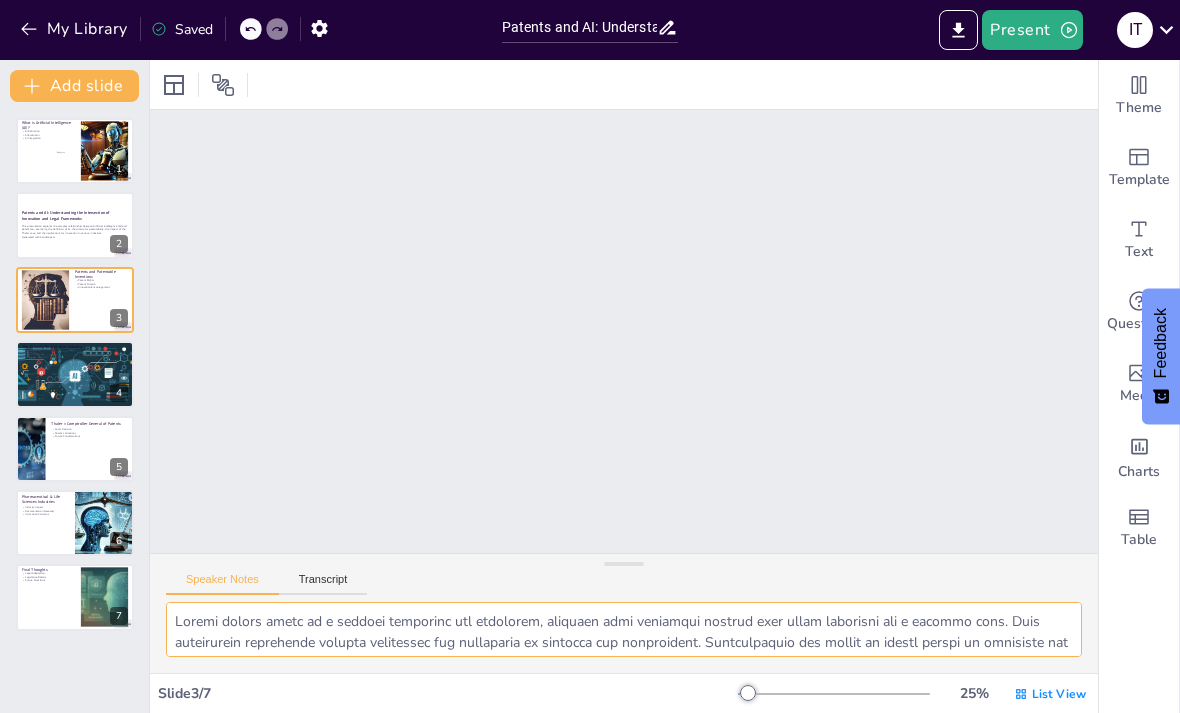 click at bounding box center [624, 629] 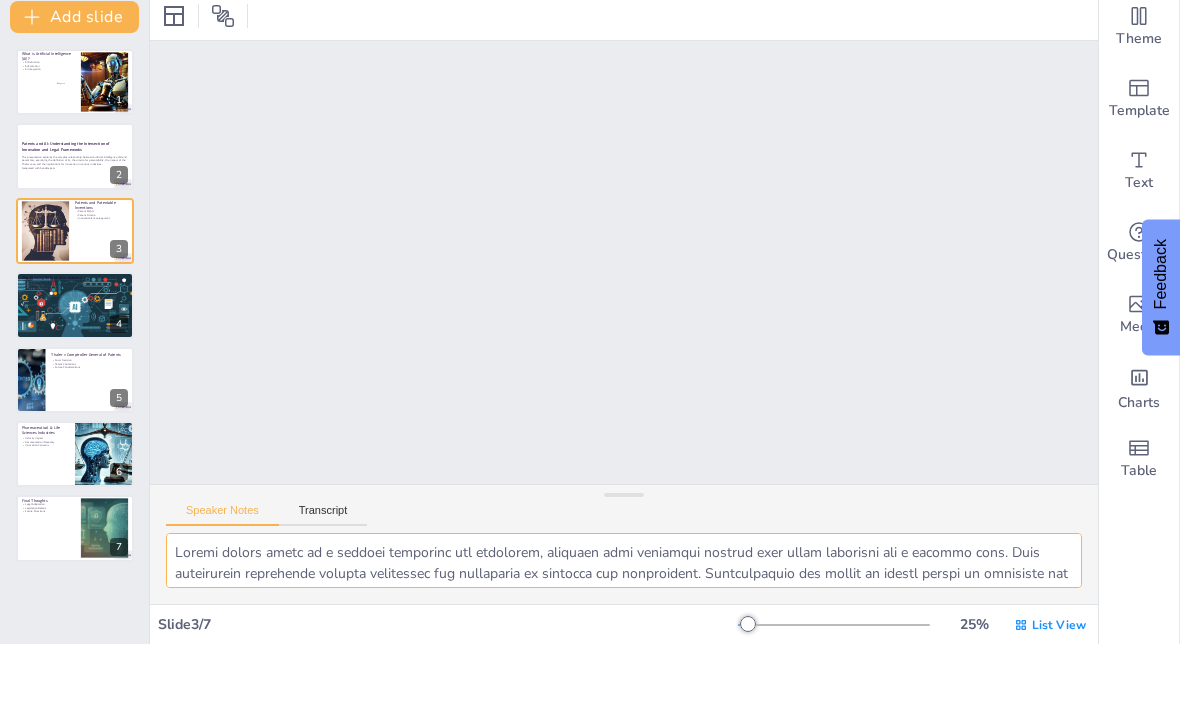 click at bounding box center [624, 629] 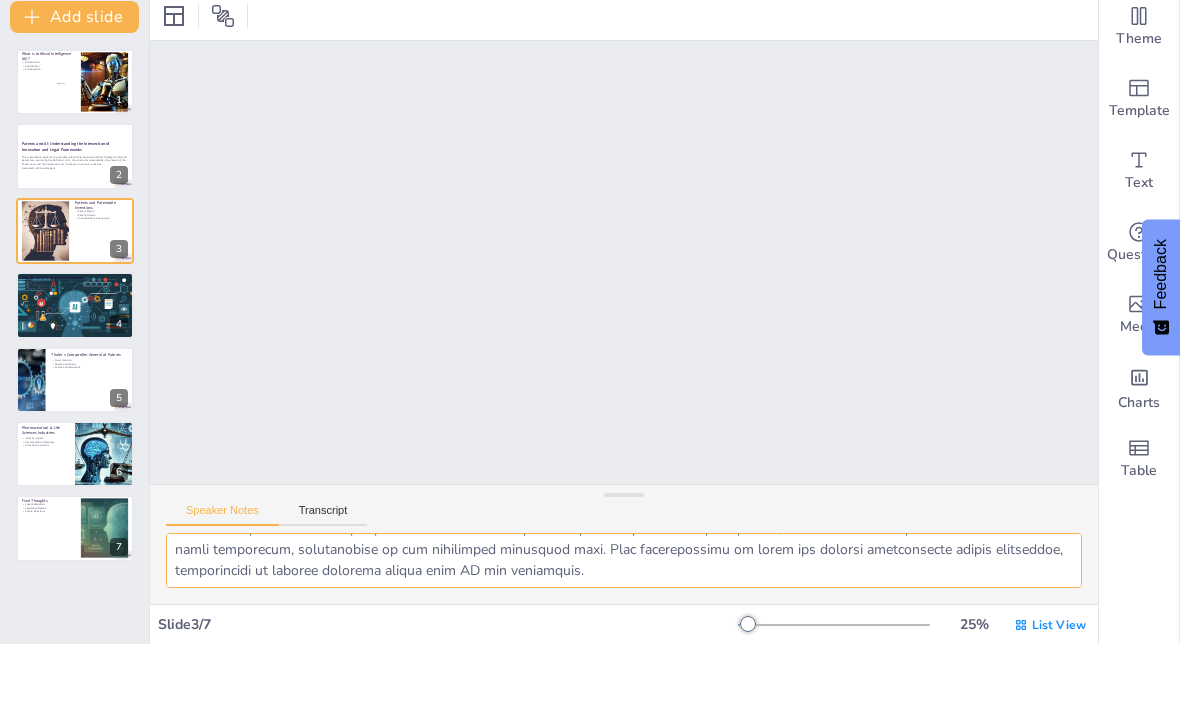 scroll, scrollTop: 152, scrollLeft: 0, axis: vertical 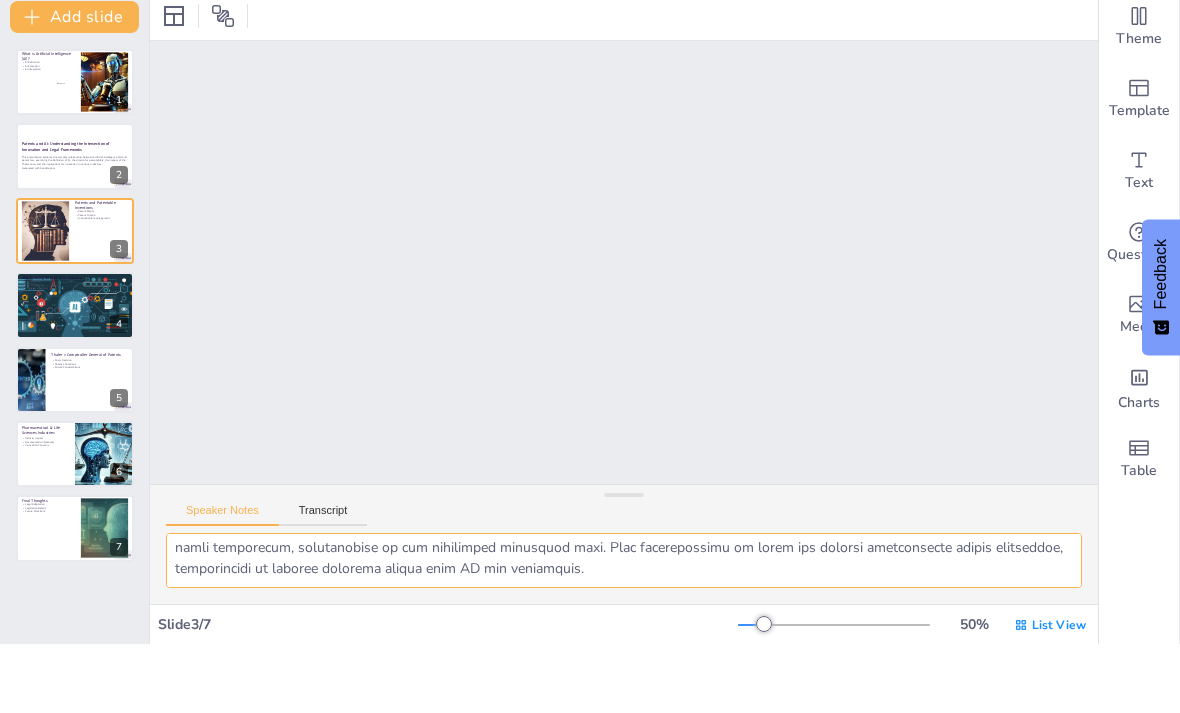 click at bounding box center [75, 374] 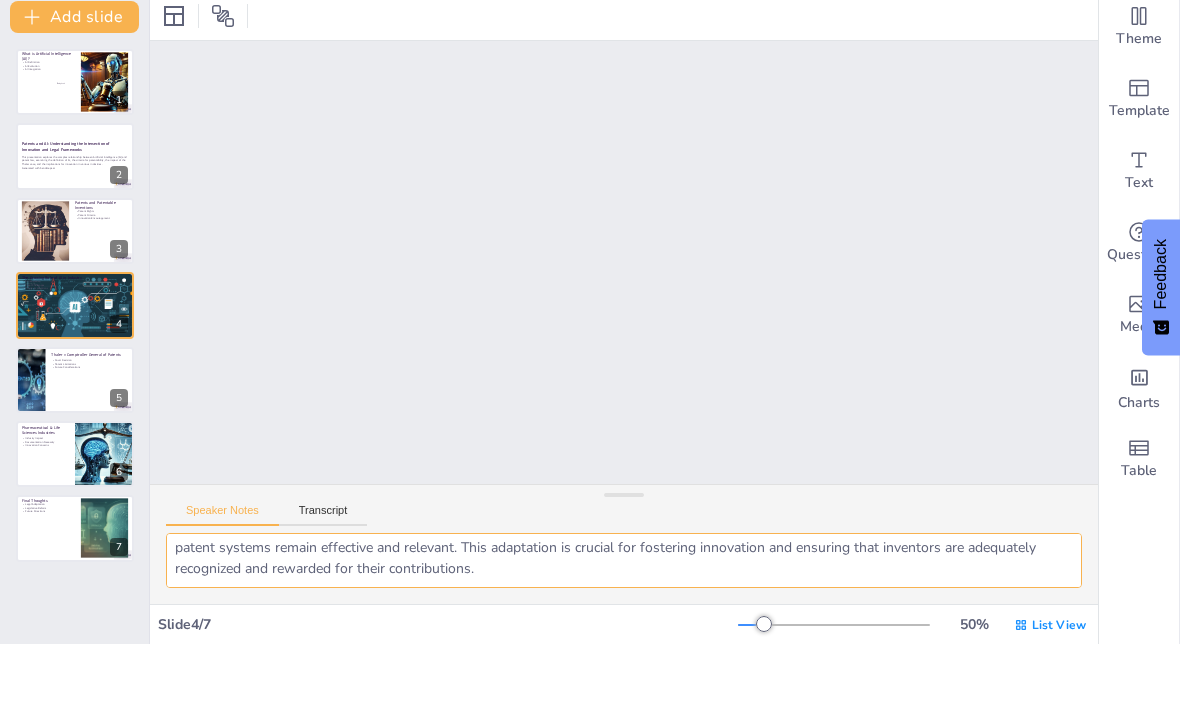 scroll, scrollTop: 1924, scrollLeft: 0, axis: vertical 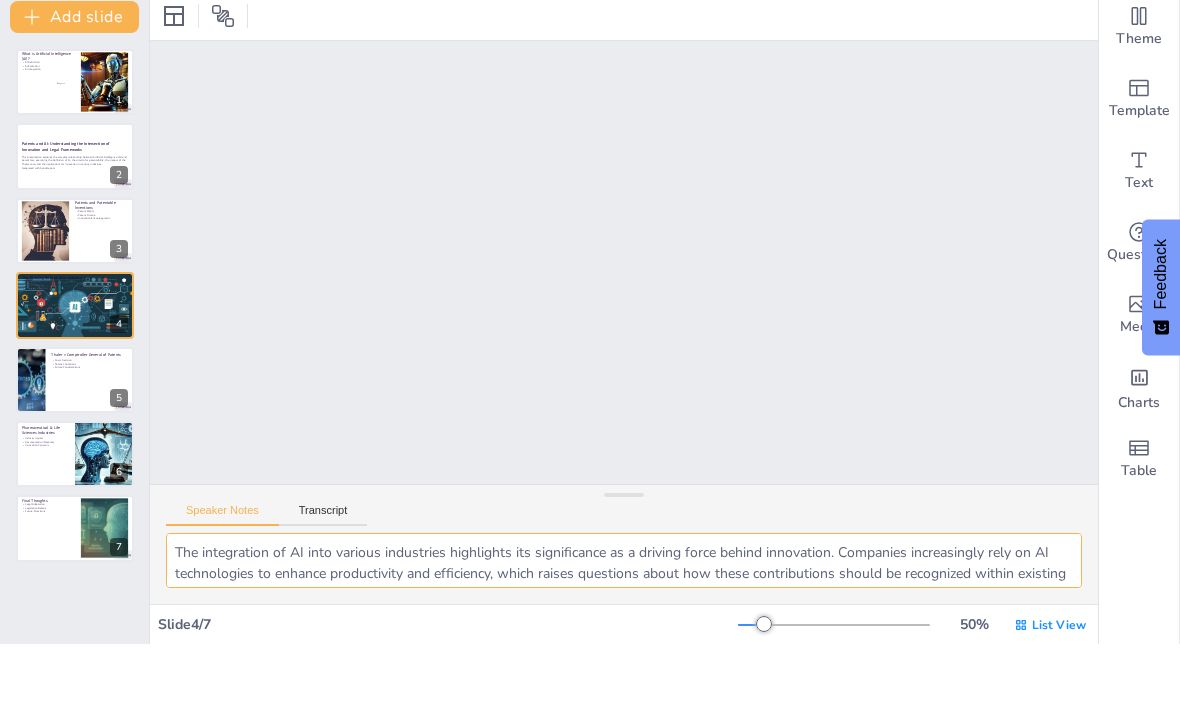 click at bounding box center (45, 300) 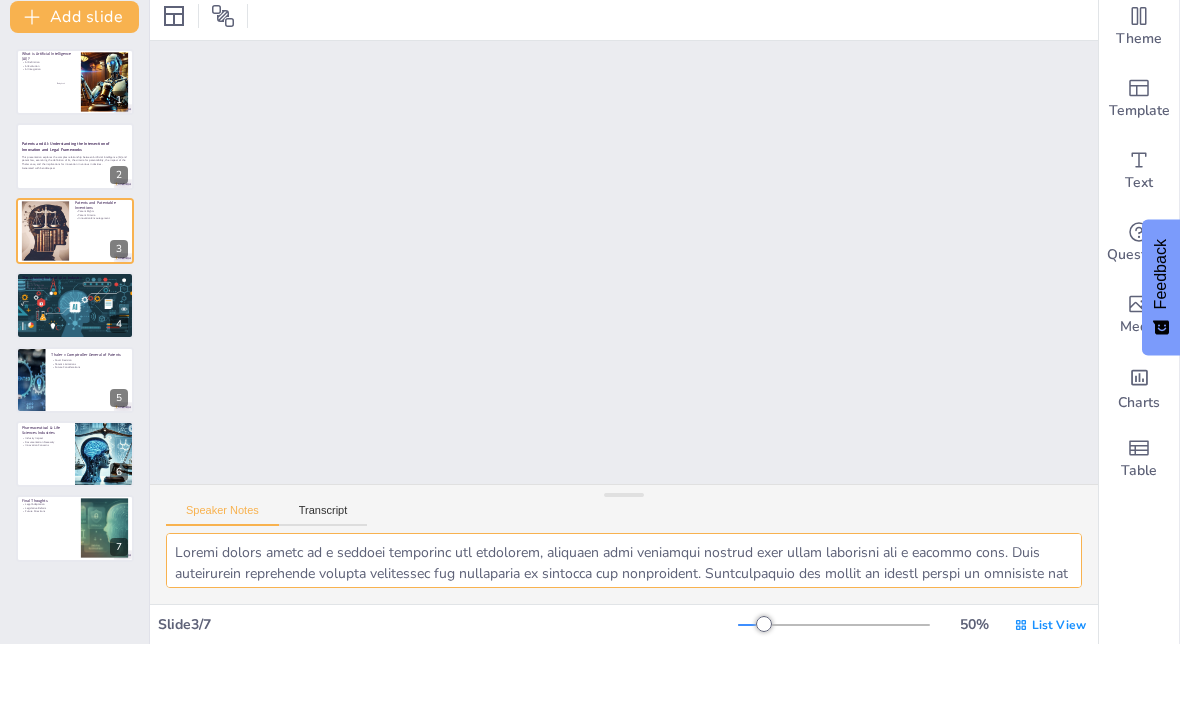 click at bounding box center (75, 374) 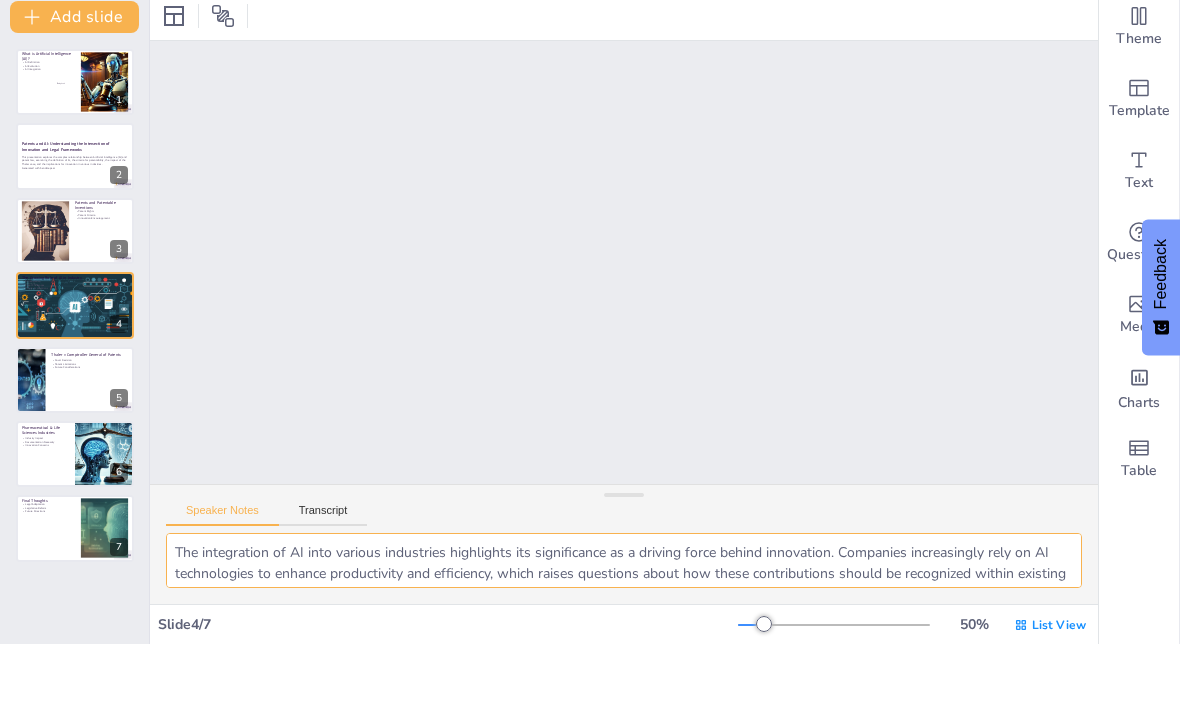 scroll, scrollTop: 1924, scrollLeft: 0, axis: vertical 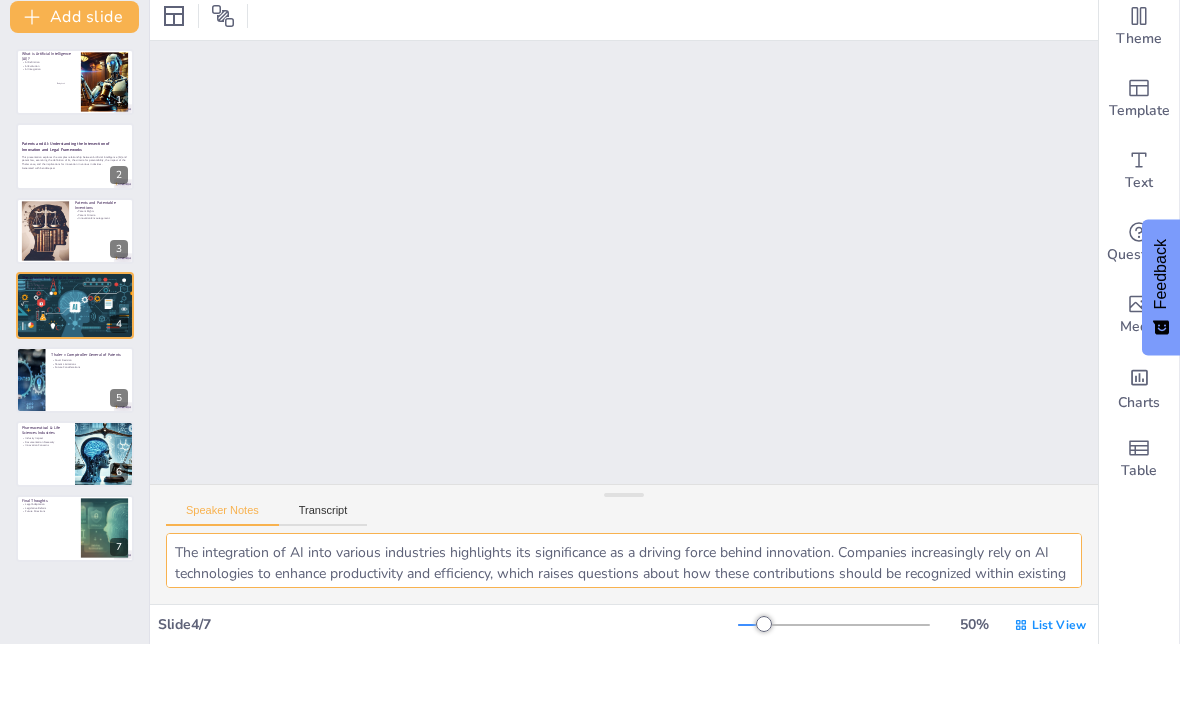 click on "The integration of AI into various industries highlights its significance as a driving force behind innovation. Companies increasingly rely on AI technologies to enhance productivity and efficiency, which raises questions about how these contributions should be recognized within existing patent frameworks.
The legal challenges surrounding AI's role in inventorship and ownership are complex. Current patent laws often fail to accommodate the unique contributions of AI, leading to uncertainties in patent eligibility and protection. Addressing these challenges requires a reevaluation of legal definitions and frameworks to align with technological advancements.
The future implications of AI's growing role in industry are profound. As AI continues to evolve, the legal landscape must adapt to ensure that patent systems remain effective and relevant. This adaptation is crucial for fostering innovation and ensuring that inventors are adequately recognized and rewarded for their contributions." at bounding box center [624, 629] 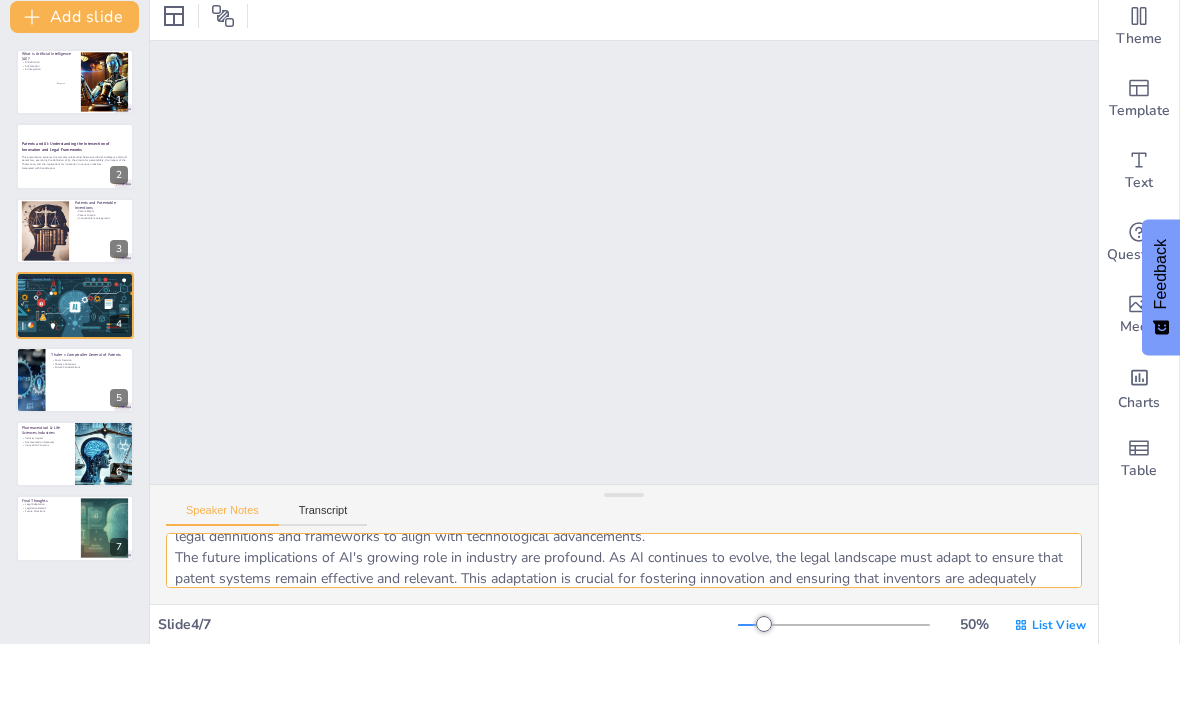 scroll, scrollTop: 152, scrollLeft: 0, axis: vertical 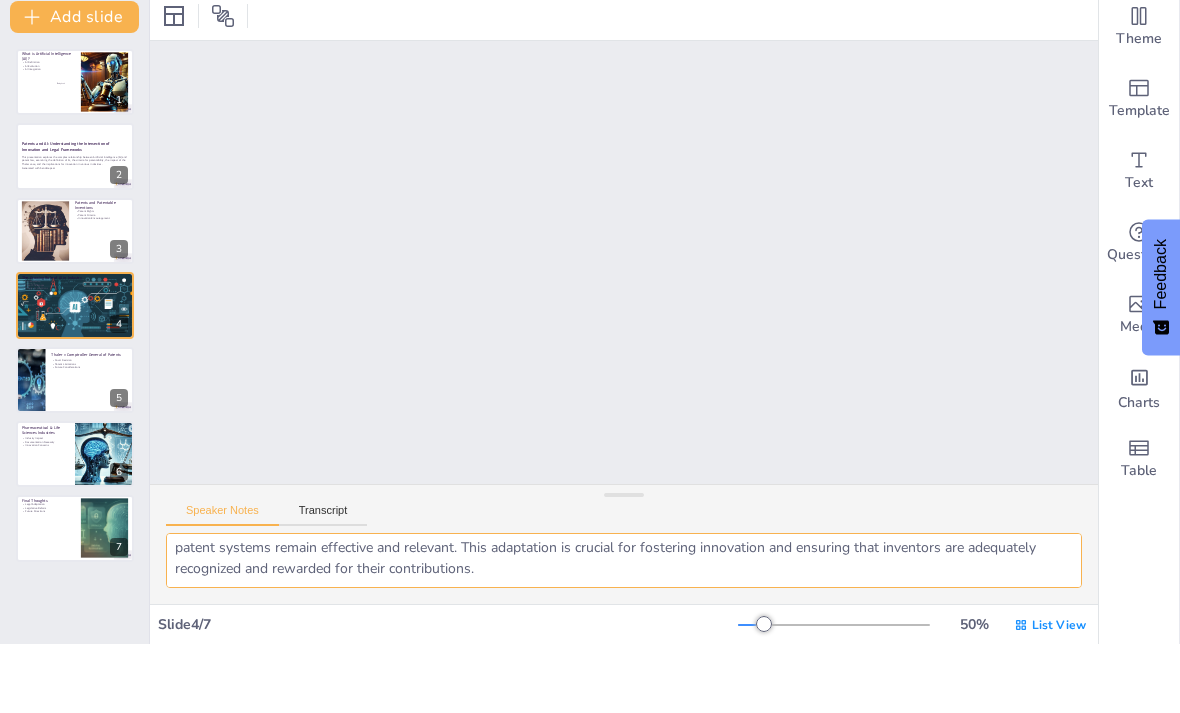 click at bounding box center [75, 449] 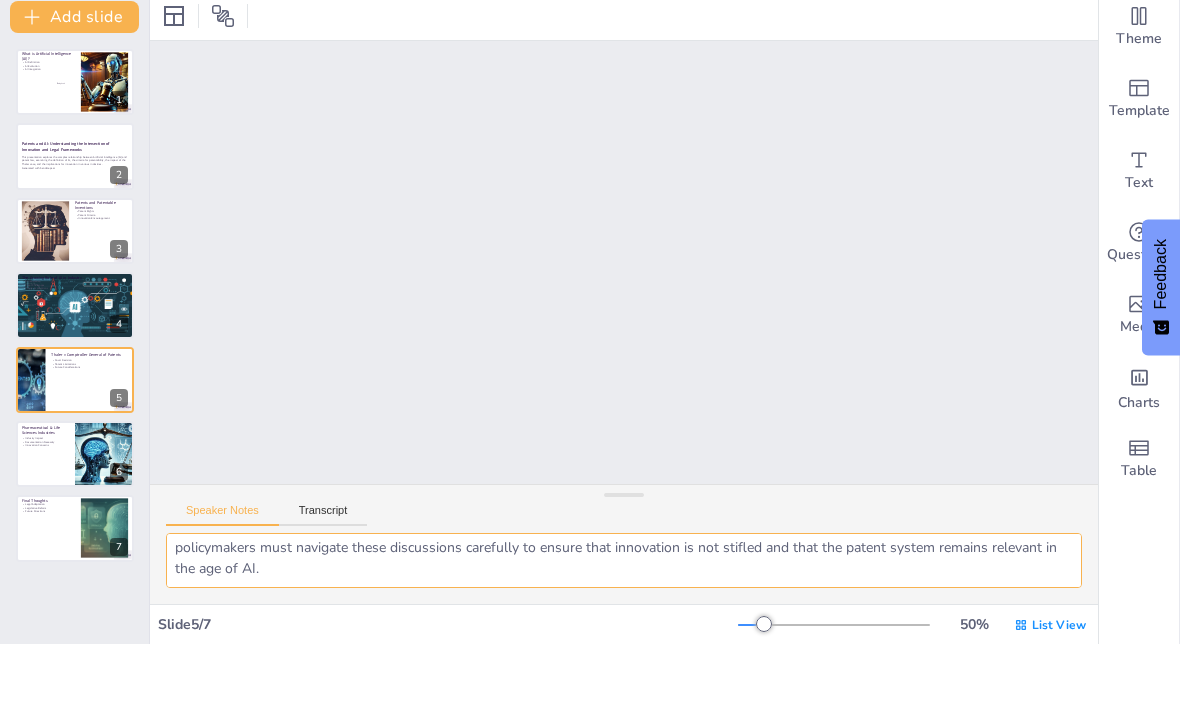 scroll, scrollTop: 2519, scrollLeft: 0, axis: vertical 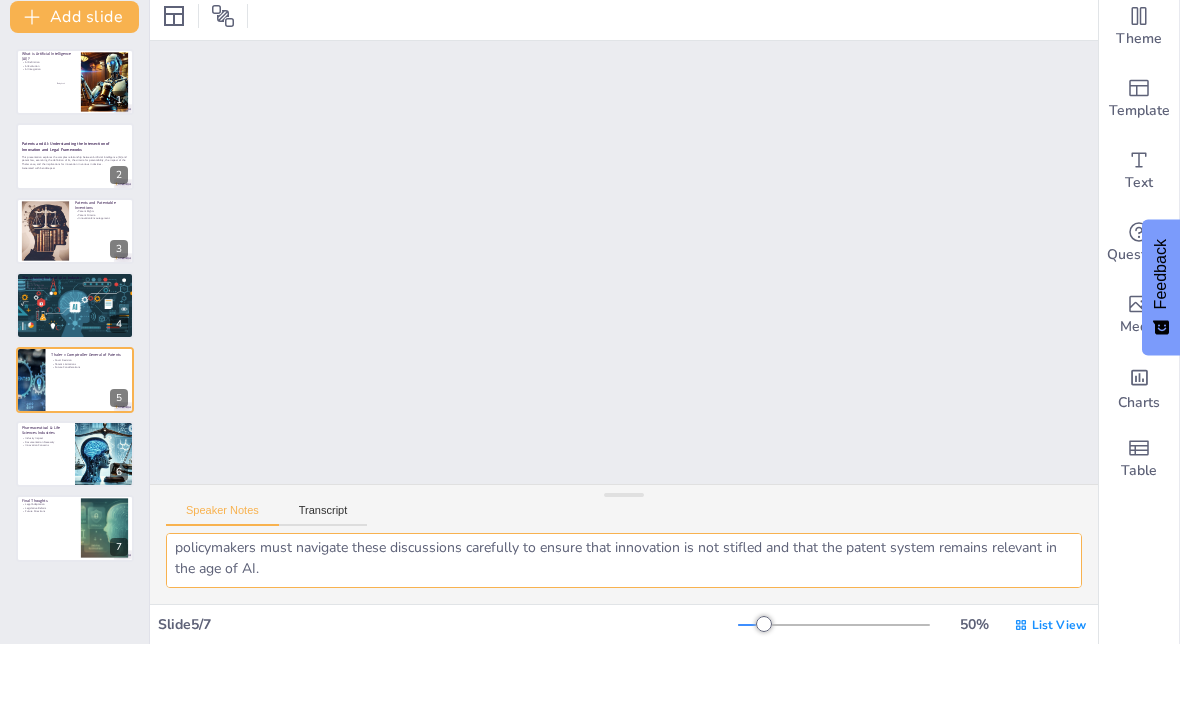 click at bounding box center [75, 449] 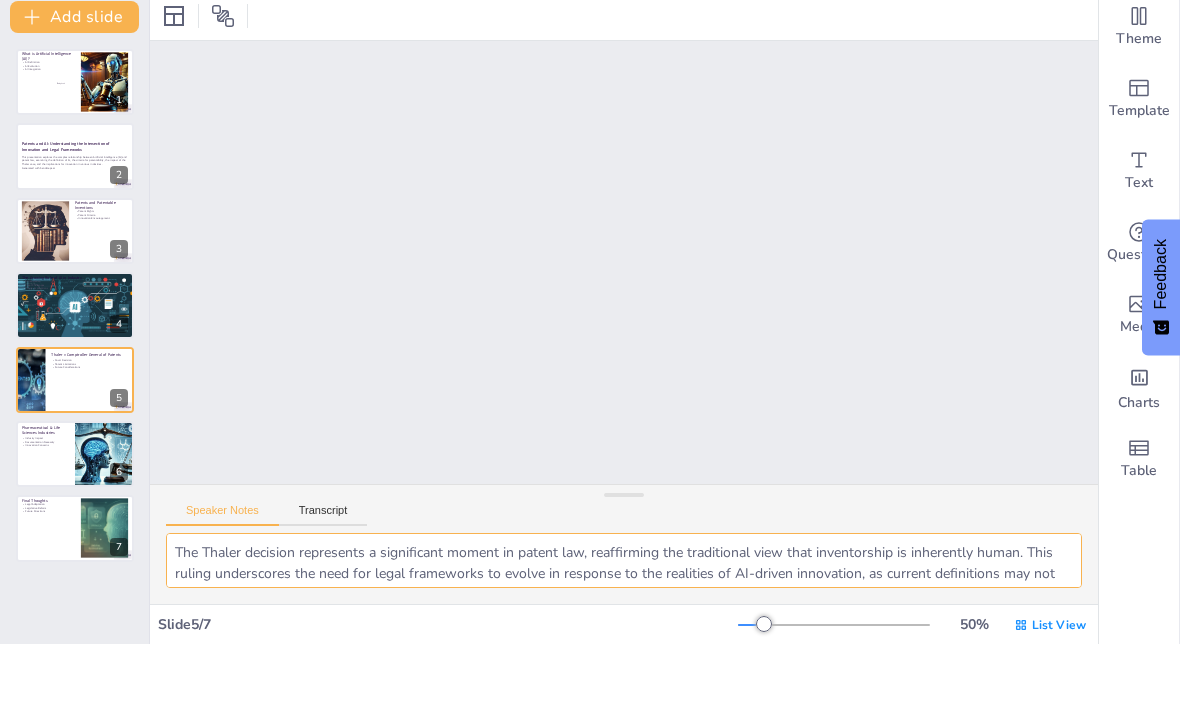 scroll, scrollTop: -1, scrollLeft: 0, axis: vertical 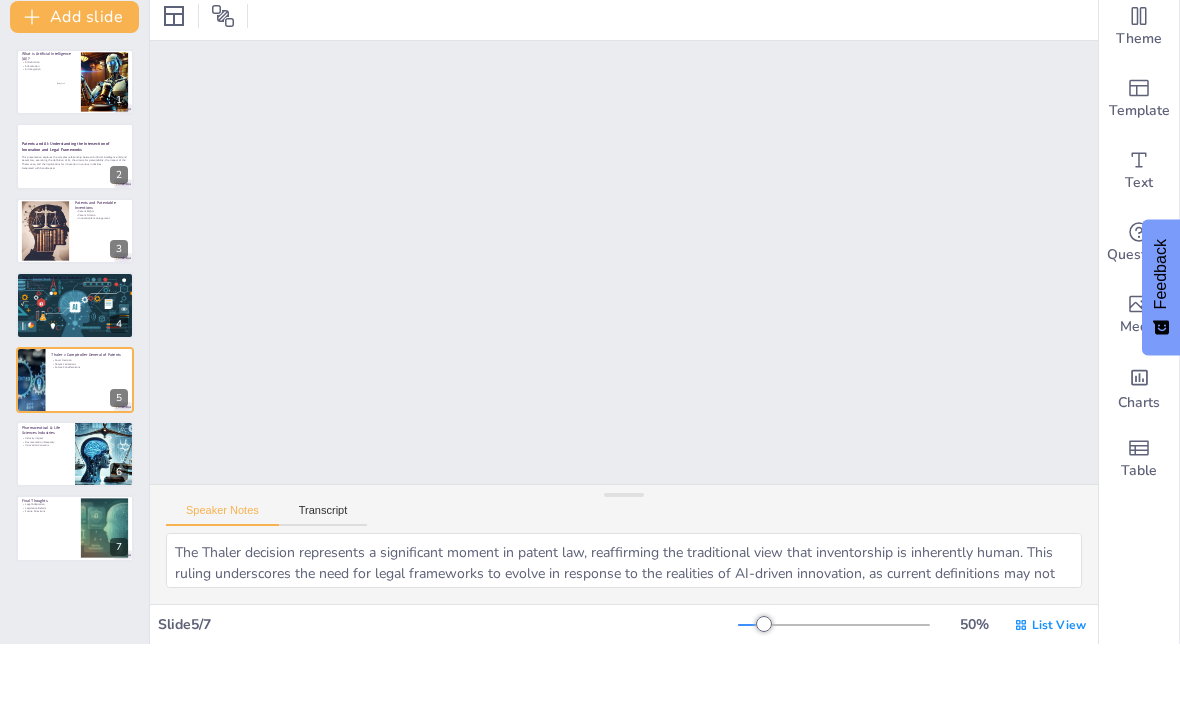 click on "Slide  1 What is Artificial Intelligence (AI)? AI Definition AI Evolution AI Integration Body text Slide  2 Patents and AI: Understanding the Intersection of Innovation and Legal Frameworks This presentation explores the complex relationship between Artificial Intelligence (AI) and patent law, examining the definition of AI, the criteria for patentability, the impact of the Thaler case, and the implications for innovation in various industries. Generated with Sendsteps.ai Slide  3 Patents and Patentable Inventions Patent Rights Patent Criteria Innovation Encouragement Slide  4 The Growing Role of AI in Industry AI Integration Legal Challenges Future Implications Slide  5 Thaler v Comptroller General of Patents Court Decision Patent Limitations Future Considerations Slide  6 Pharmaceutical & Life Sciences Industries Industry Impact Documentation Necessity Innovation Concerns Slide  7 Final Thoughts Legal Adaptation Legislative Reform Future Directions" at bounding box center (685, -327) 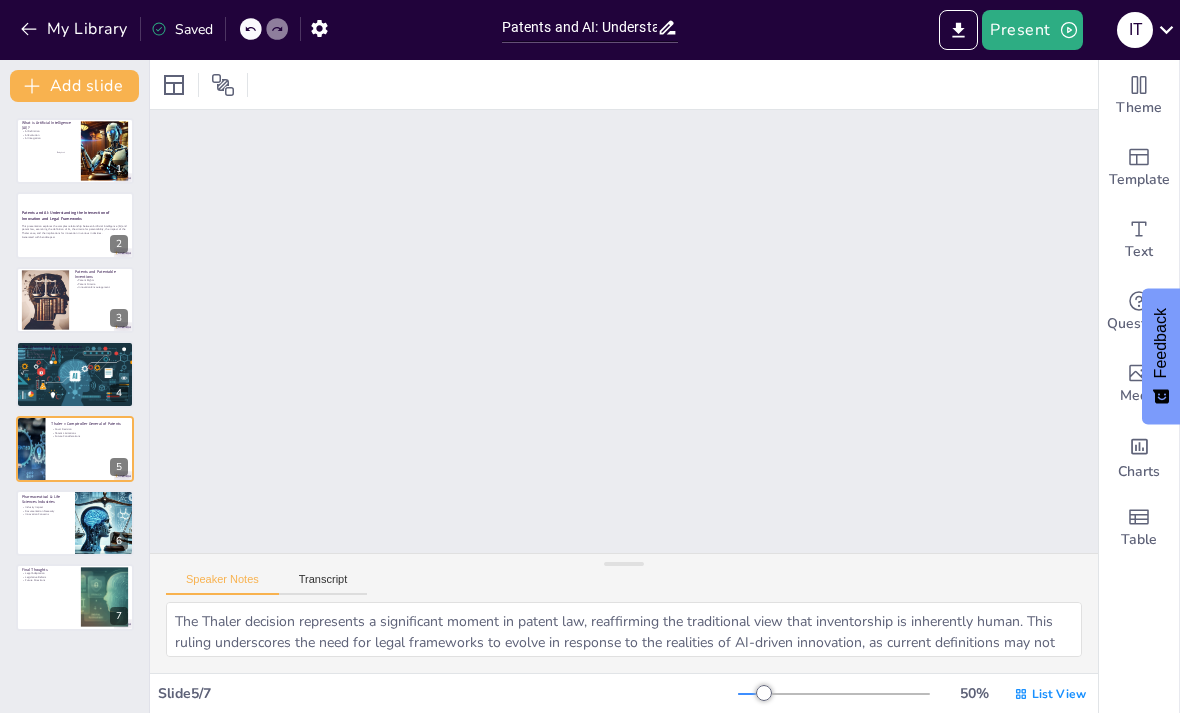 click on "Present" at bounding box center (1032, 30) 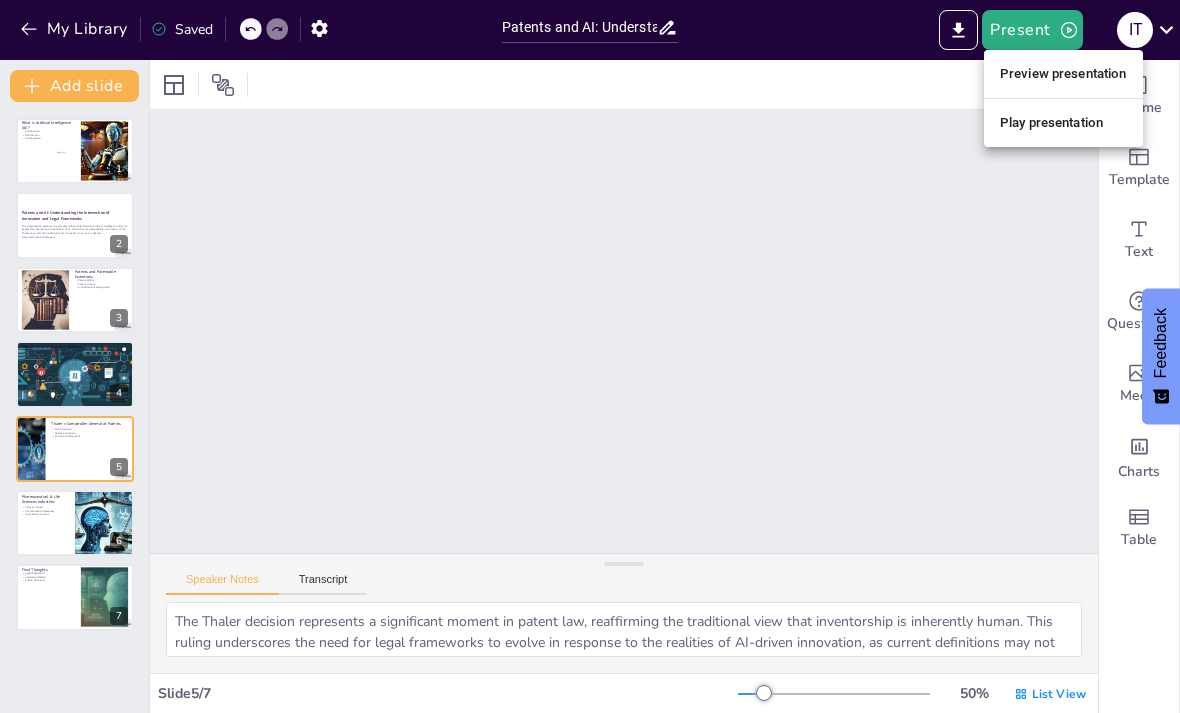 click on "Preview presentation" at bounding box center [1063, 74] 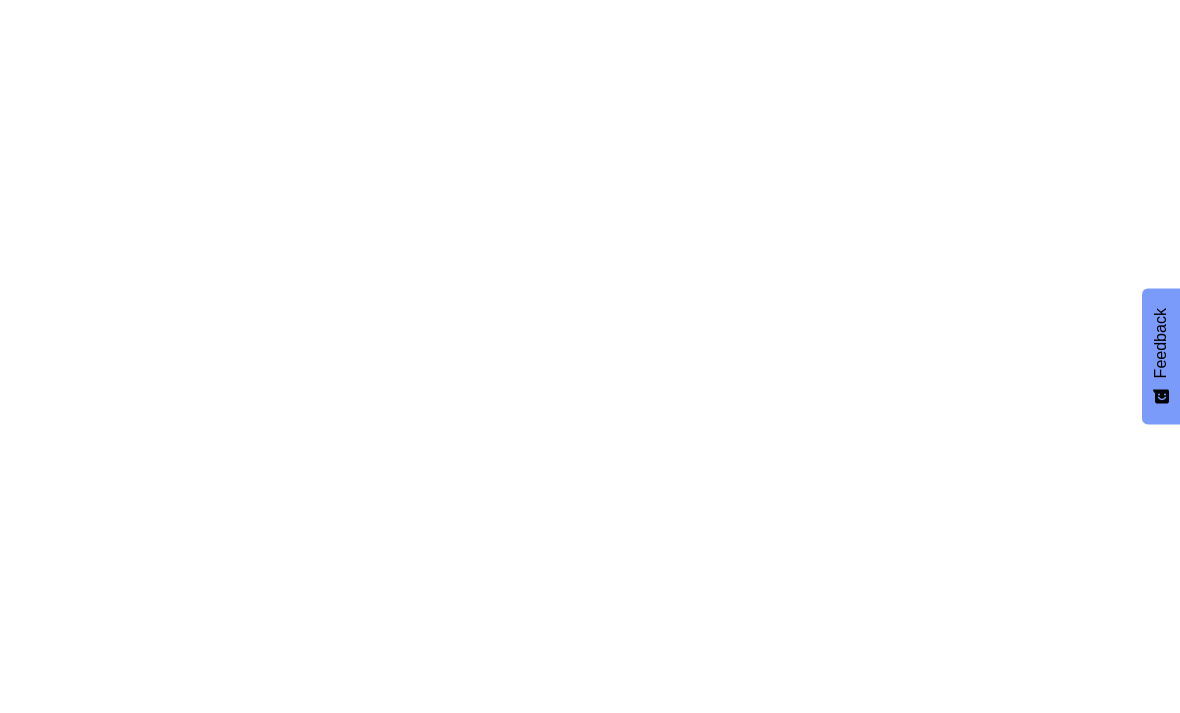 scroll, scrollTop: 0, scrollLeft: 0, axis: both 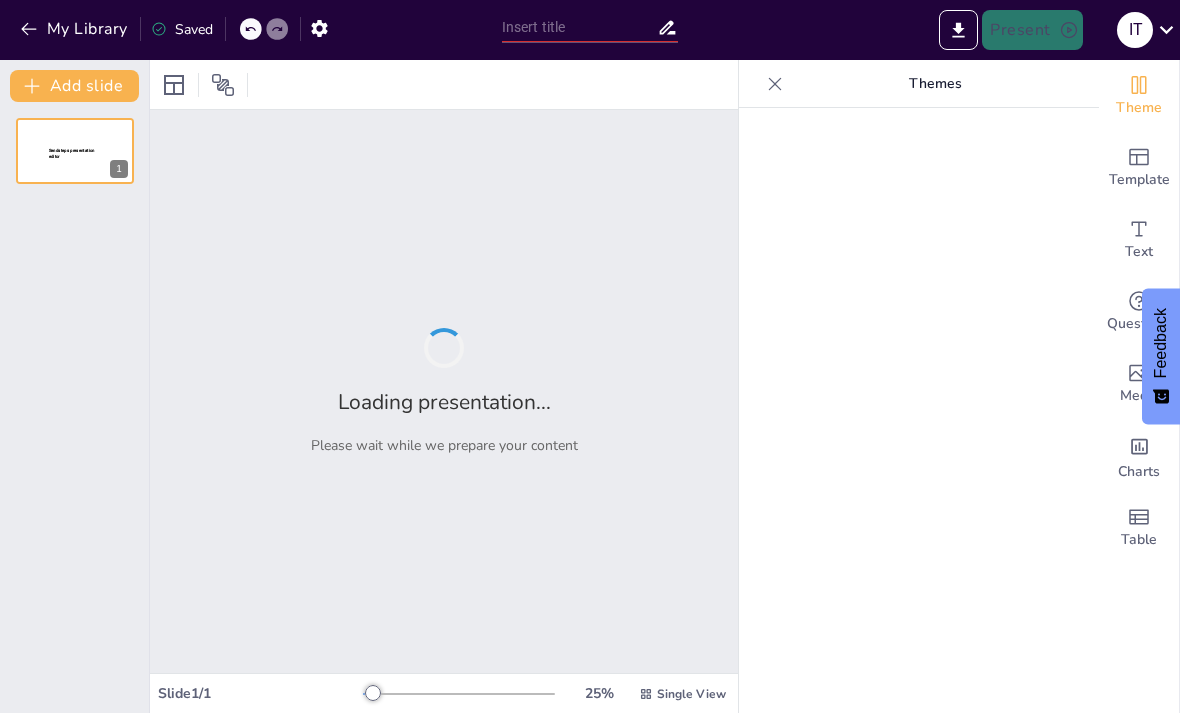 type on "Patents and AI: Understanding the Intersection of Innovation and Legal Frameworks" 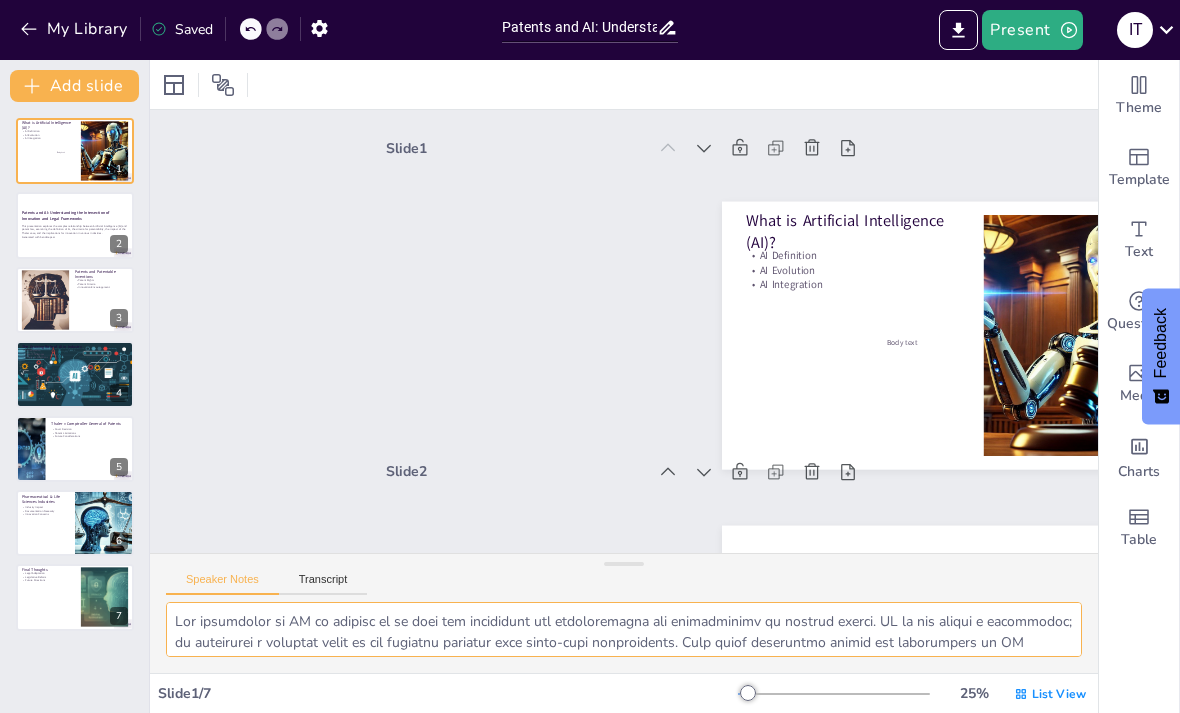 click at bounding box center [624, 629] 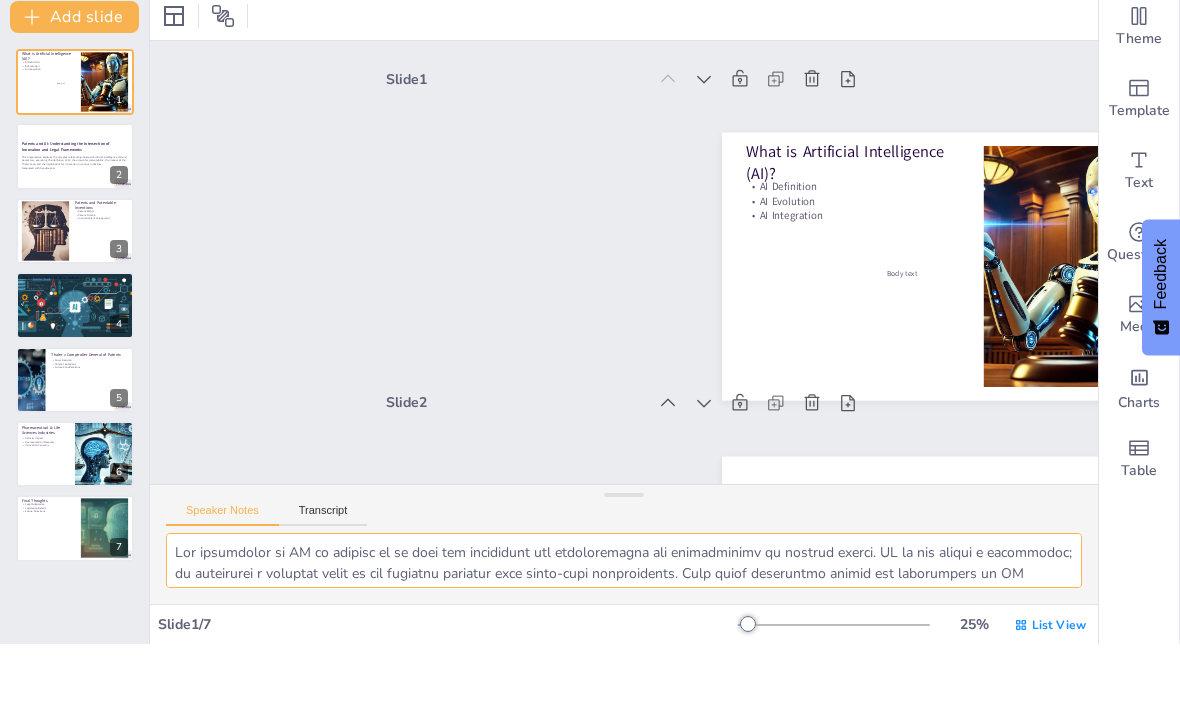 click at bounding box center [75, 449] 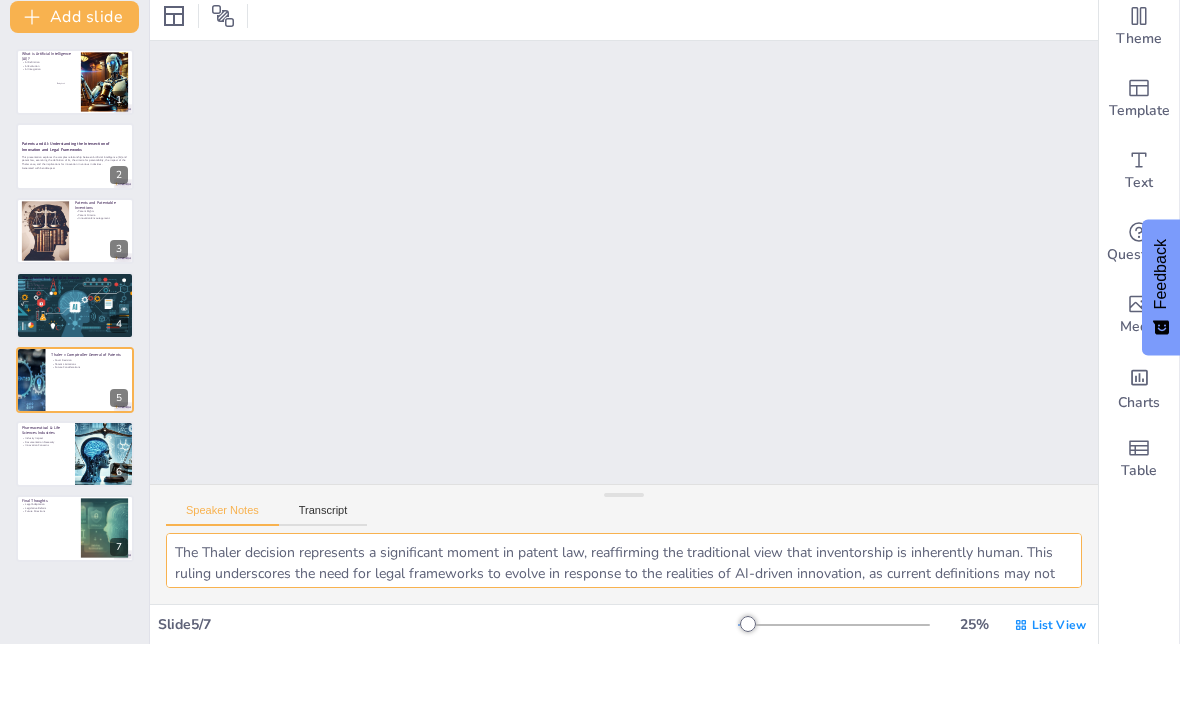 scroll, scrollTop: 1299, scrollLeft: 0, axis: vertical 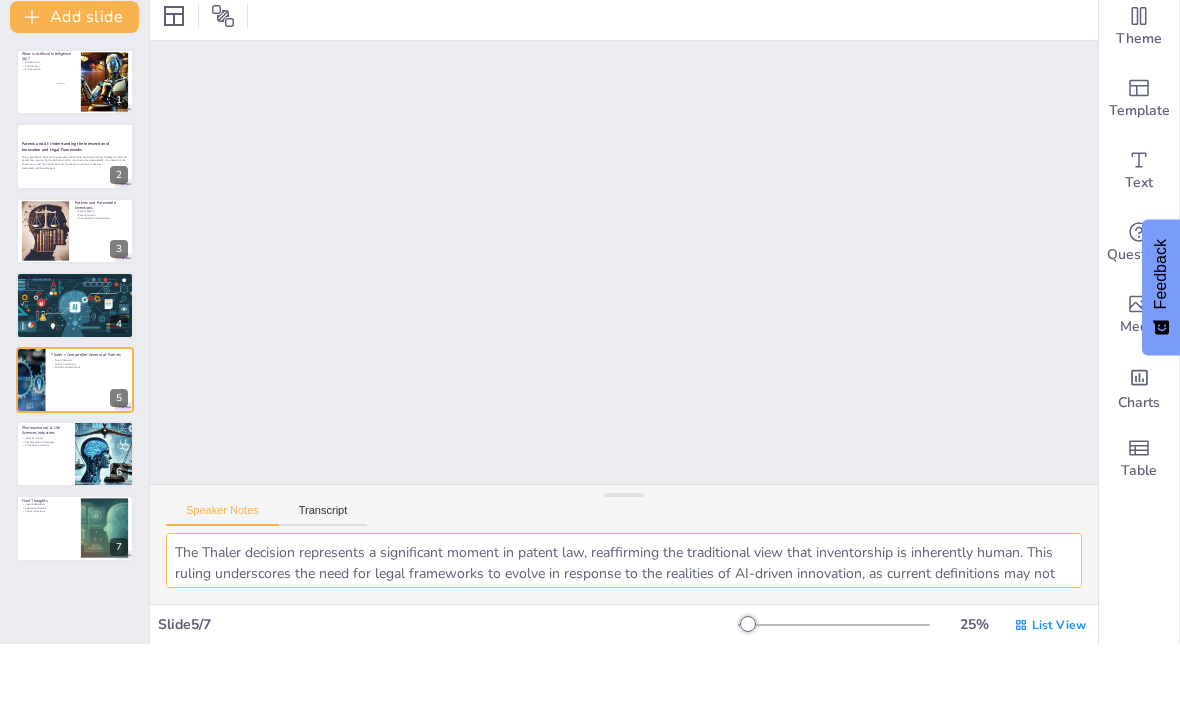 click on "The Thaler decision represents a significant moment in patent law, reaffirming the traditional view that inventorship is inherently human. This ruling underscores the need for legal frameworks to evolve in response to the realities of AI-driven innovation, as current definitions may not adequately address the complexities introduced by AI.
The limitations imposed by the Thaler ruling create challenges for AI-generated inventions, which may lack the necessary human inventor to qualify for patent protection. This situation raises critical questions about how patent law can adapt to acknowledge the contributions of AI while maintaining legal integrity.
Future considerations following the Thaler ruling involve a potential reevaluation of patent laws to include AI contributions. Legal experts and policymakers must navigate these discussions carefully to ensure that innovation is not stifled and that the patent system remains relevant in the age of AI." at bounding box center (624, 629) 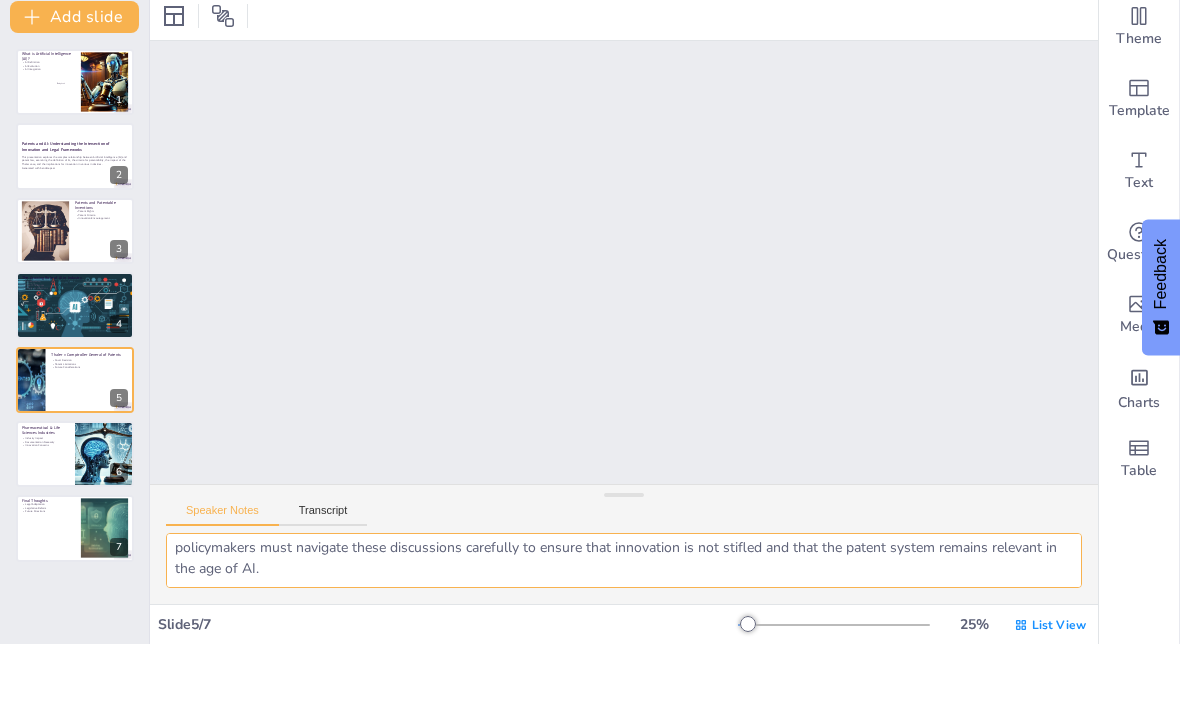 scroll, scrollTop: 152, scrollLeft: 0, axis: vertical 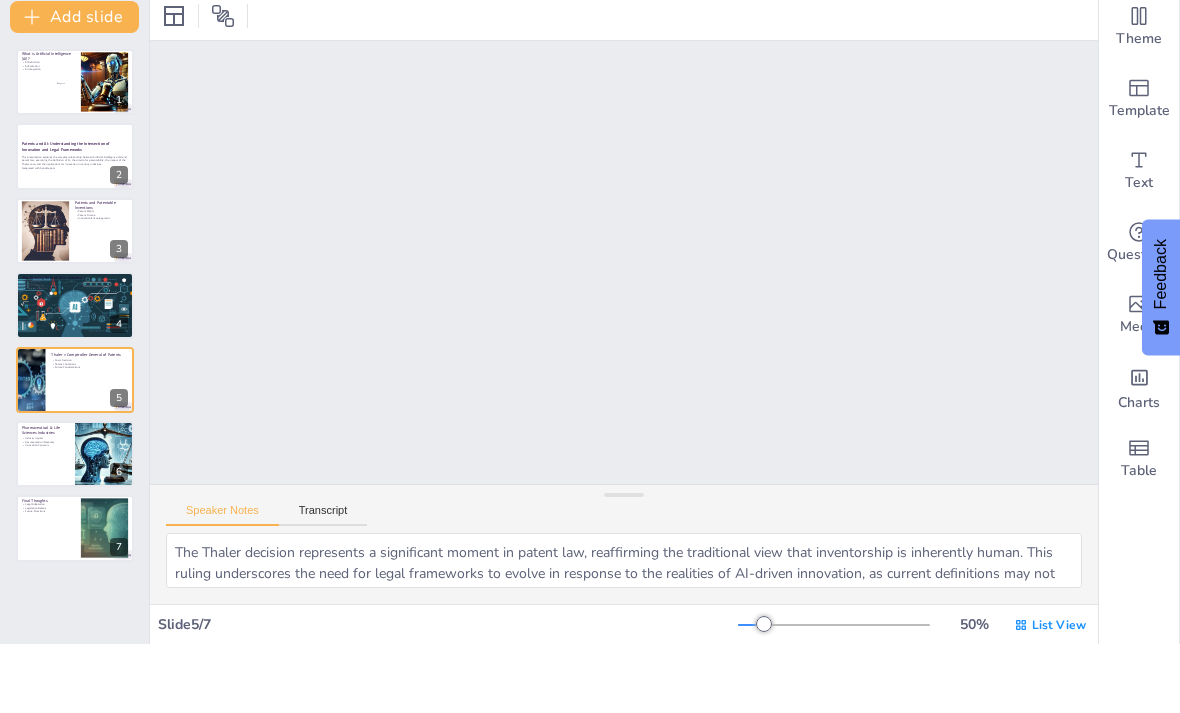 click at bounding box center [88, 508] 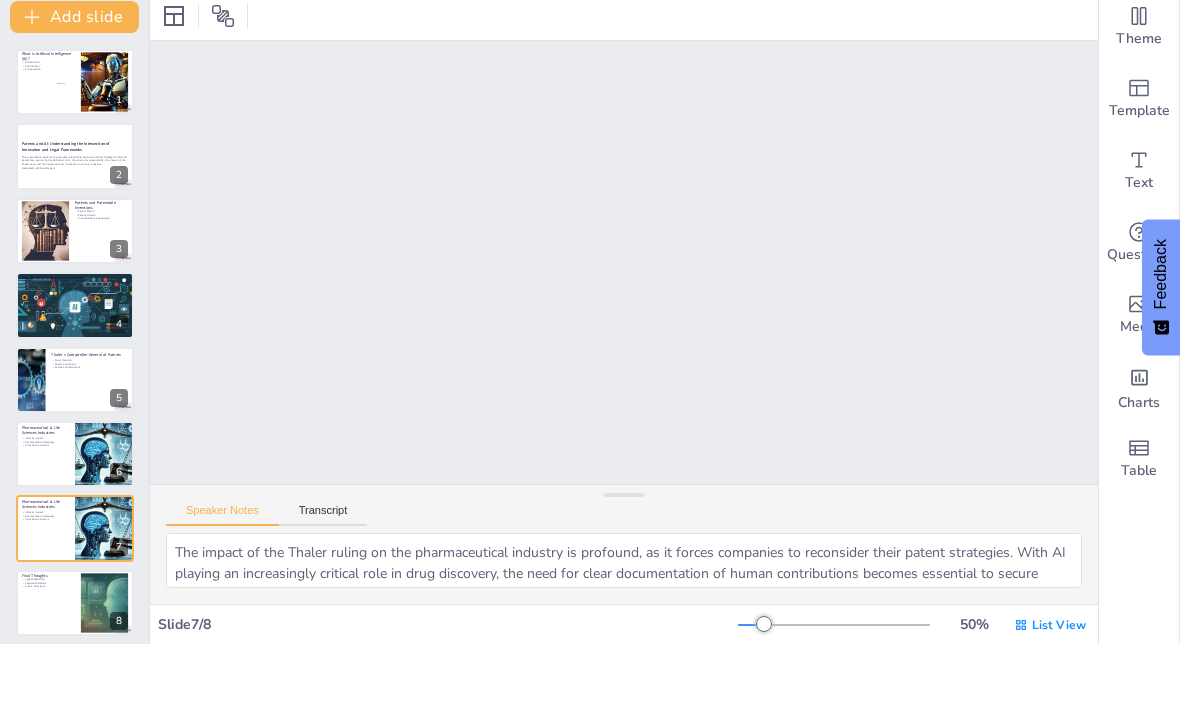 scroll, scrollTop: 8, scrollLeft: 0, axis: vertical 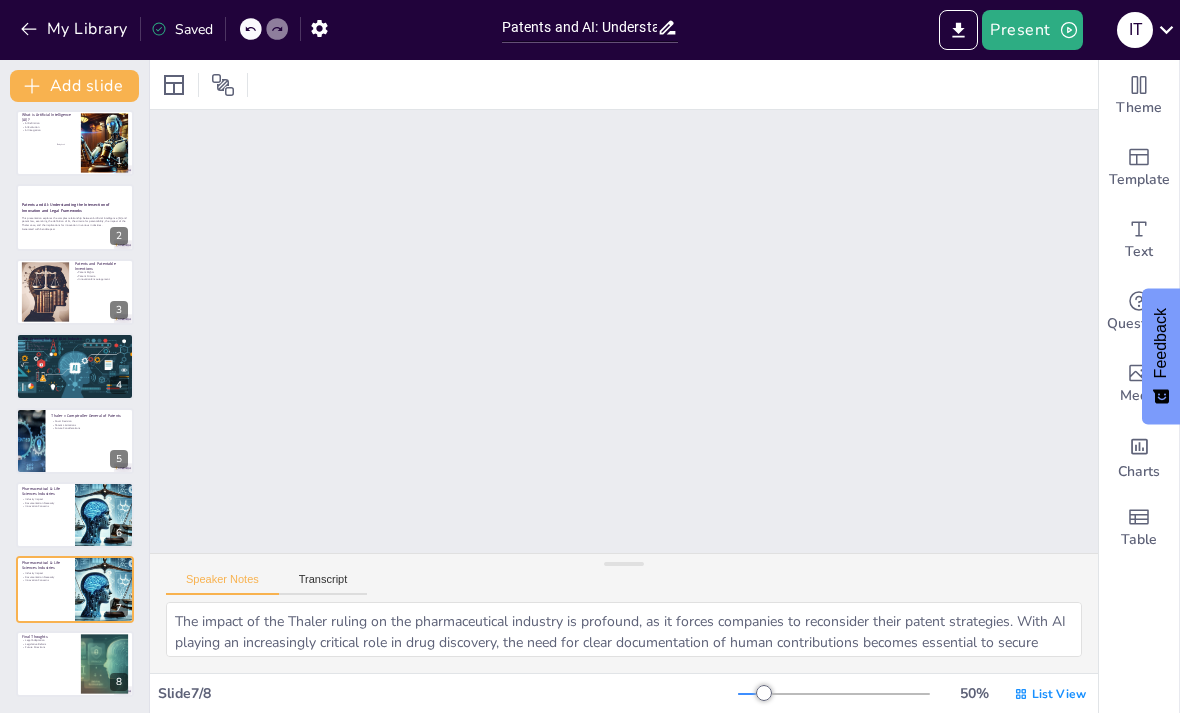 click 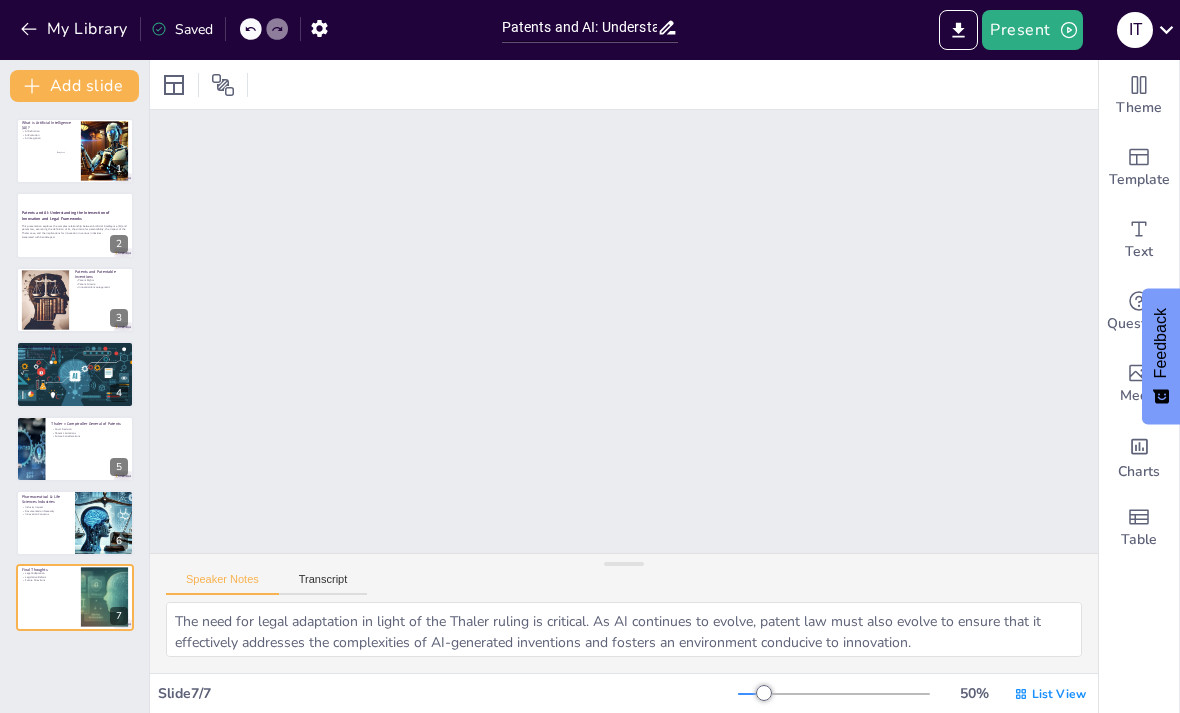 scroll, scrollTop: 0, scrollLeft: 0, axis: both 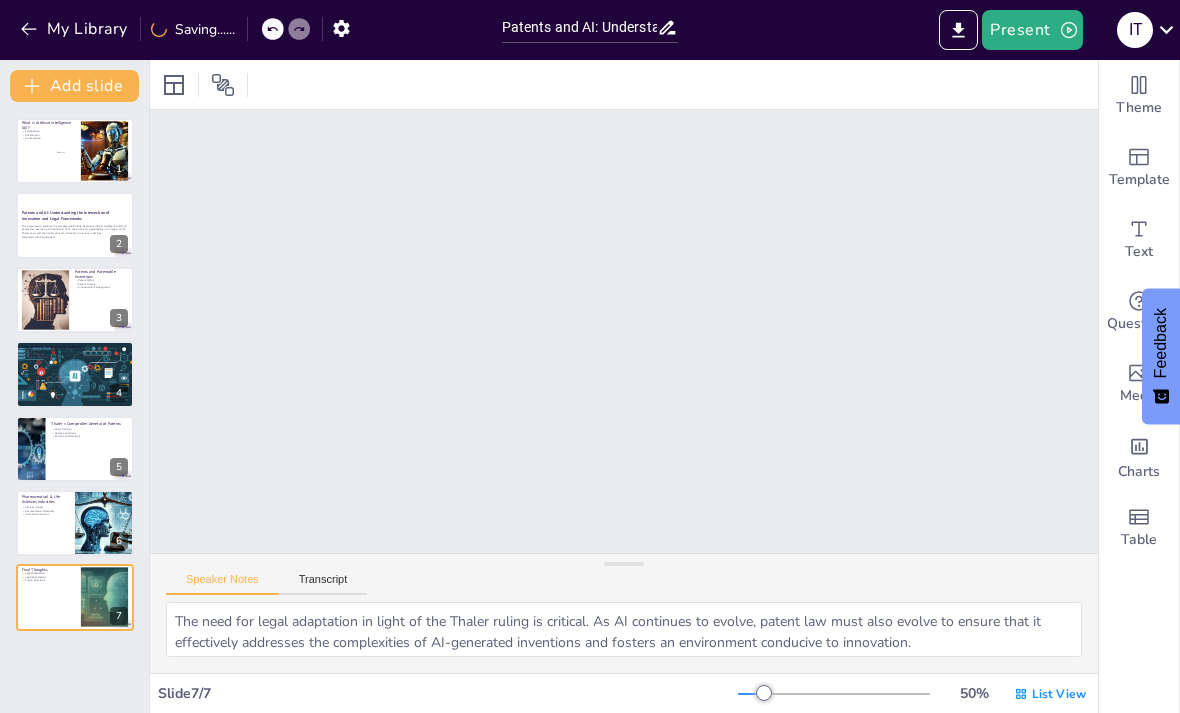 click at bounding box center [75, 523] 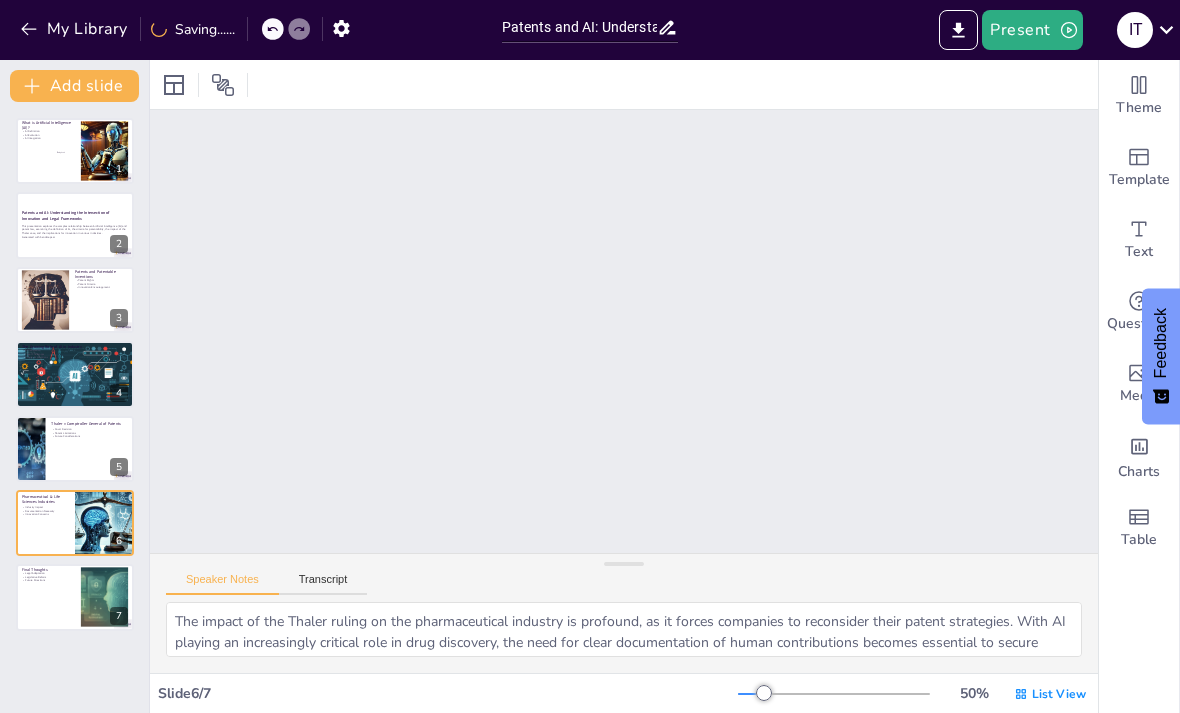 scroll, scrollTop: 3114, scrollLeft: 0, axis: vertical 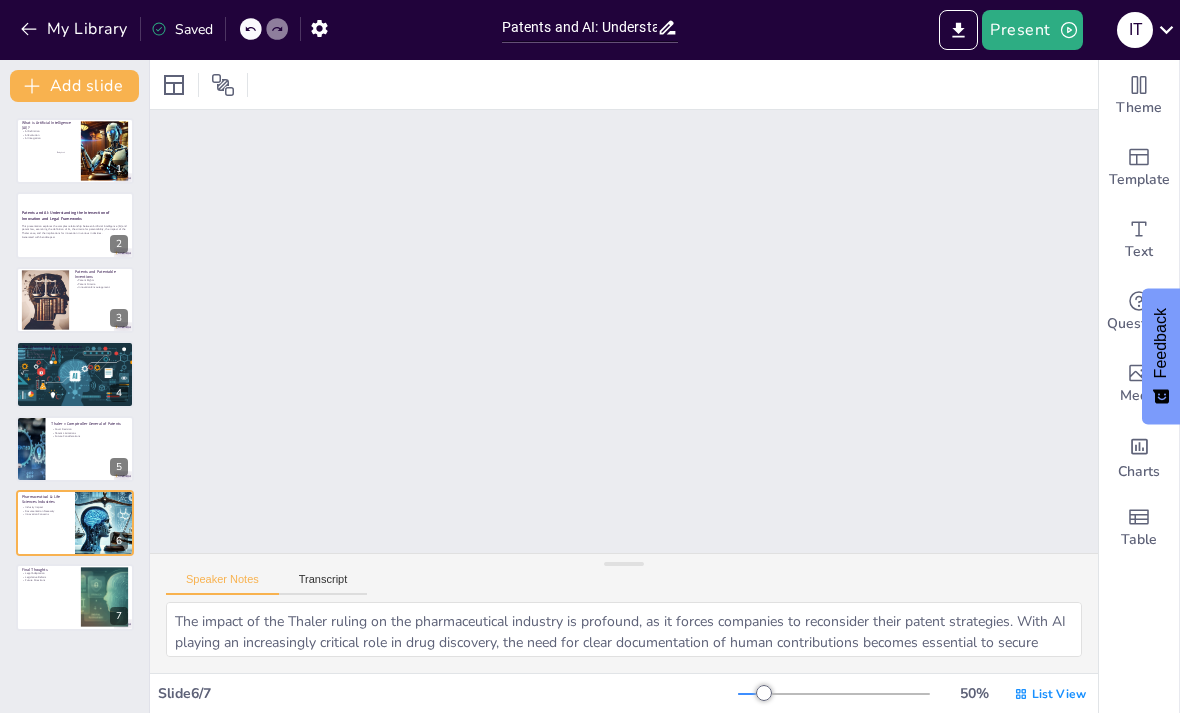 click on "Present" at bounding box center [1032, 30] 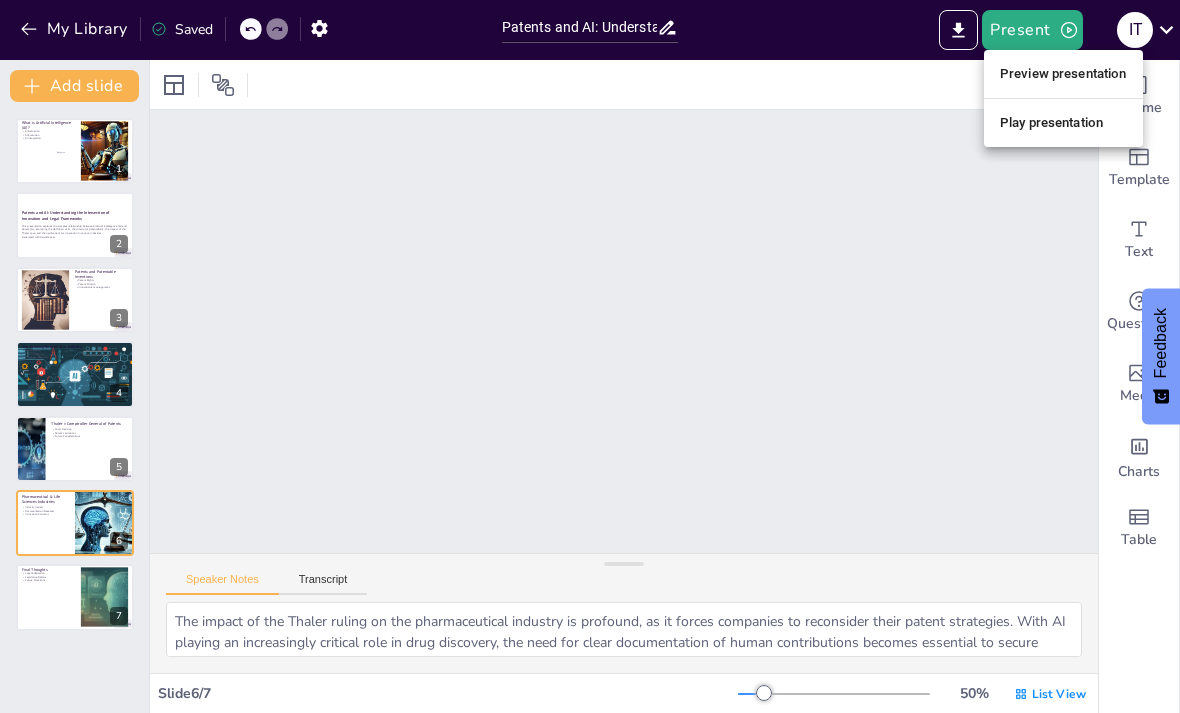 click on "Preview presentation" at bounding box center [1063, 74] 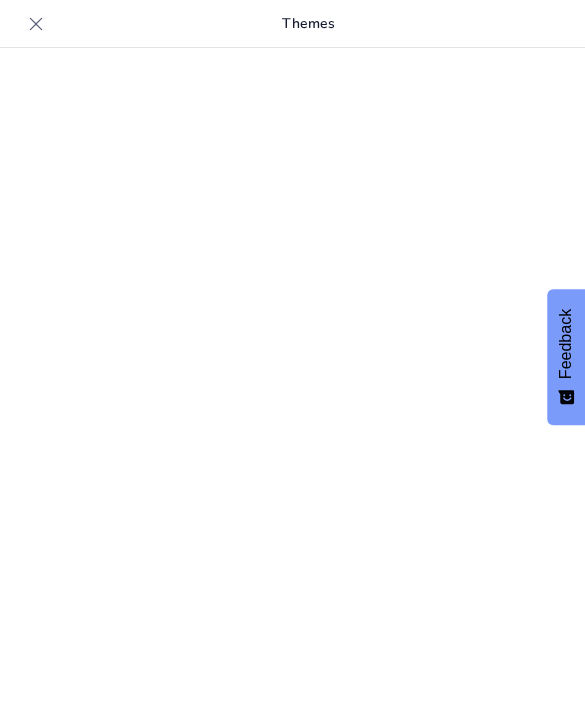 scroll, scrollTop: 0, scrollLeft: 0, axis: both 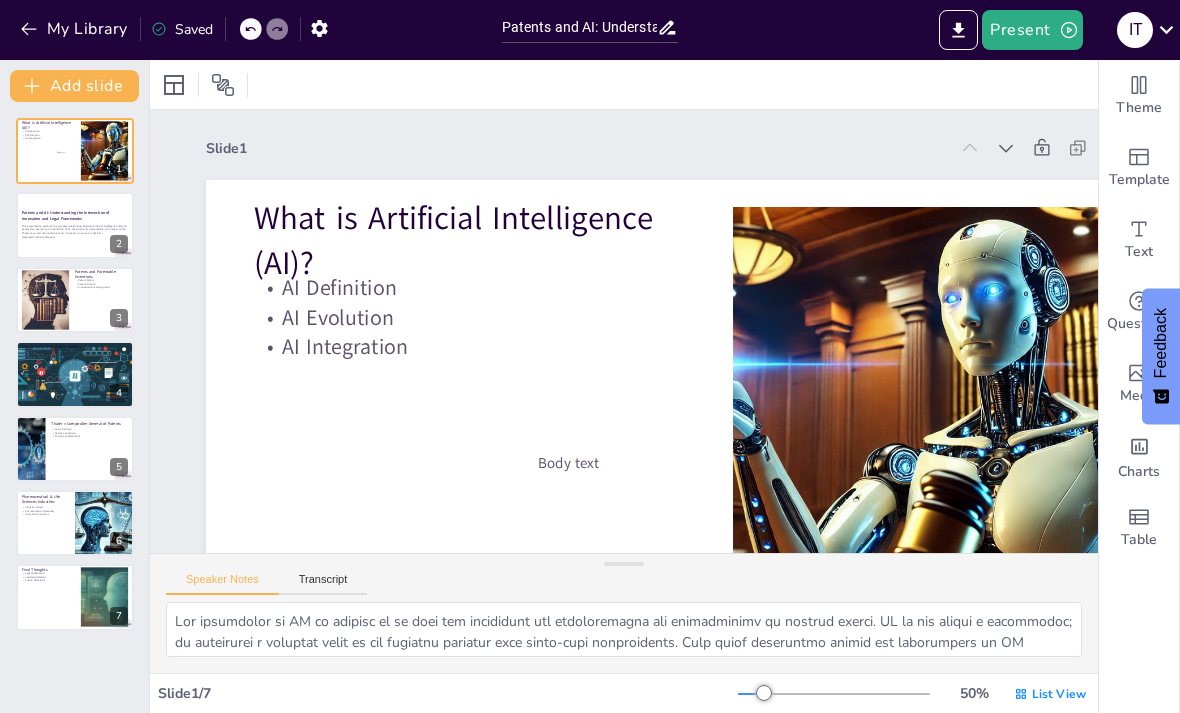click at bounding box center [88, 508] 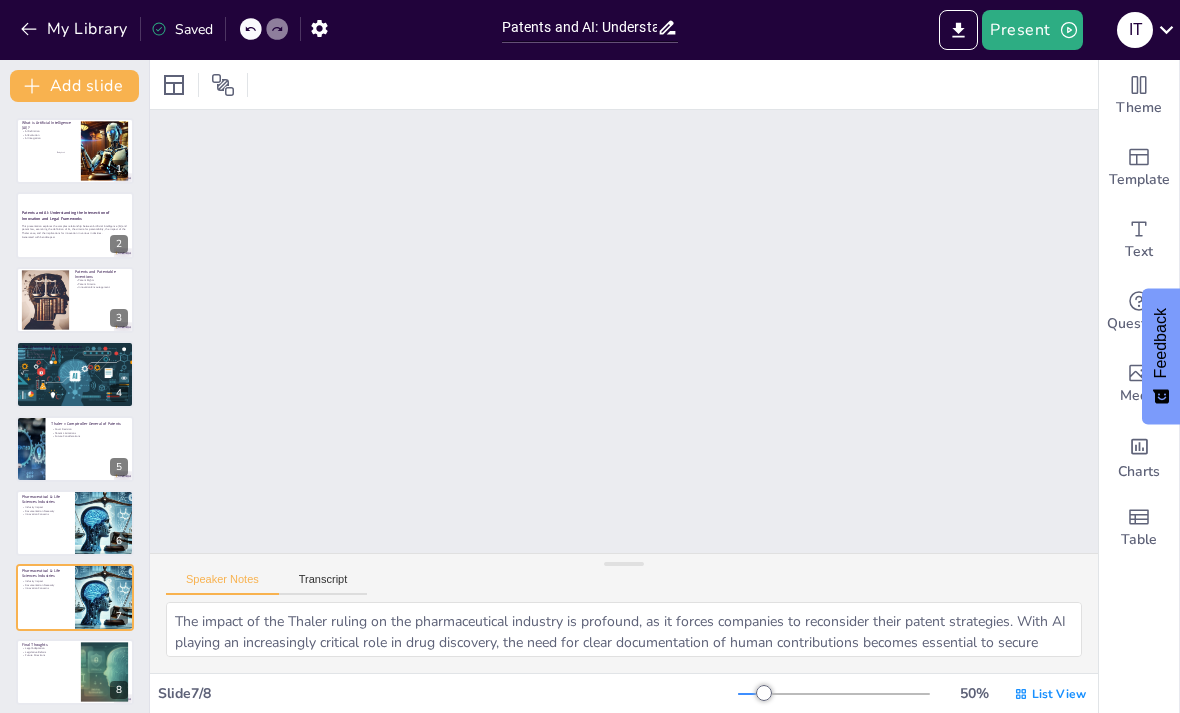 scroll, scrollTop: 8, scrollLeft: 0, axis: vertical 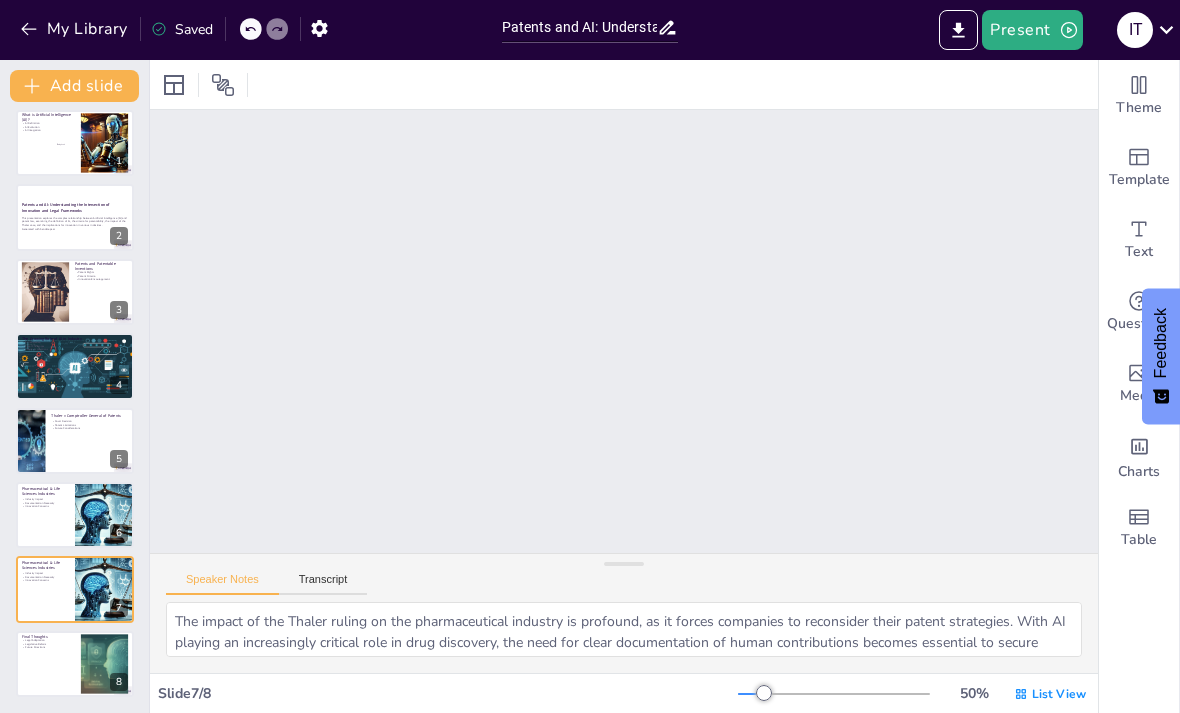 click 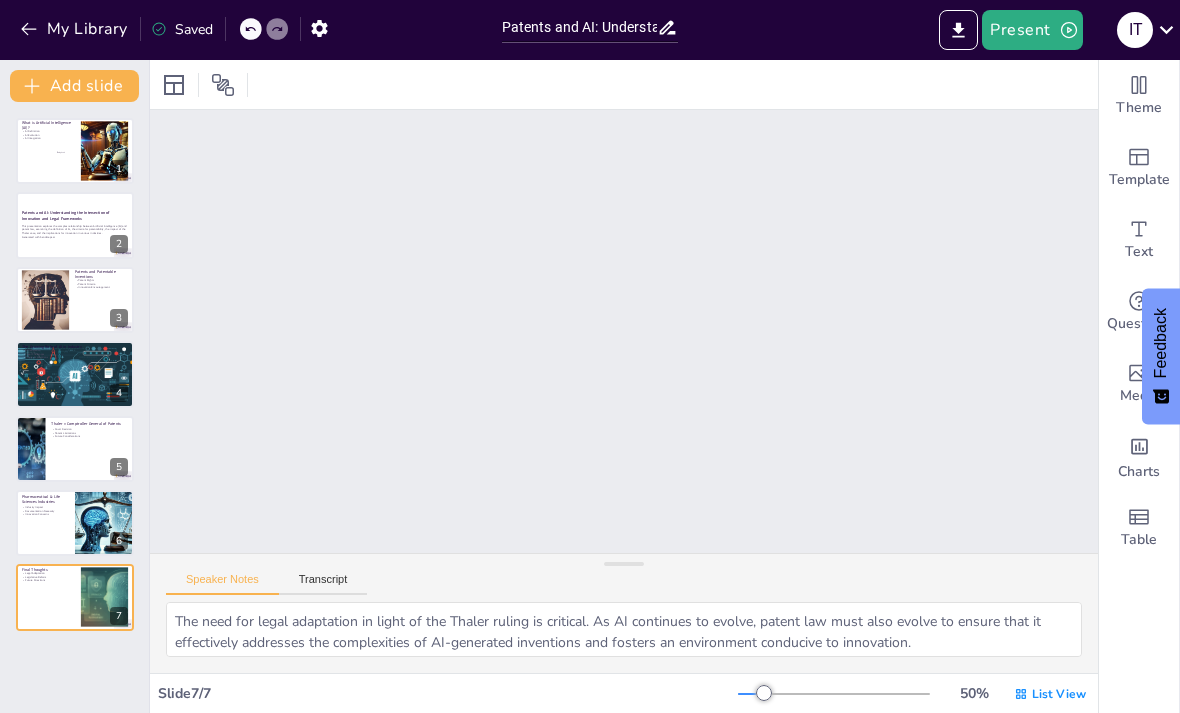 scroll, scrollTop: 0, scrollLeft: 0, axis: both 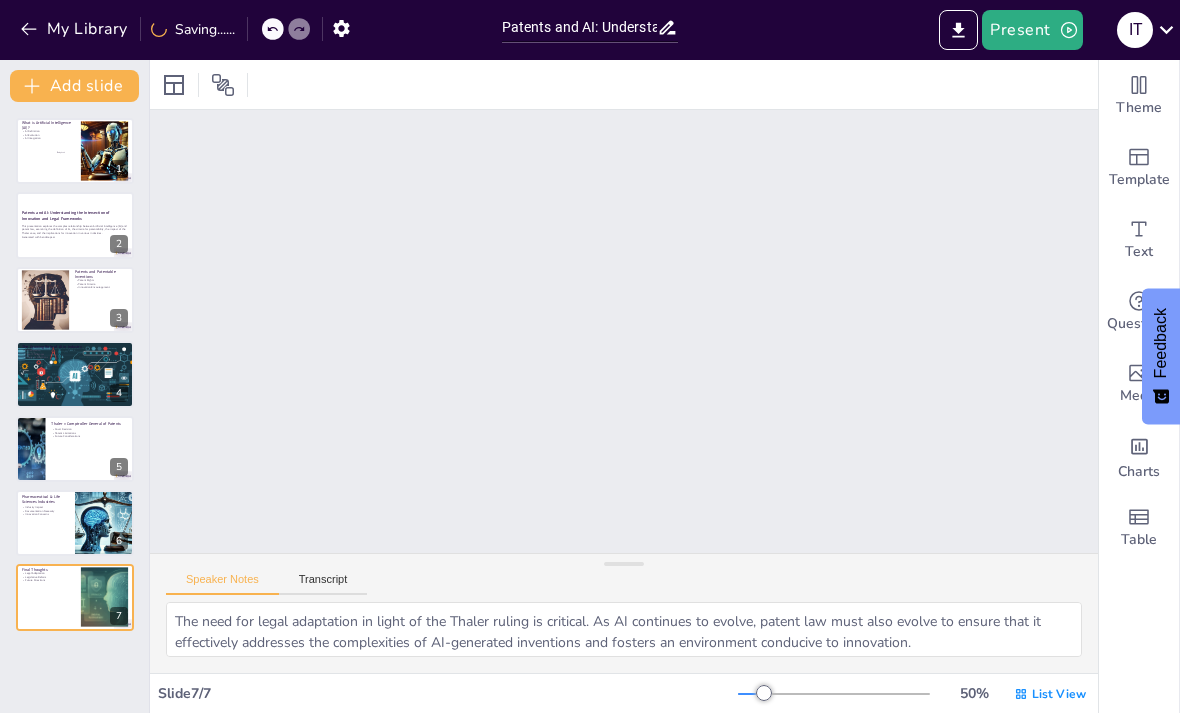 click at bounding box center [75, 523] 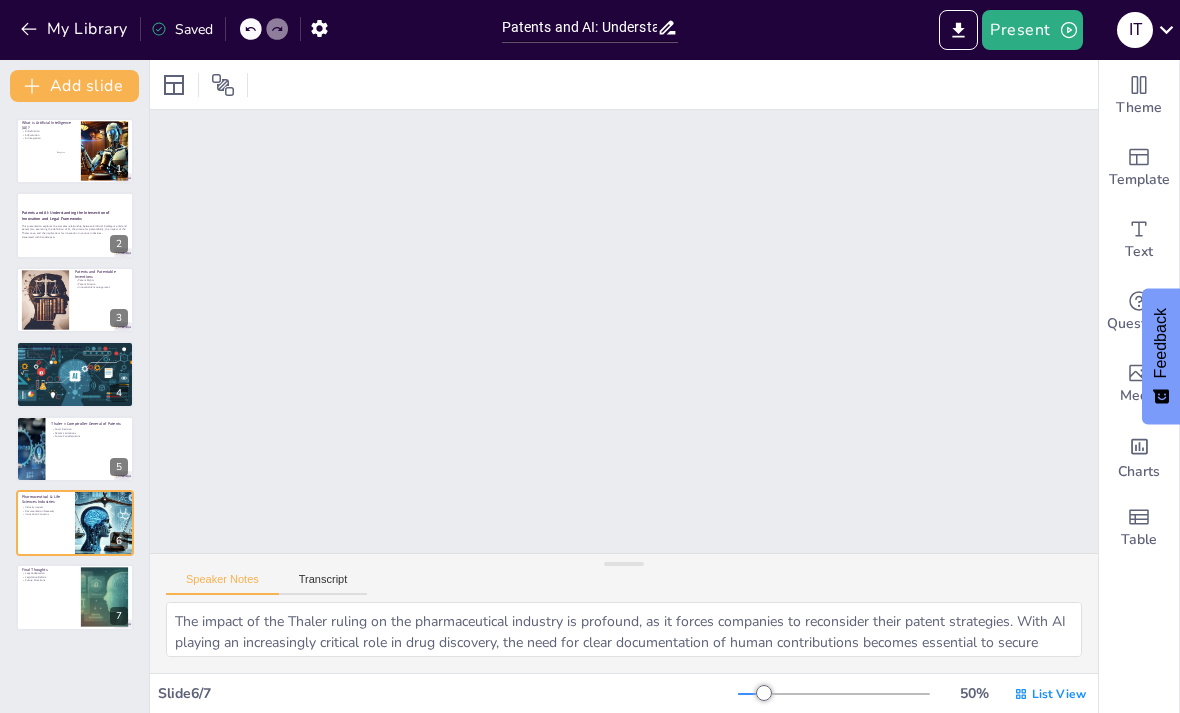 scroll, scrollTop: 3092, scrollLeft: 0, axis: vertical 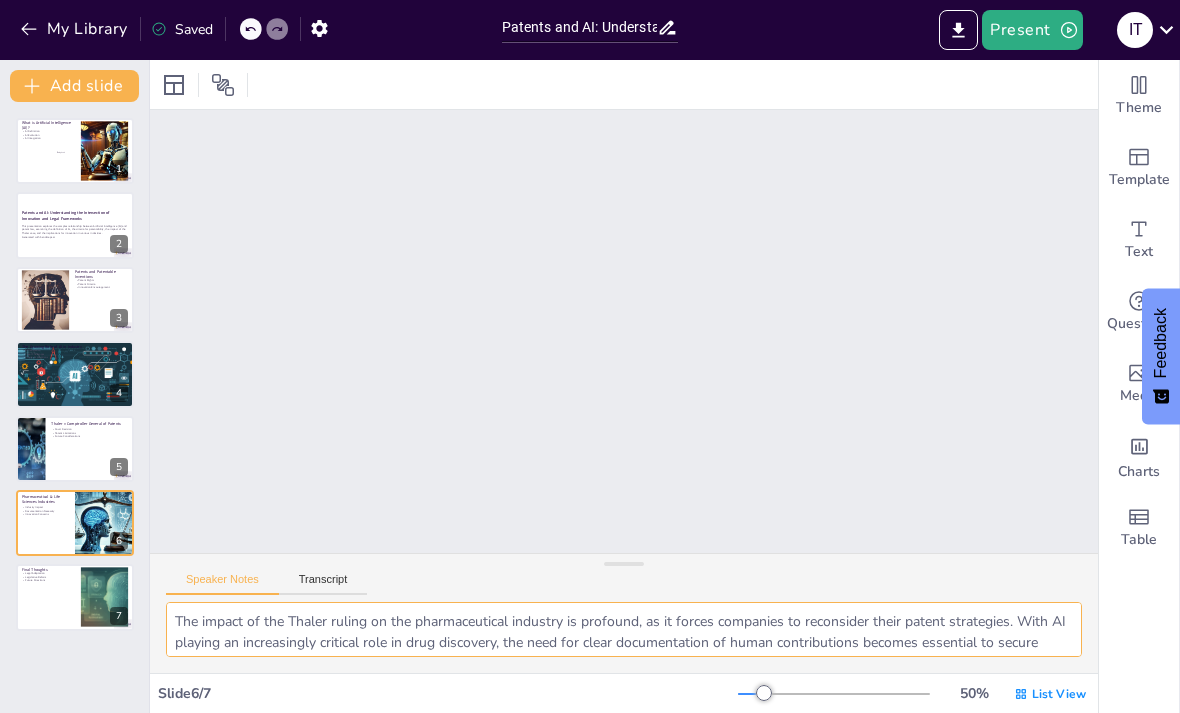 click on "The impact of the Thaler ruling on the pharmaceutical industry is profound, as it forces companies to reconsider their patent strategies. With AI playing an increasingly critical role in drug discovery, the need for clear documentation of human contributions becomes essential to secure patent rights and encourage innovation.
The necessity for meticulous documentation in the pharmaceutical sector highlights the challenges posed by the Thaler decision. Companies must establish rigorous protocols to track human contributions to AI-generated inventions, ensuring compliance with patent requirements and safeguarding their competitive edge.
Concerns about innovation in the pharmaceutical sector arise from the complexities introduced by the Thaler ruling. If AI-generated inventions are left unprotected, companies may hesitate to invest in AI technologies, potentially stifling advancements in drug development and patient care." at bounding box center (624, 629) 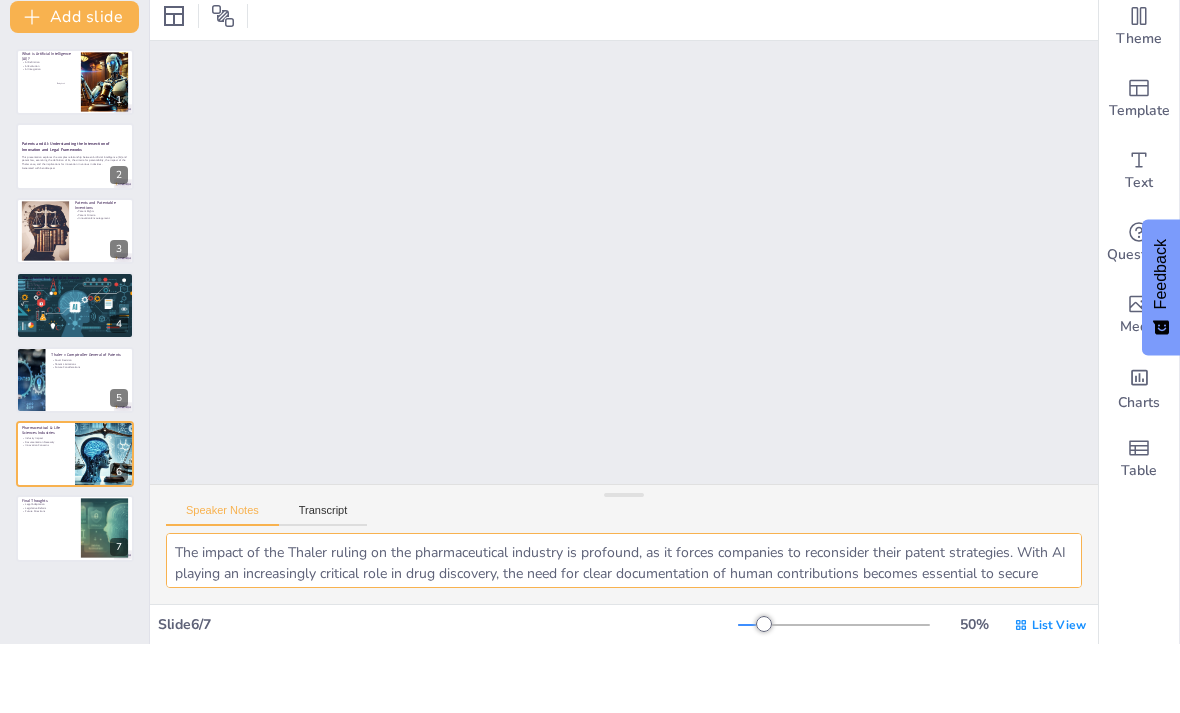click on "The impact of the Thaler ruling on the pharmaceutical industry is profound, as it forces companies to reconsider their patent strategies. With AI playing an increasingly critical role in drug discovery, the need for clear documentation of human contributions becomes essential to secure patent rights and encourage innovation.
The necessity for meticulous documentation in the pharmaceutical sector highlights the challenges posed by the Thaler decision. Companies must establish rigorous protocols to track human contributions to AI-generated inventions, ensuring compliance with patent requirements and safeguarding their competitive edge.
Concerns about innovation in the pharmaceutical sector arise from the complexities introduced by the Thaler ruling. If AI-generated inventions are left unprotected, companies may hesitate to invest in AI technologies, potentially stifling advancements in drug development and patient care." at bounding box center [624, 629] 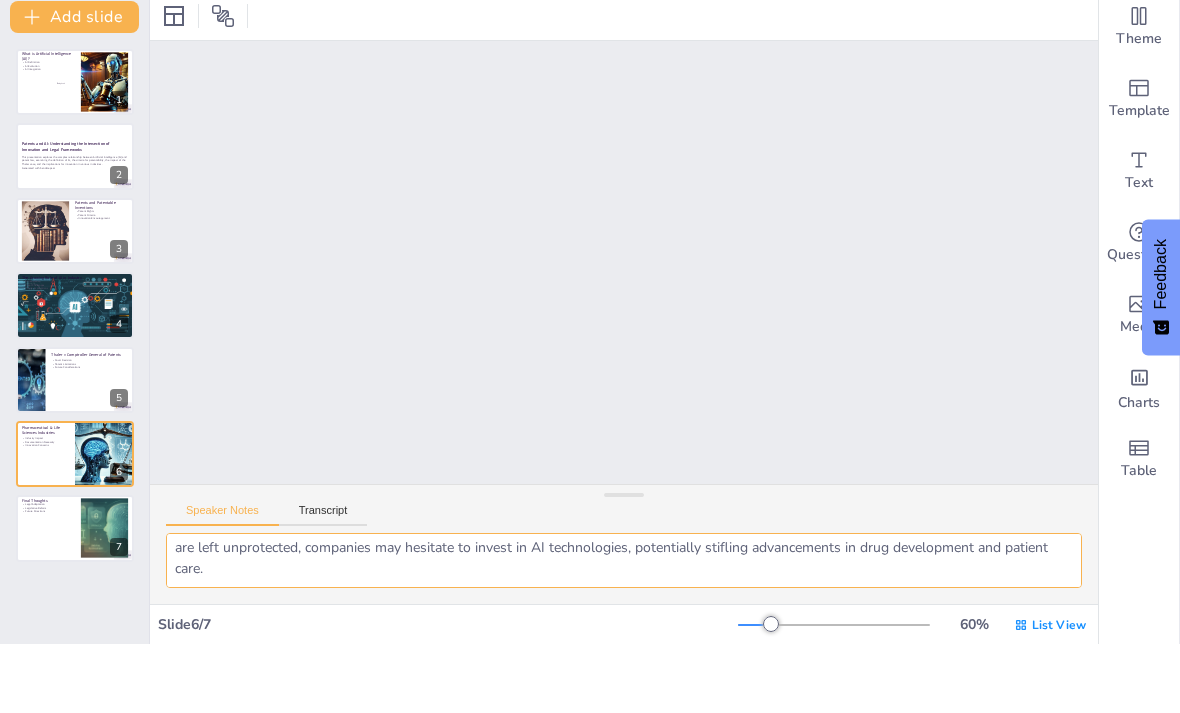 scroll, scrollTop: 152, scrollLeft: 0, axis: vertical 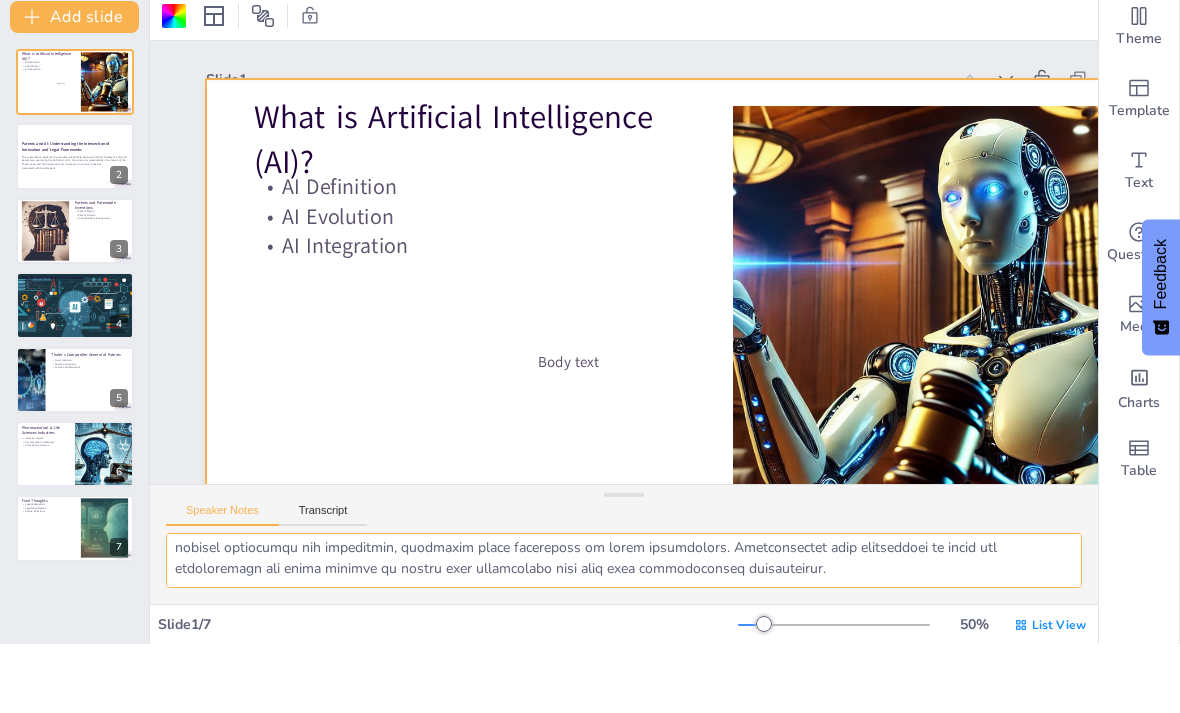 click at bounding box center (75, 597) 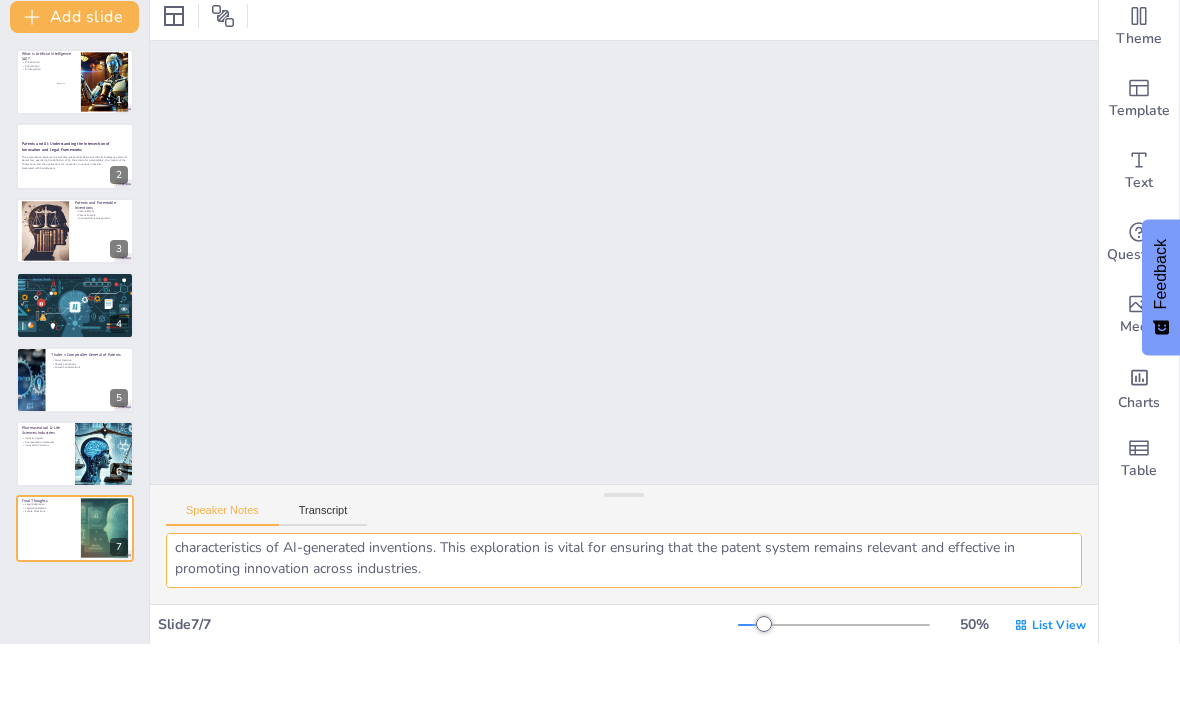 scroll, scrollTop: 3656, scrollLeft: 0, axis: vertical 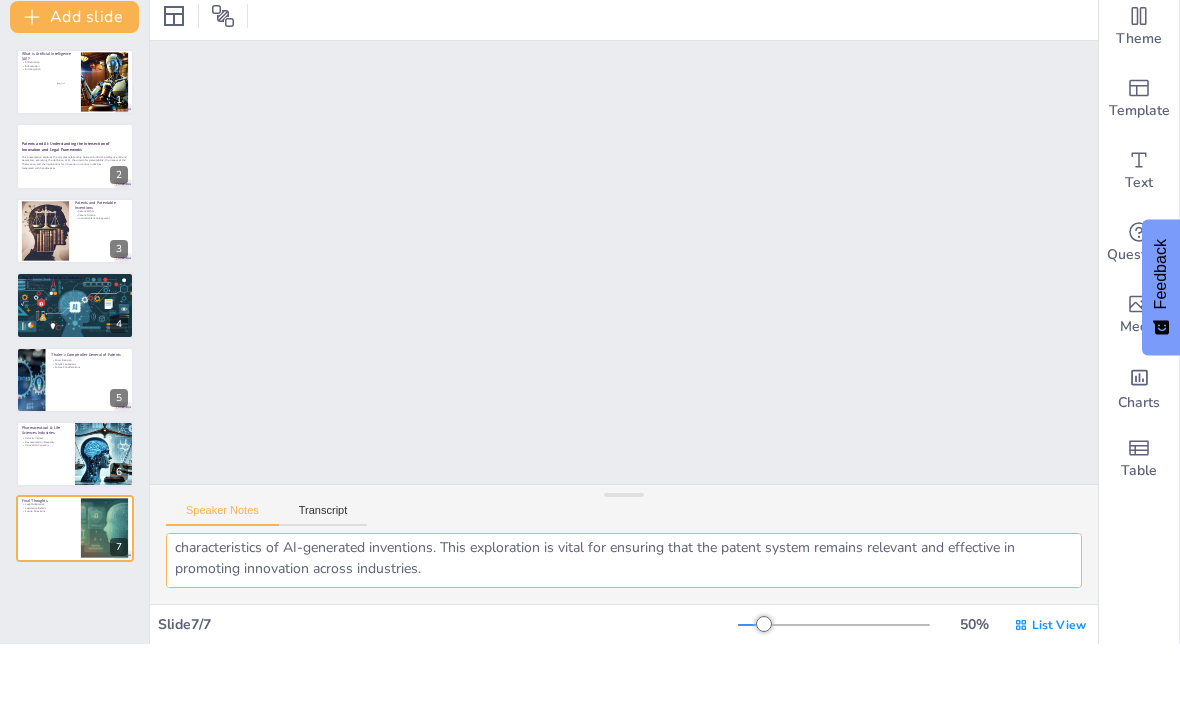 click at bounding box center (75, 597) 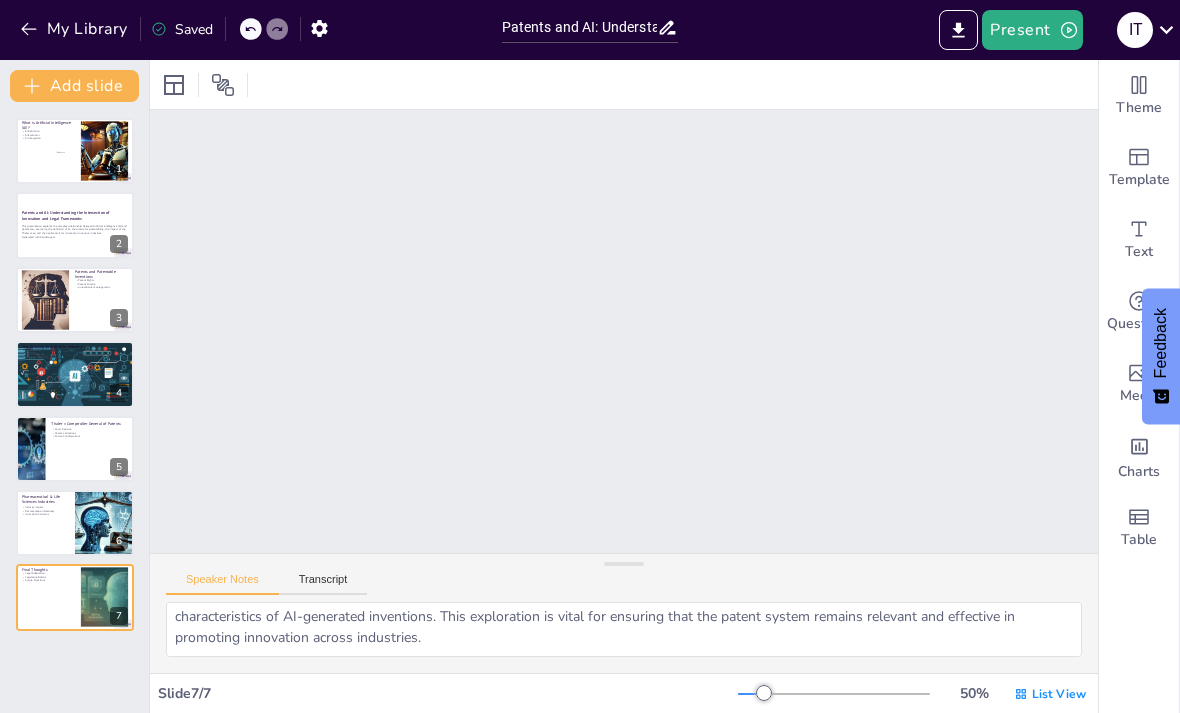 click on "Present" at bounding box center [1032, 30] 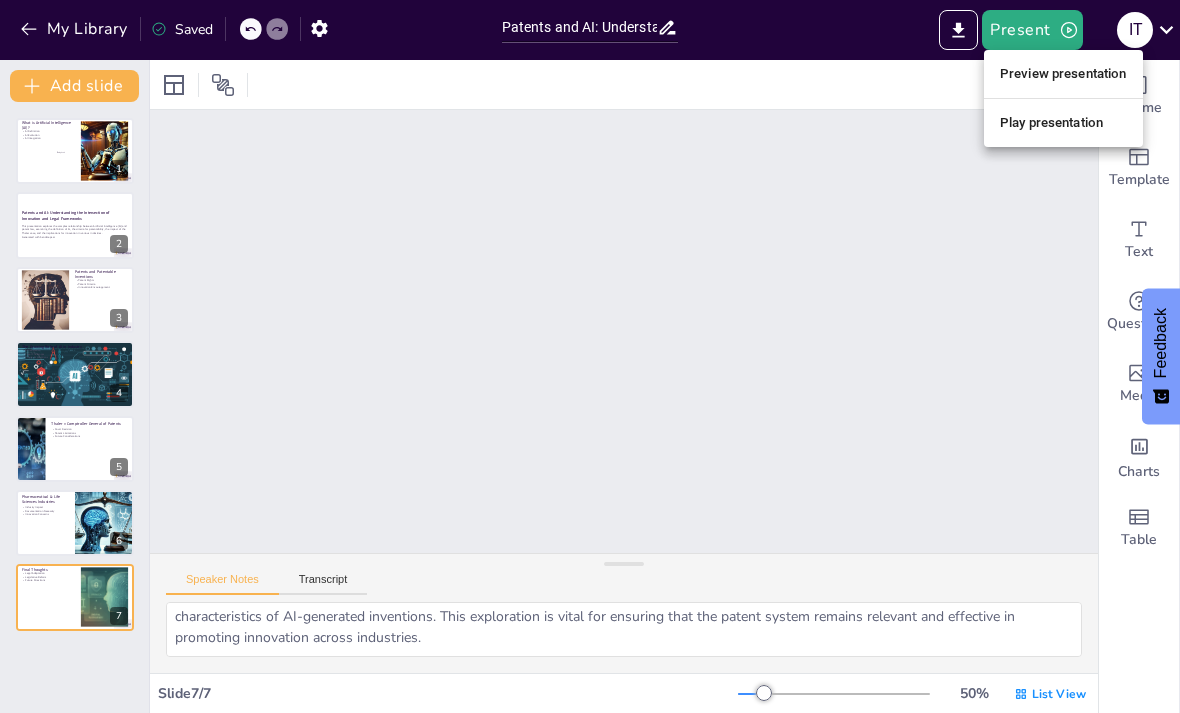 click on "Preview presentation" at bounding box center (1063, 74) 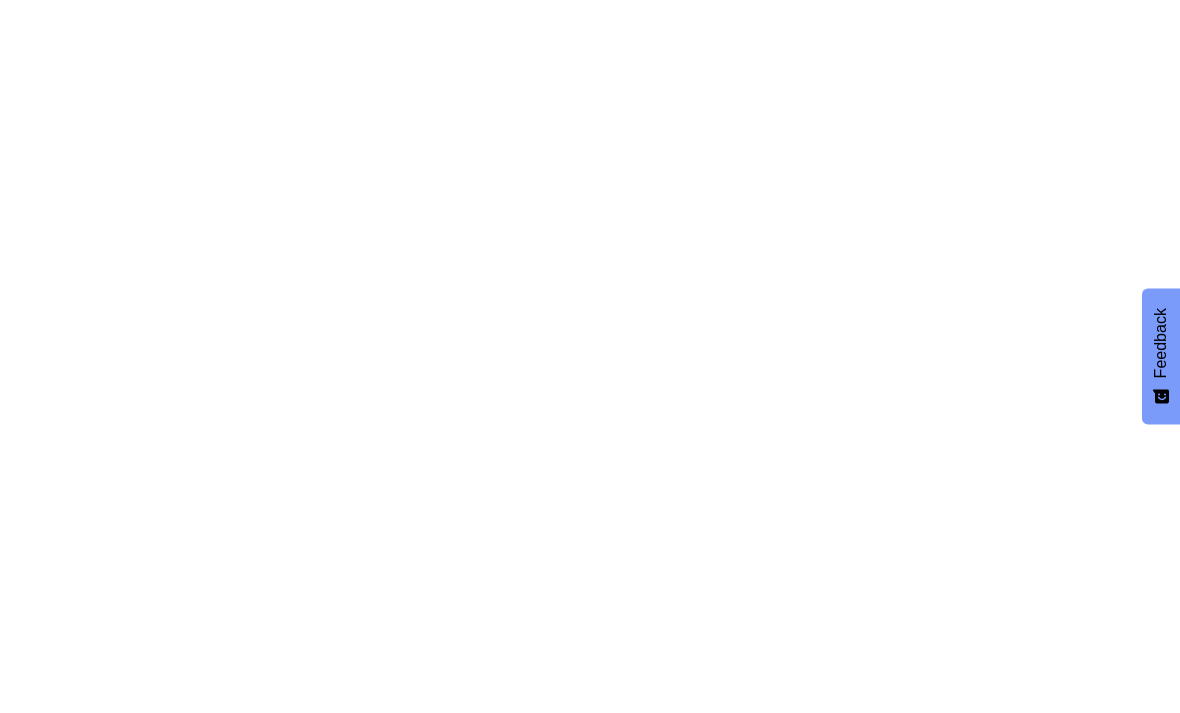 scroll, scrollTop: 0, scrollLeft: 0, axis: both 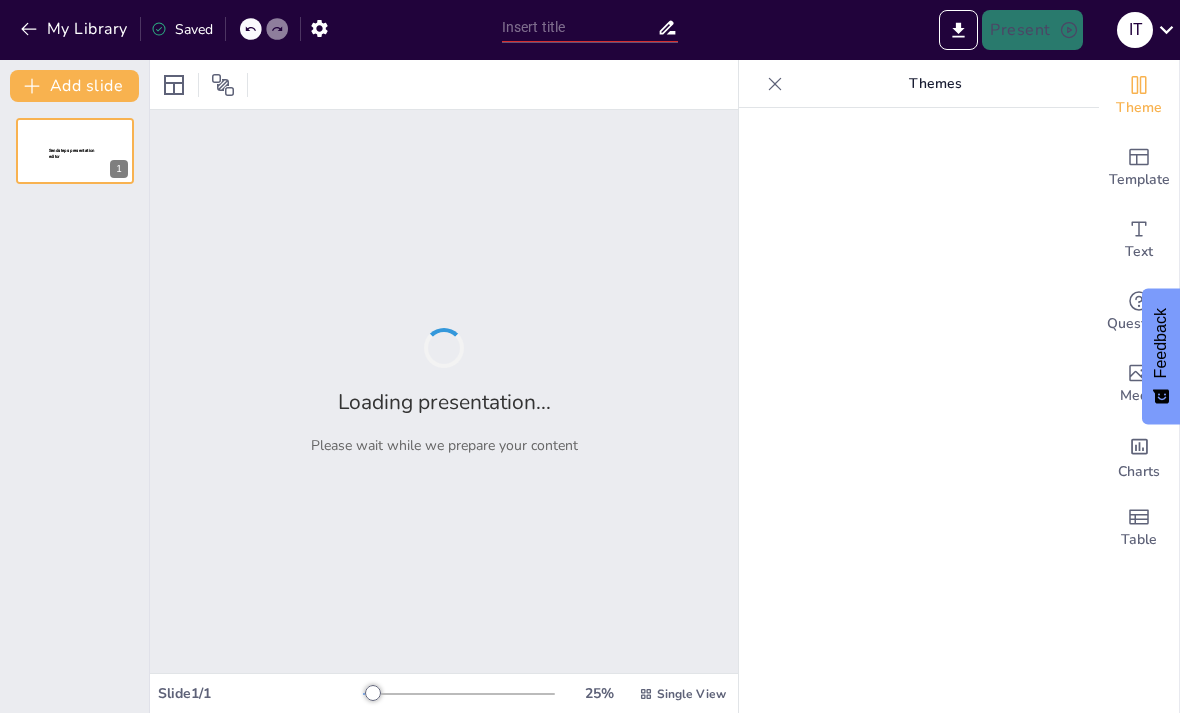 type on "Patents and AI: Understanding the Intersection of Innovation and Legal Frameworks" 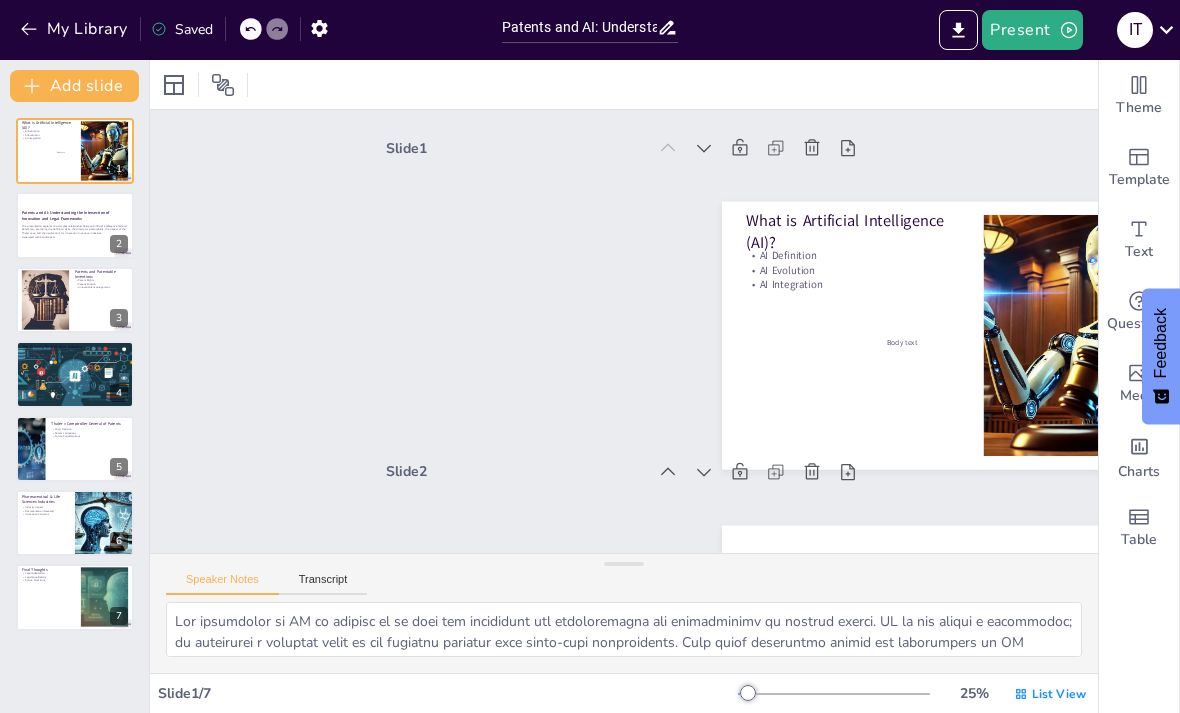click on "Future Directions" at bounding box center [48, 581] 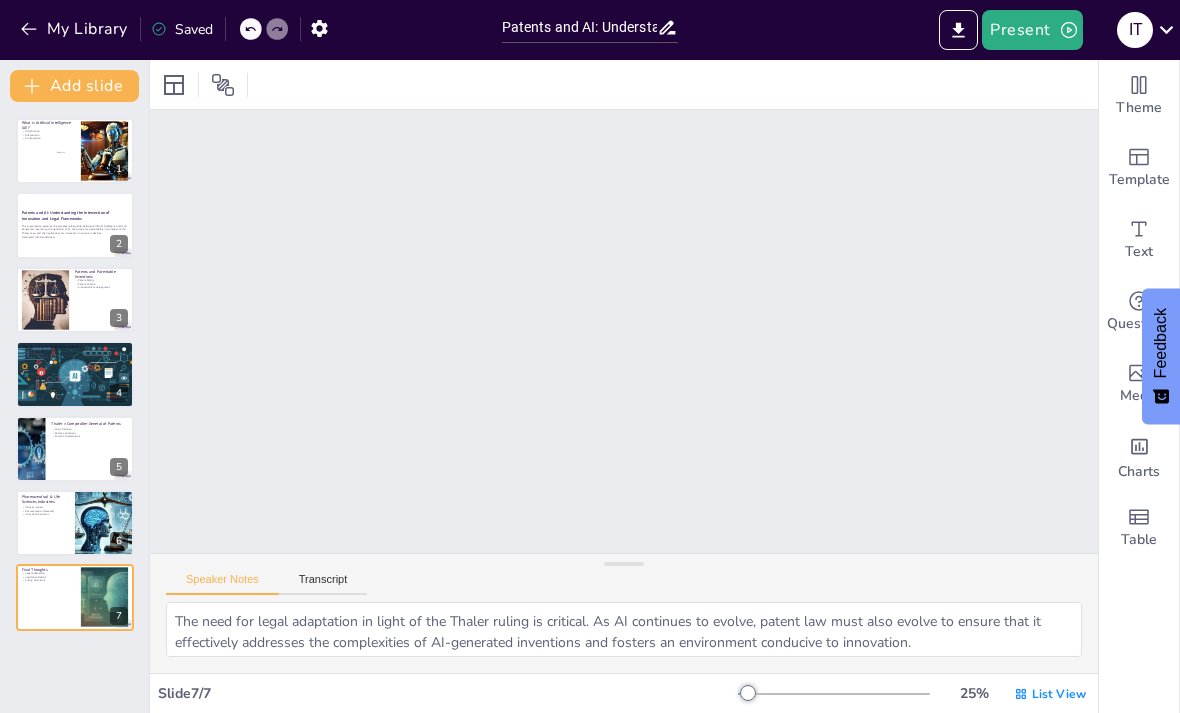 scroll, scrollTop: 1859, scrollLeft: 0, axis: vertical 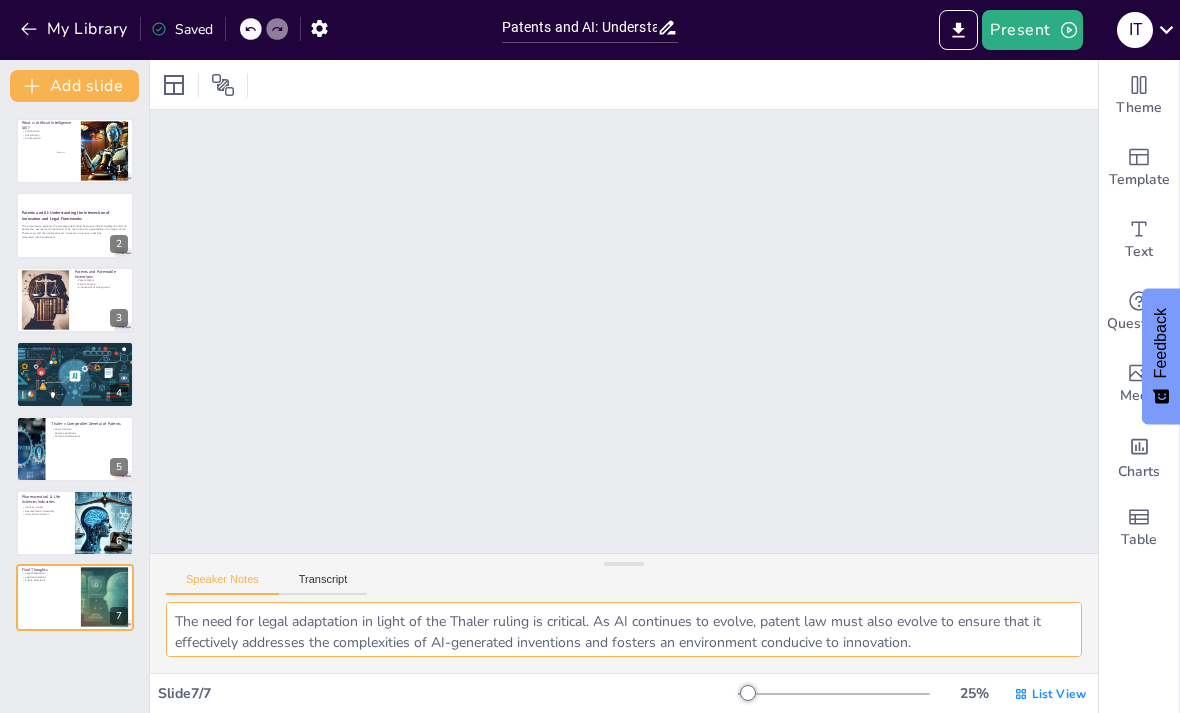 click on "The need for legal adaptation in light of the Thaler ruling is critical. As AI continues to evolve, patent law must also evolve to ensure that it effectively addresses the complexities of AI-generated inventions and fosters an environment conducive to innovation.
Legislative reform is essential to bridge the gap between existing patent laws and the realities of AI innovation. Policymakers must engage in proactive discussions to develop frameworks that recognize and protect AI contributions while maintaining the integrity of the patent system.
Future directions for patent law in the context of AI involve exploring new legal definitions and frameworks that can accommodate the unique characteristics of AI-generated inventions. This exploration is vital for ensuring that the patent system remains relevant and effective in promoting innovation across industries." at bounding box center [624, 629] 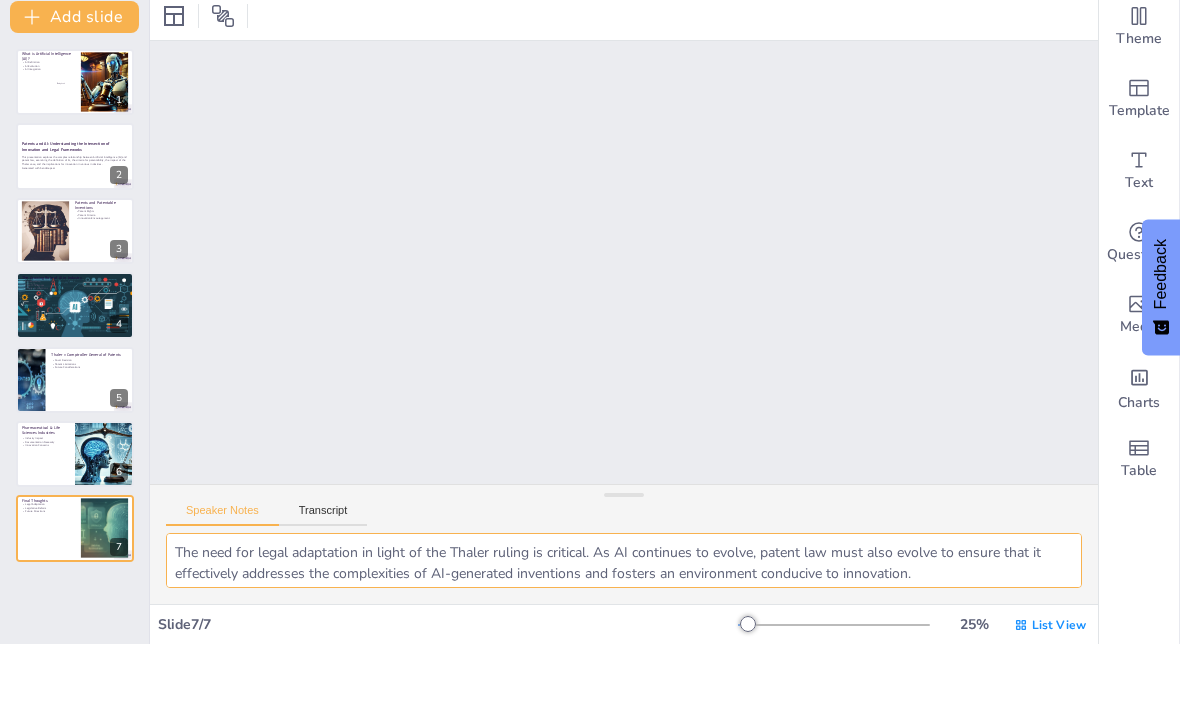 click on "The need for legal adaptation in light of the Thaler ruling is critical. As AI continues to evolve, patent law must also evolve to ensure that it effectively addresses the complexities of AI-generated inventions and fosters an environment conducive to innovation.
Legislative reform is essential to bridge the gap between existing patent laws and the realities of AI innovation. Policymakers must engage in proactive discussions to develop frameworks that recognize and protect AI contributions while maintaining the integrity of the patent system.
Future directions for patent law in the context of AI involve exploring new legal definitions and frameworks that can accommodate the unique characteristics of AI-generated inventions. This exploration is vital for ensuring that the patent system remains relevant and effective in promoting innovation across industries." at bounding box center [624, 629] 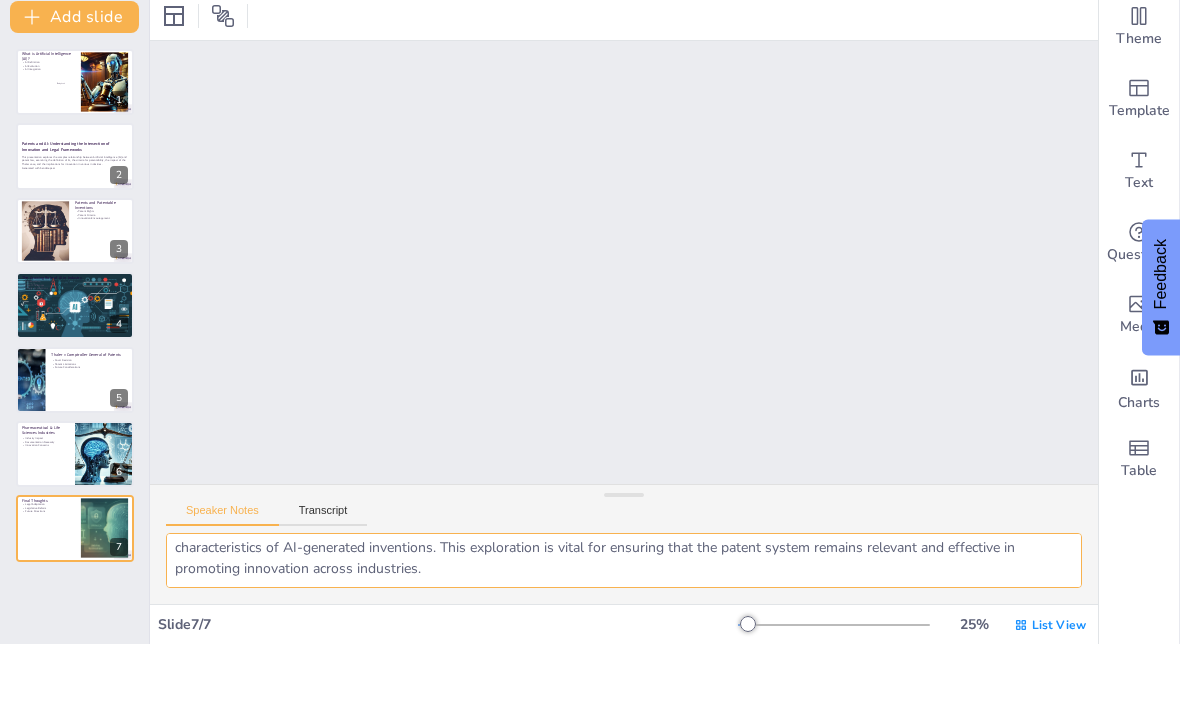 scroll, scrollTop: 110, scrollLeft: 0, axis: vertical 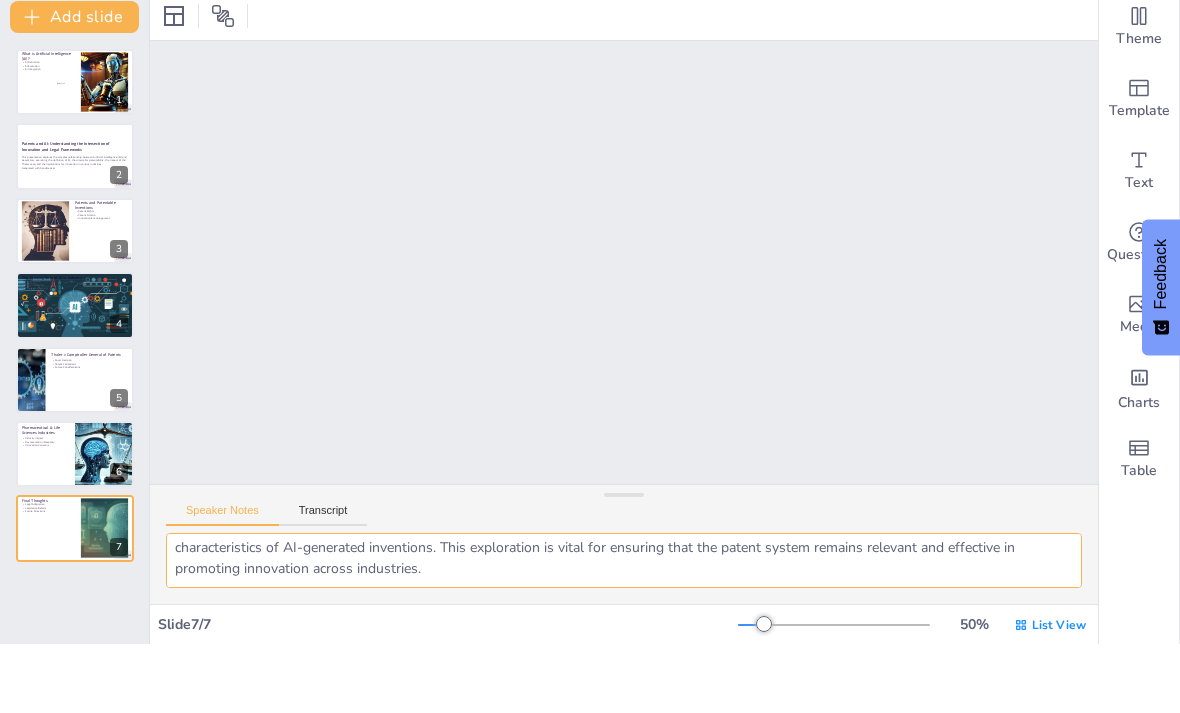 click on "Innovation Concerns" at bounding box center (45, 515) 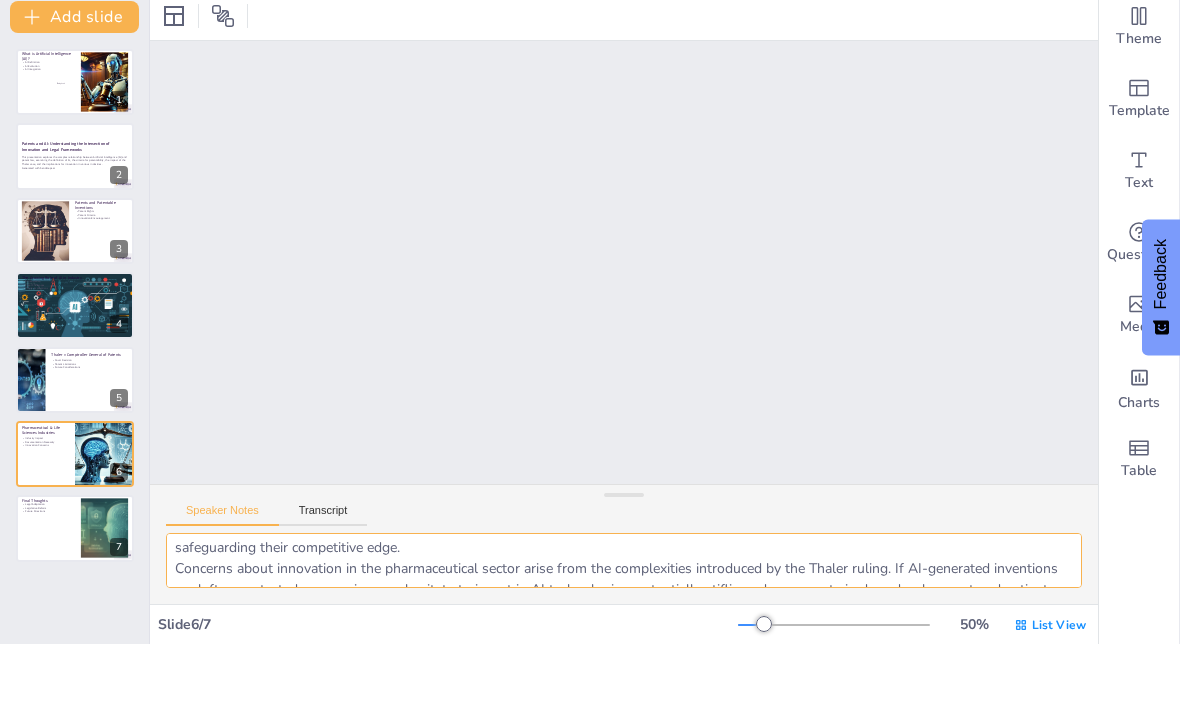click at bounding box center [75, 597] 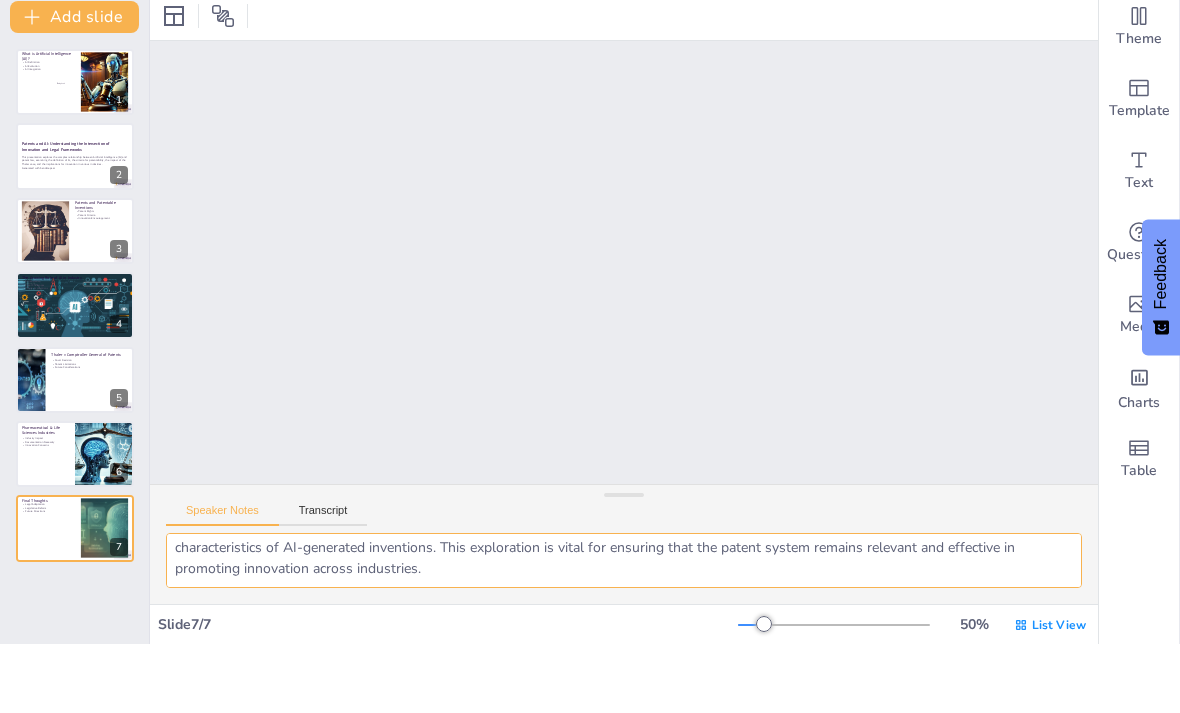 scroll, scrollTop: 3709, scrollLeft: 0, axis: vertical 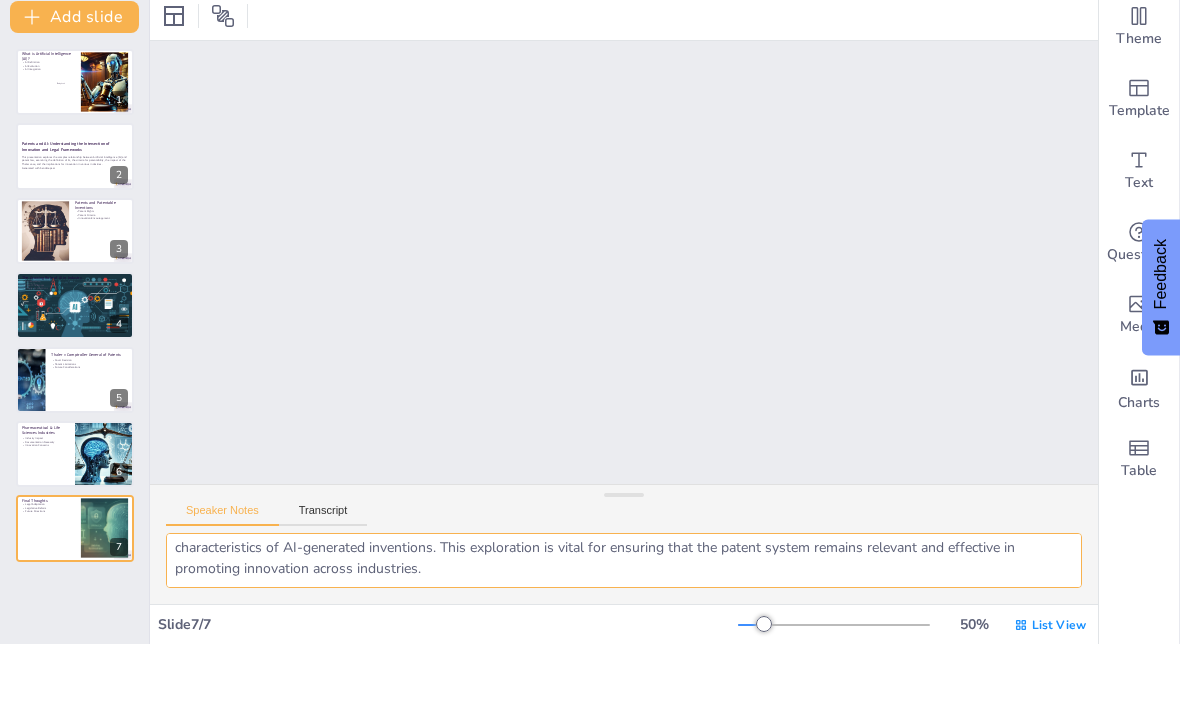 click at bounding box center [75, 597] 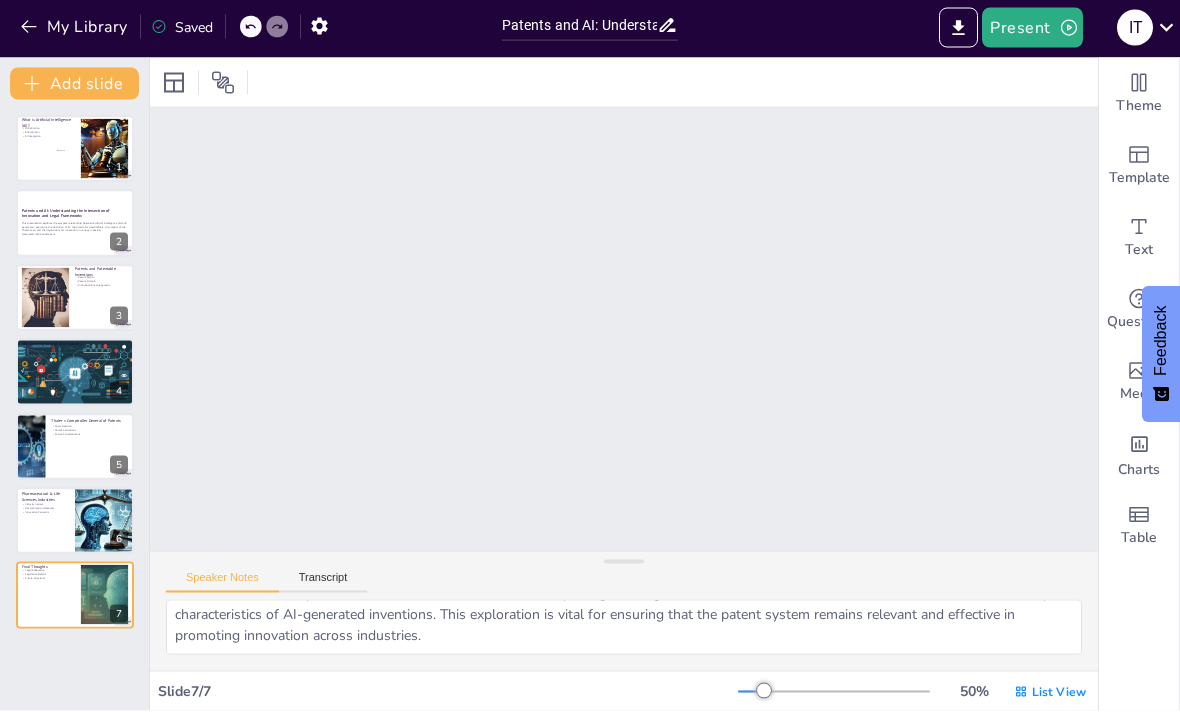 click on "Present" at bounding box center (1032, 30) 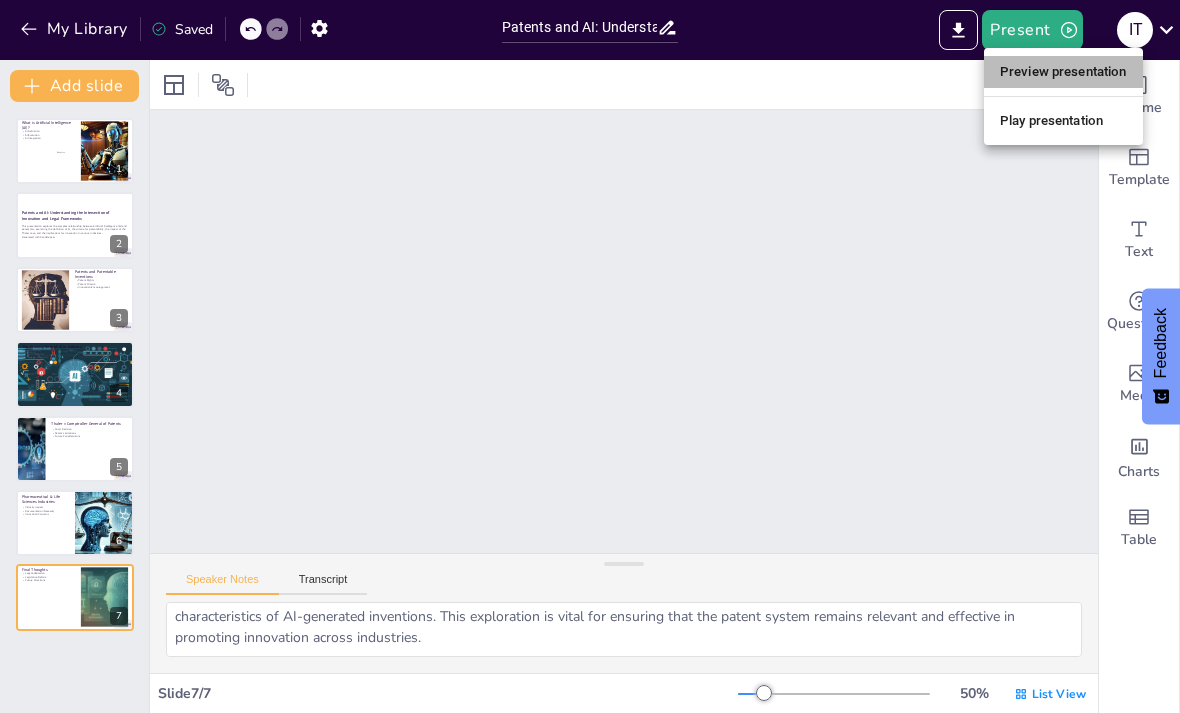 click on "Preview presentation" at bounding box center [1063, 72] 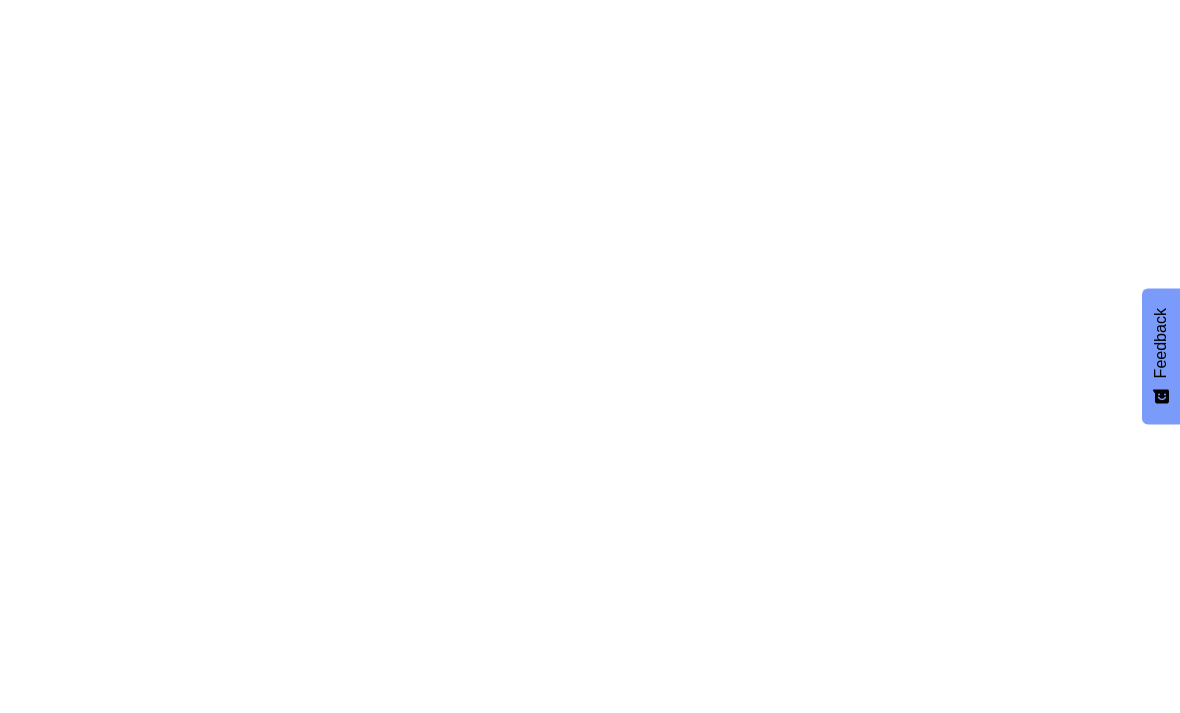 scroll, scrollTop: 0, scrollLeft: 0, axis: both 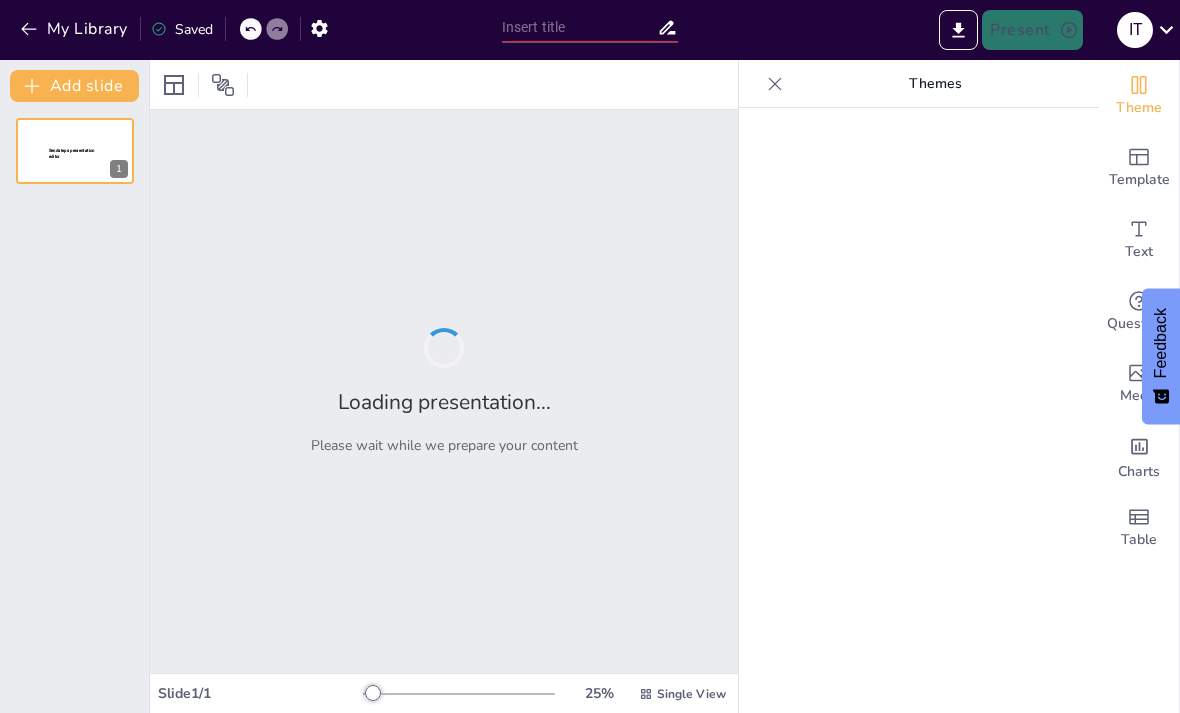 type on "Patents and AI: Understanding the Intersection of Innovation and Legal Frameworks" 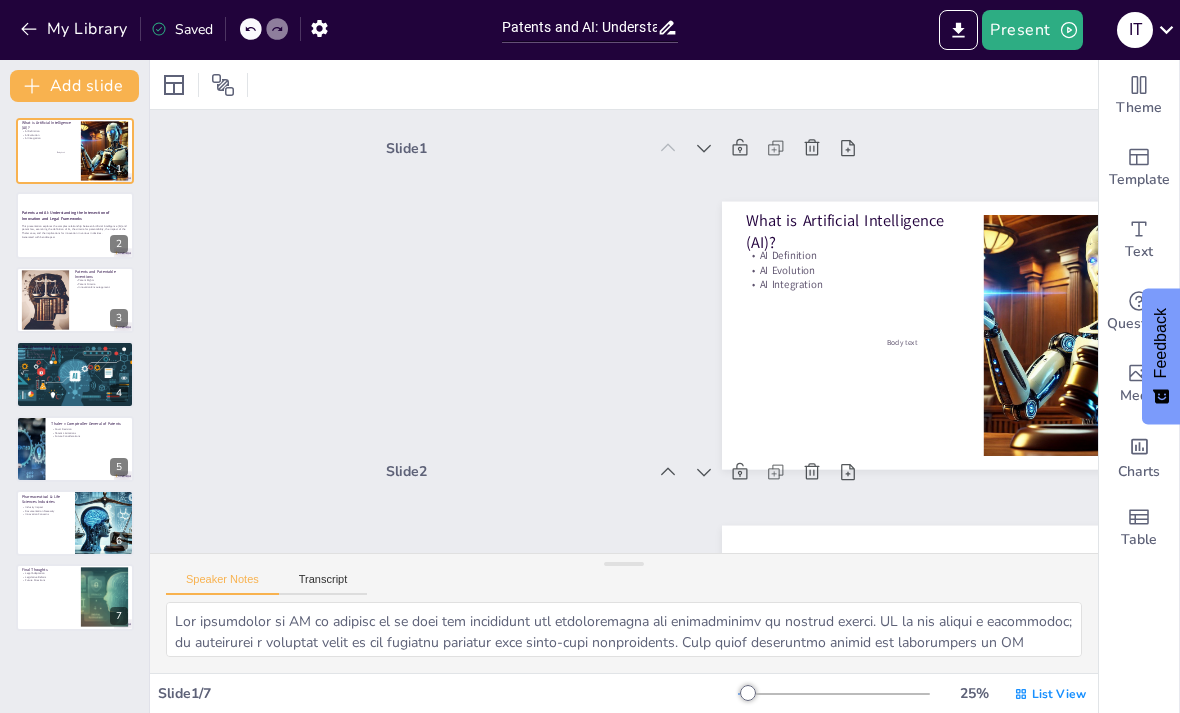 click on "Present" at bounding box center (1032, 30) 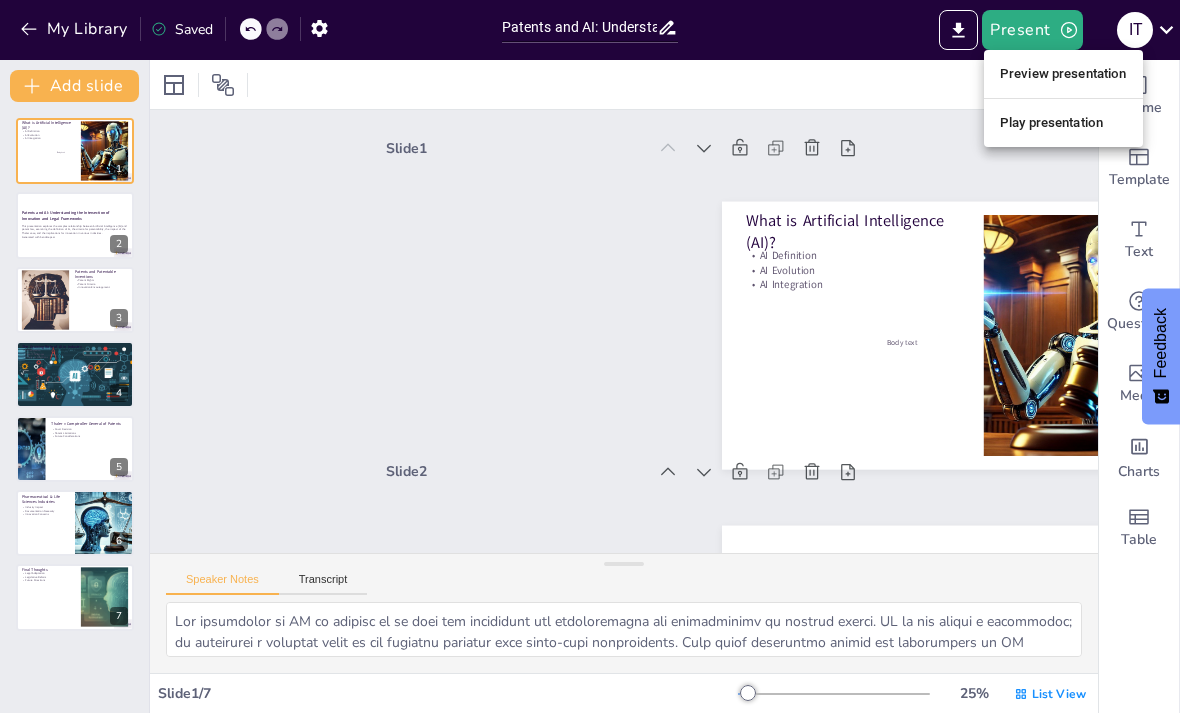 click on "Preview presentation" at bounding box center (1063, 74) 